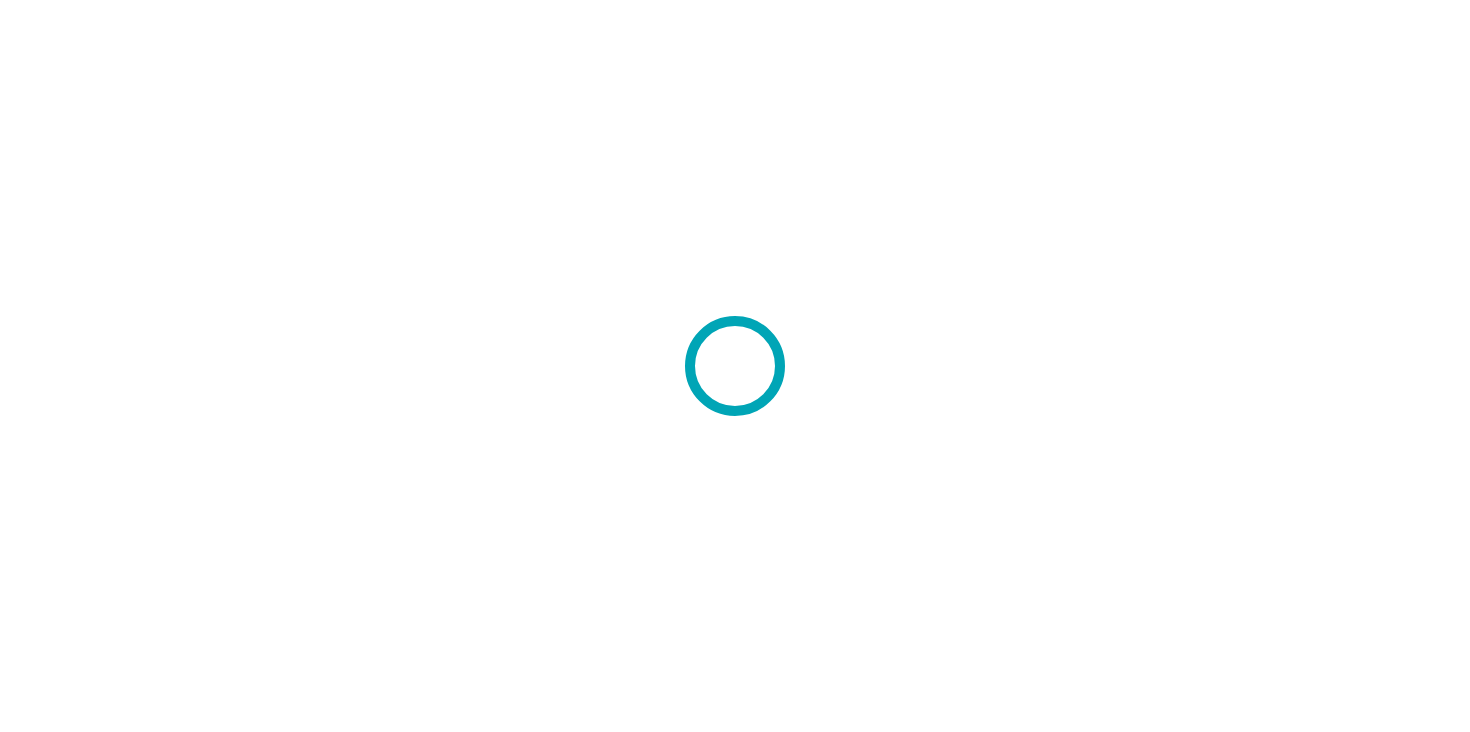 scroll, scrollTop: 0, scrollLeft: 0, axis: both 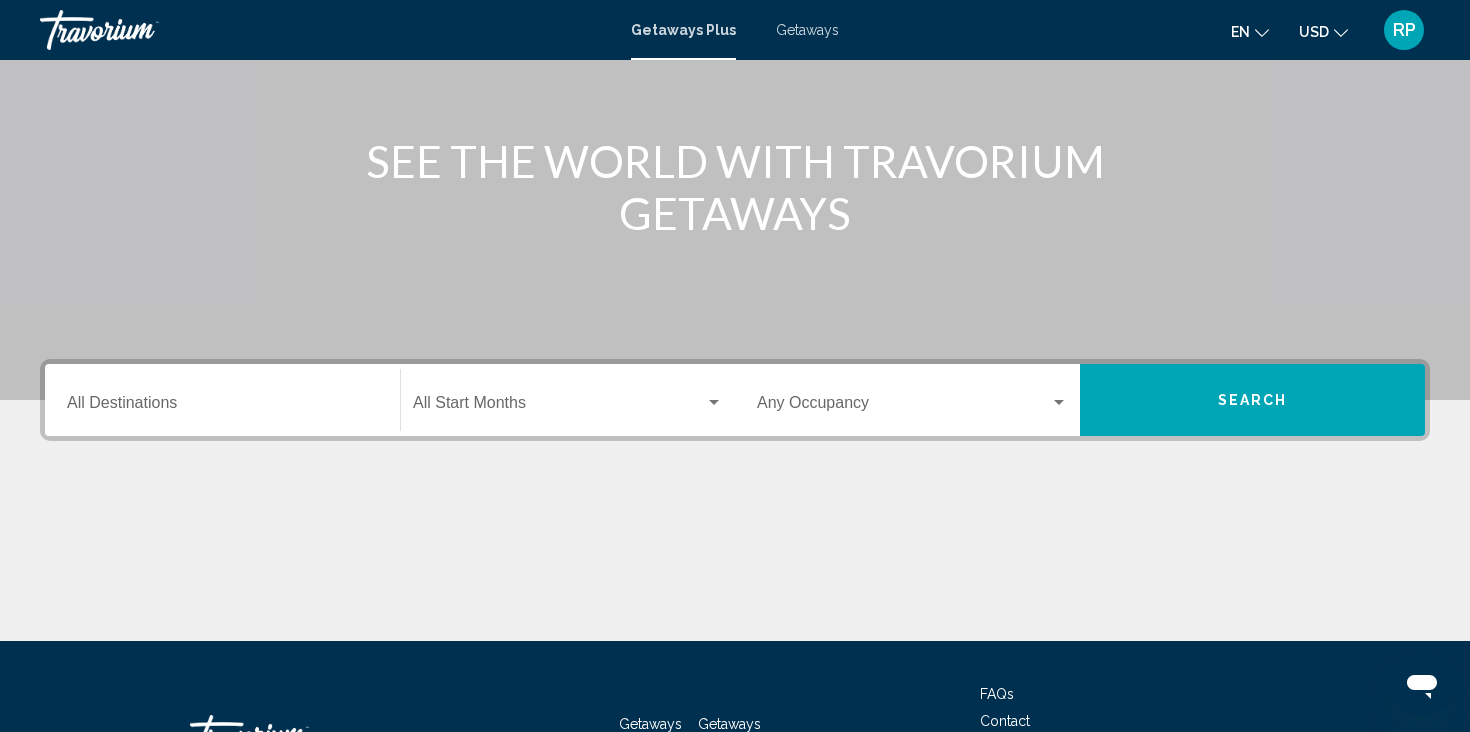 click at bounding box center (714, 402) 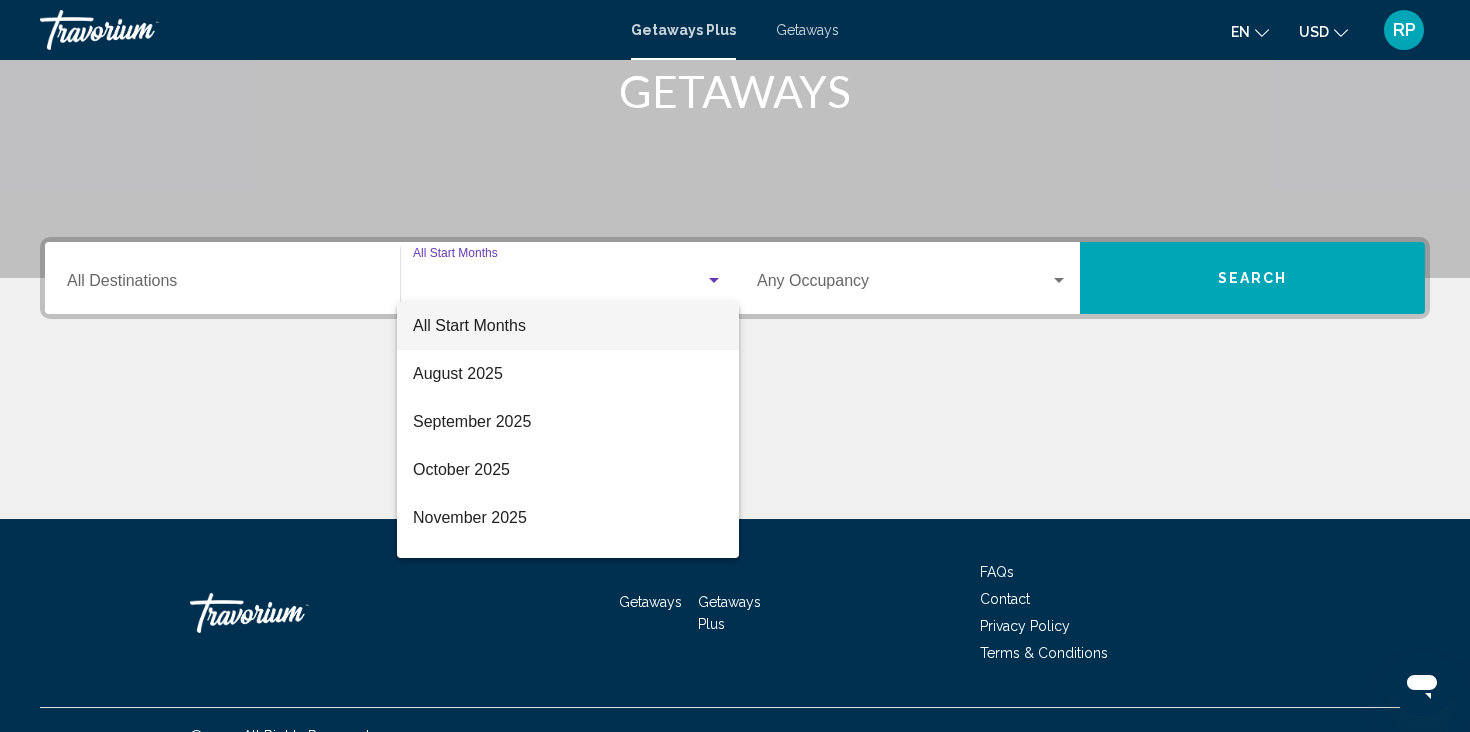 scroll, scrollTop: 354, scrollLeft: 0, axis: vertical 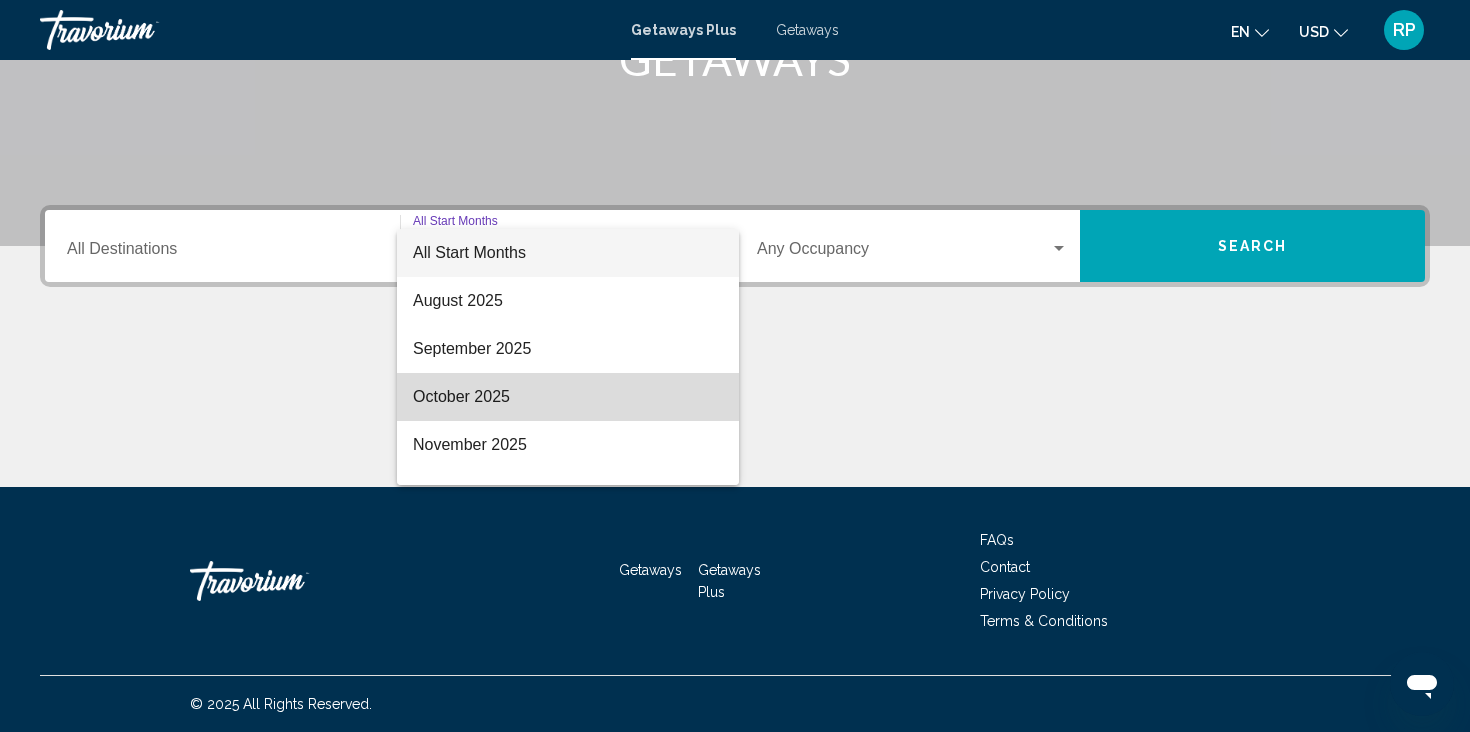 click on "October 2025" at bounding box center (568, 397) 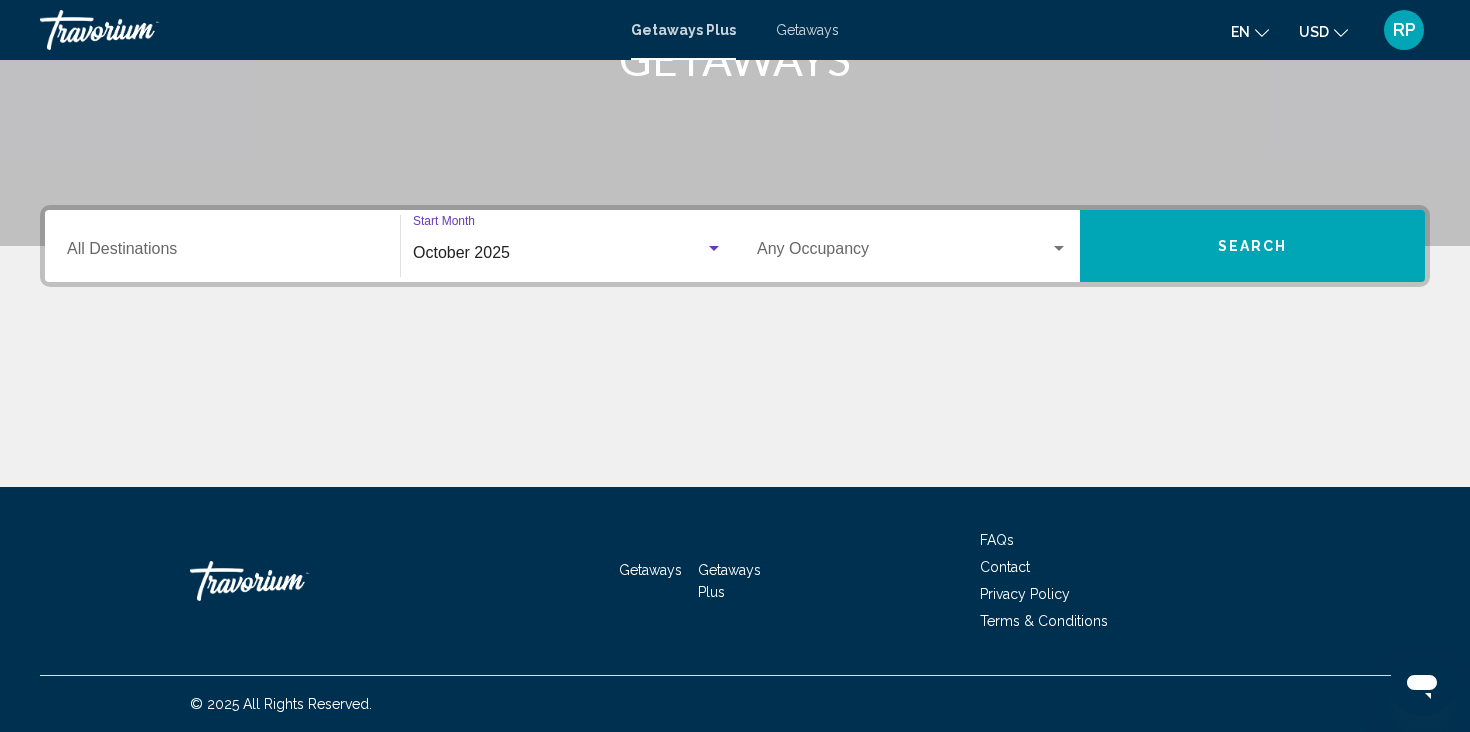 click at bounding box center (1059, 249) 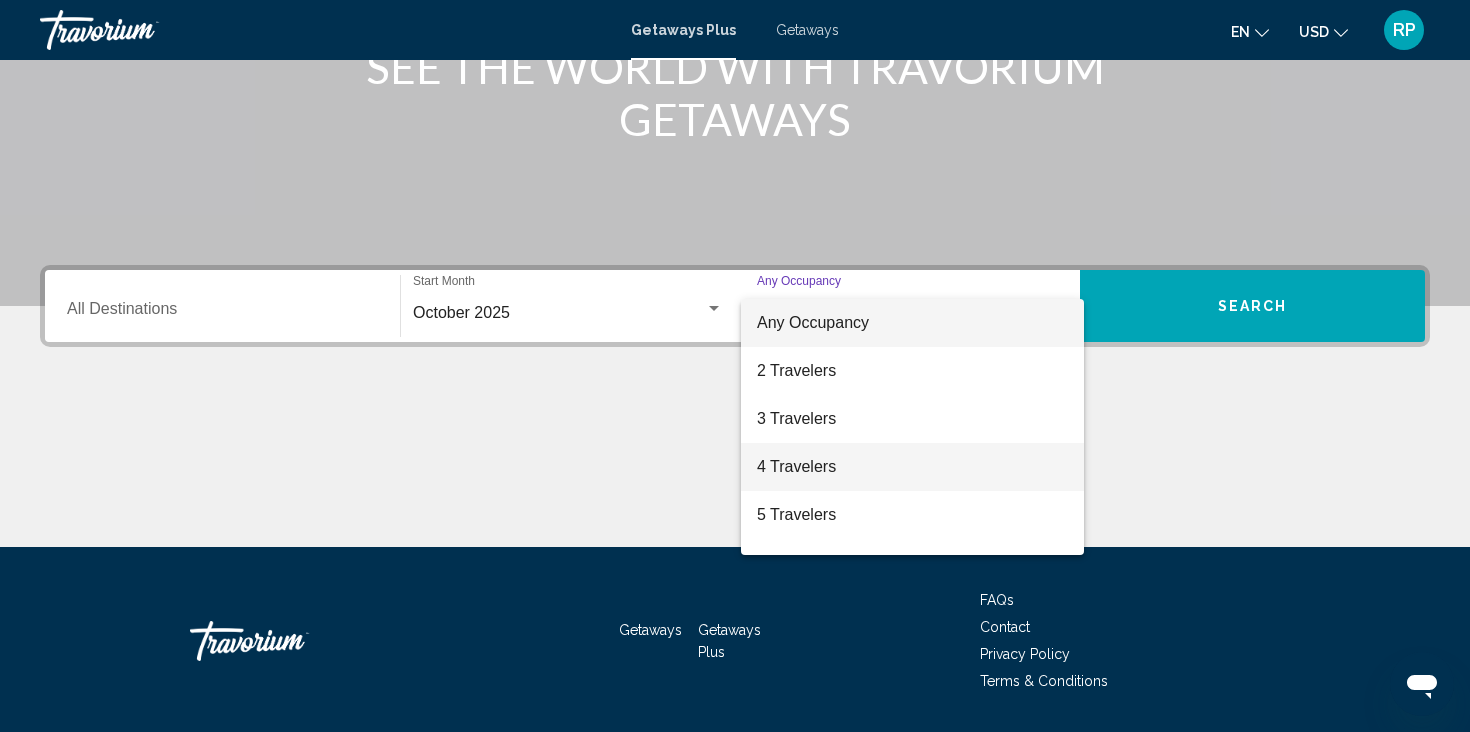 scroll, scrollTop: 270, scrollLeft: 0, axis: vertical 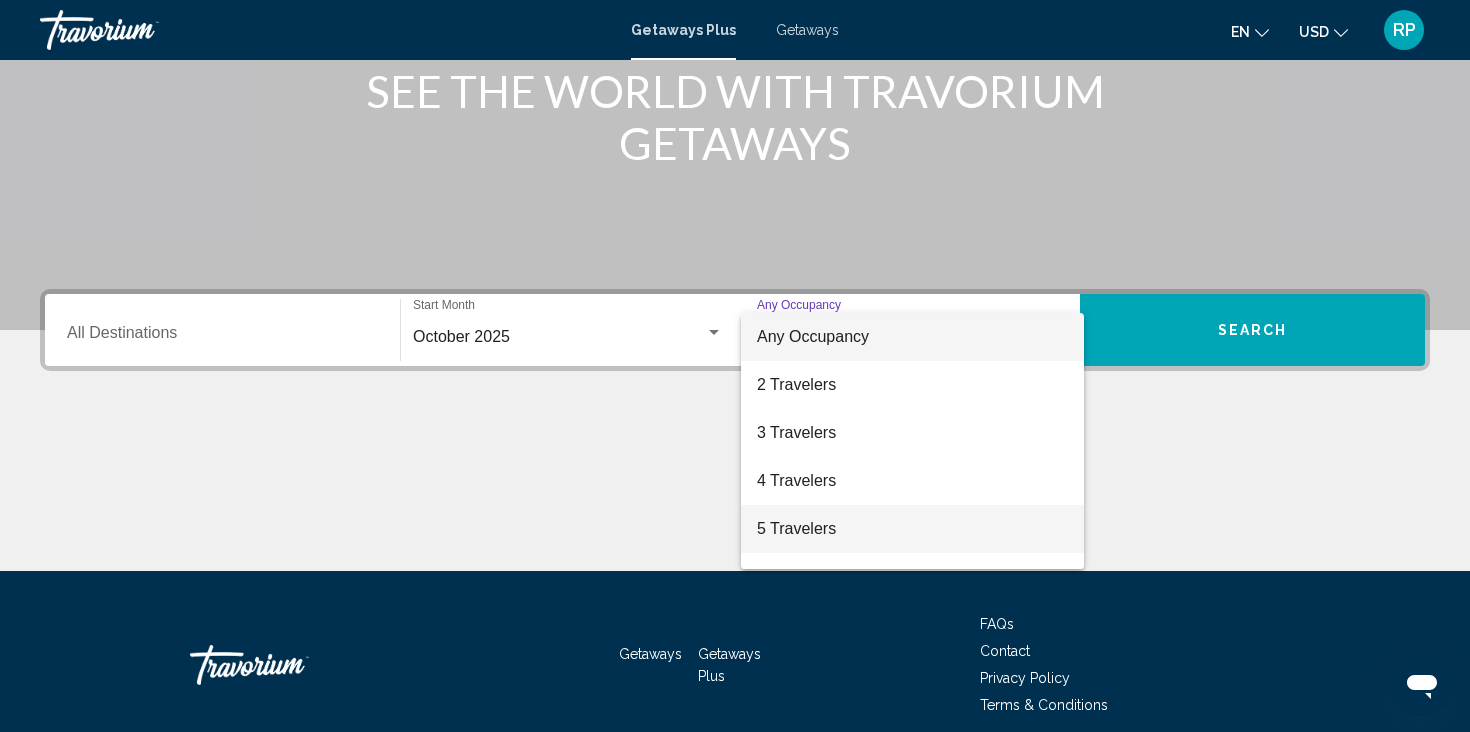 click on "5 Travelers" at bounding box center (912, 529) 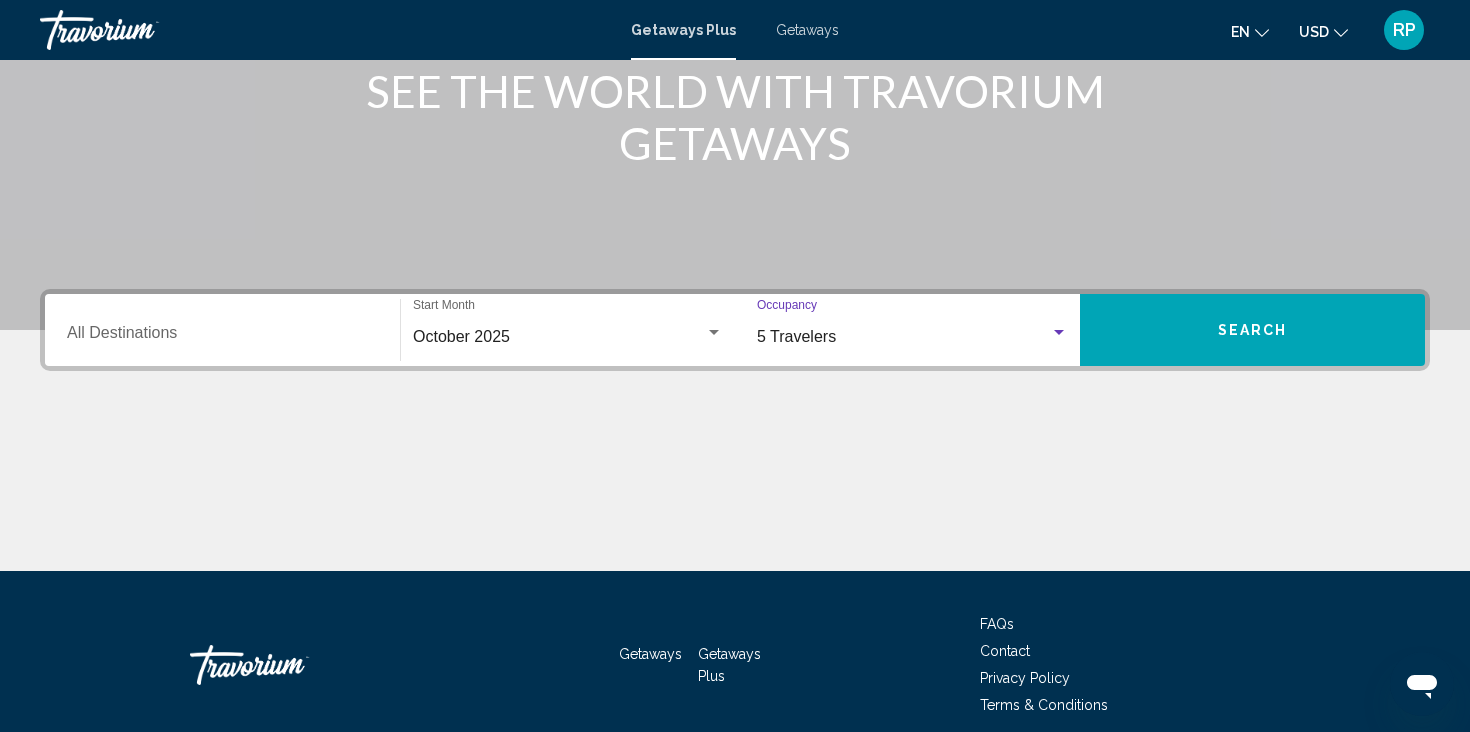 click on "Destination All Destinations" at bounding box center (222, 337) 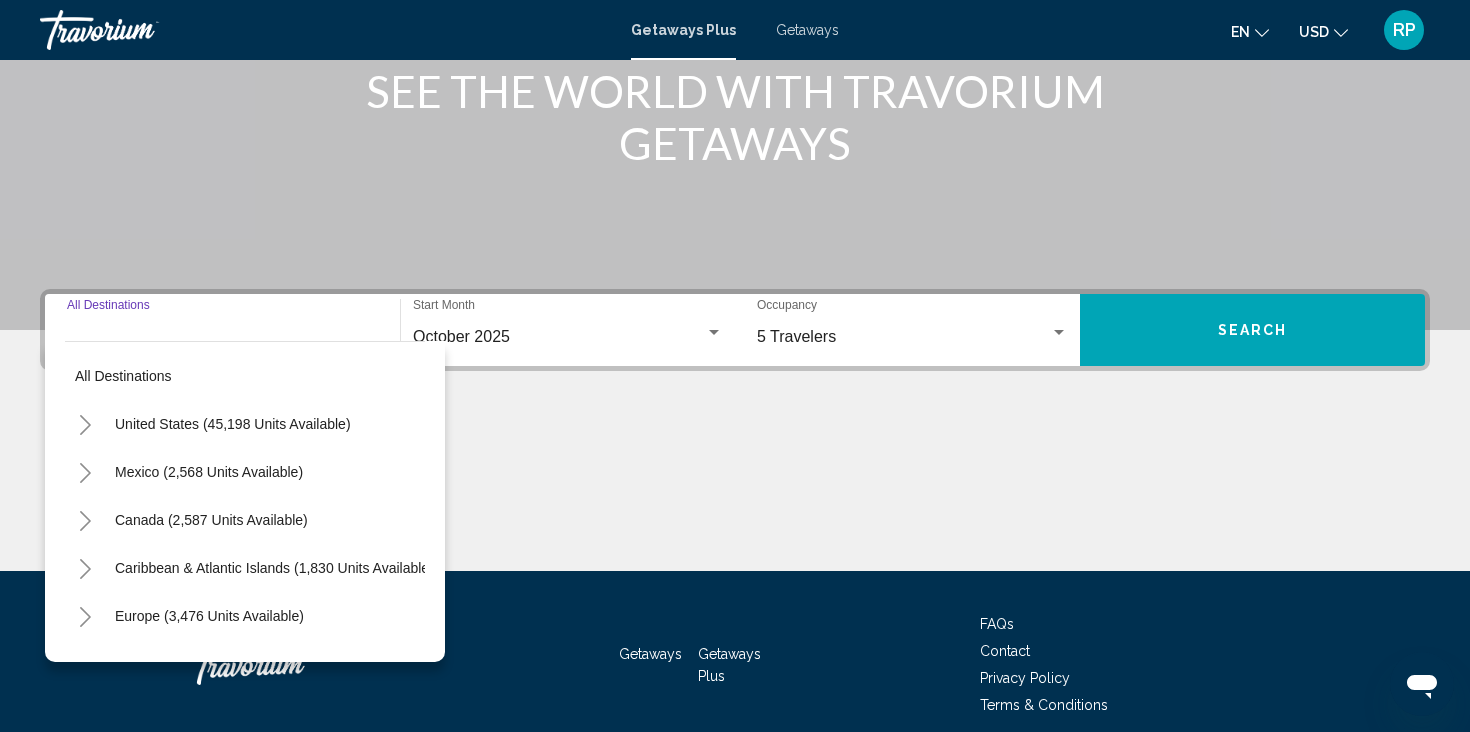 scroll, scrollTop: 354, scrollLeft: 0, axis: vertical 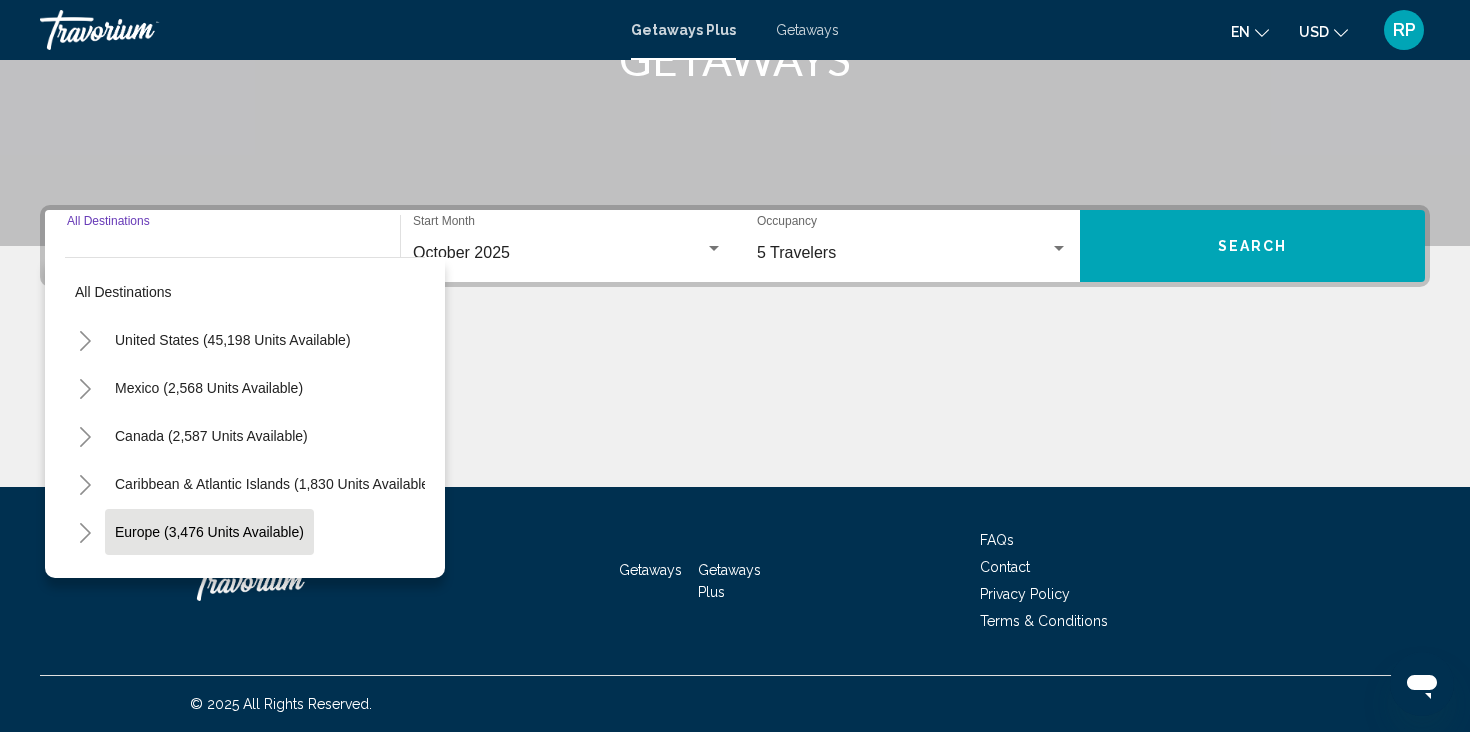 click on "Europe (3,476 units available)" at bounding box center [208, 580] 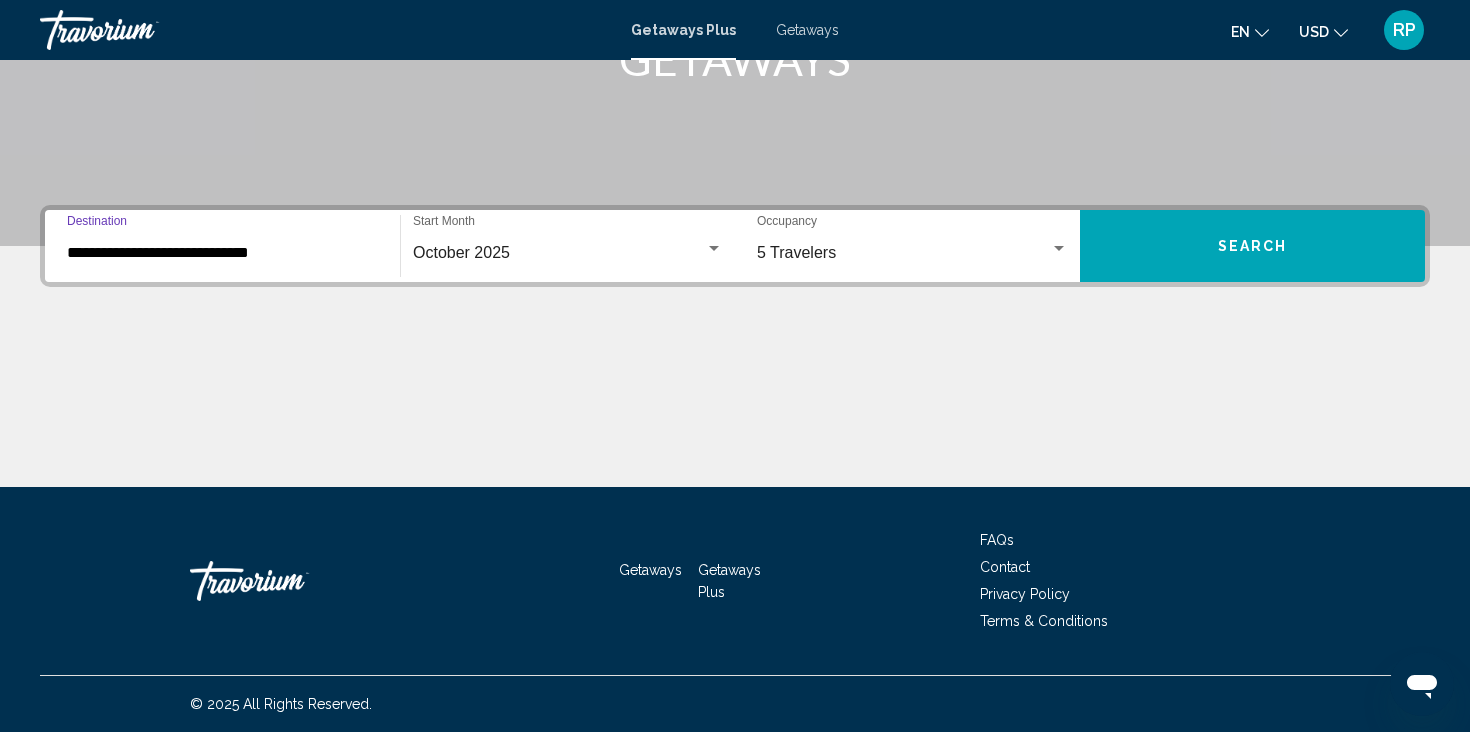 click on "Search" at bounding box center [1252, 246] 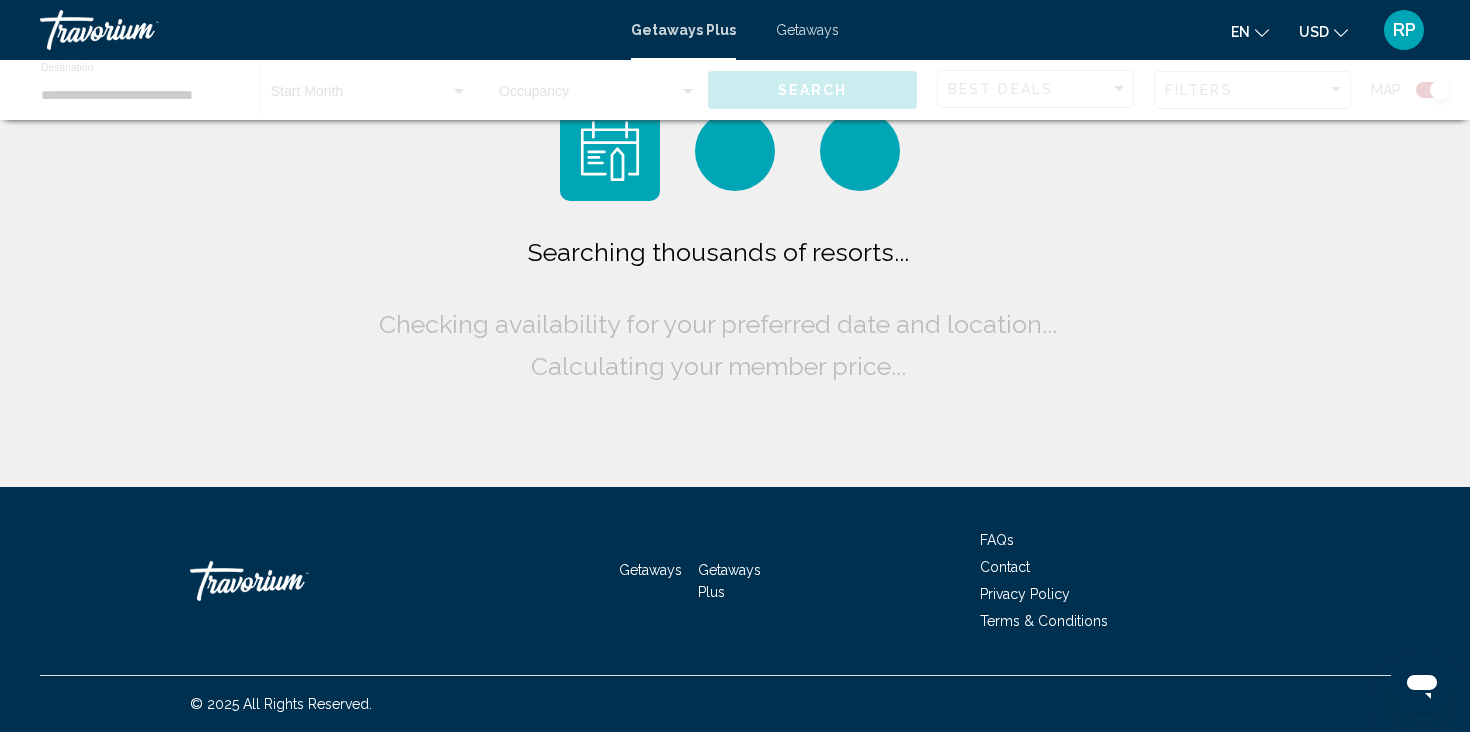 scroll, scrollTop: 0, scrollLeft: 0, axis: both 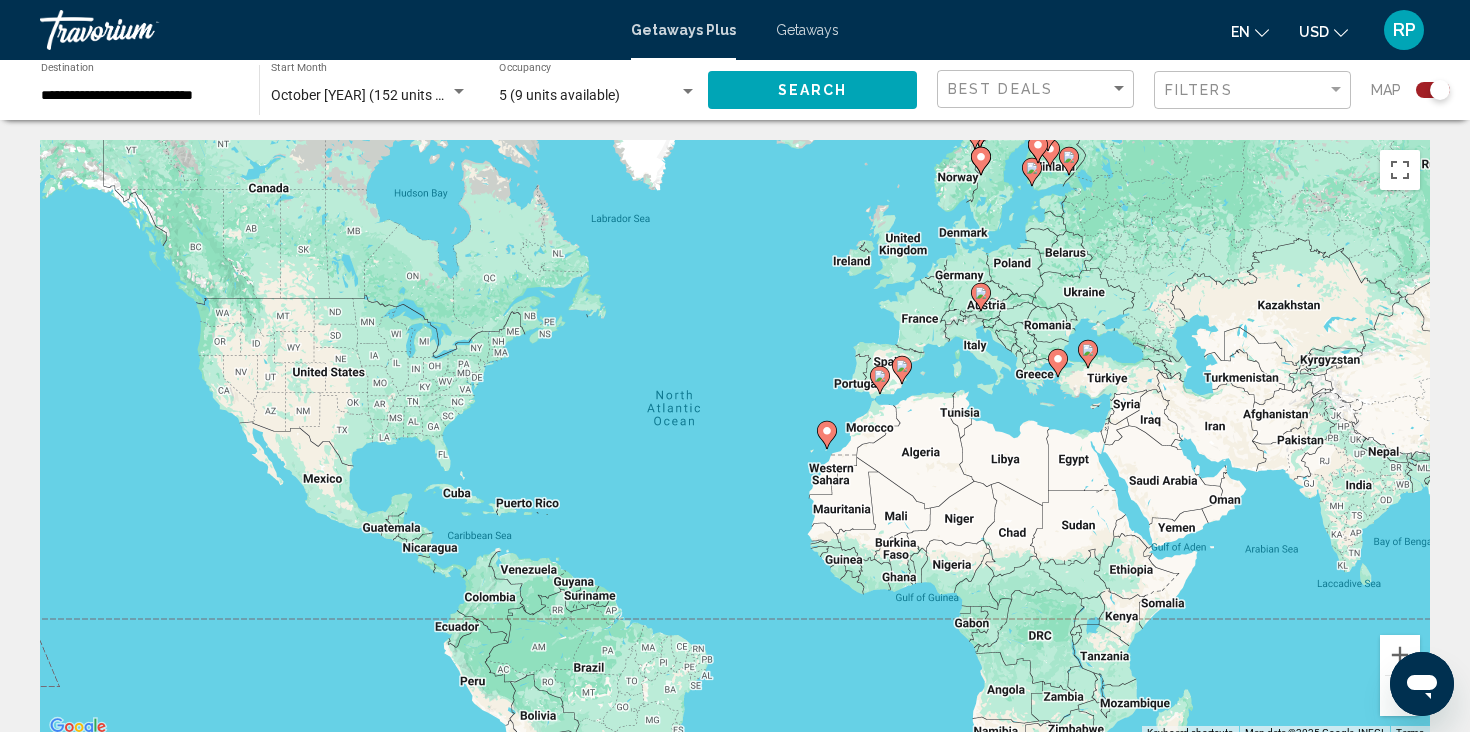click 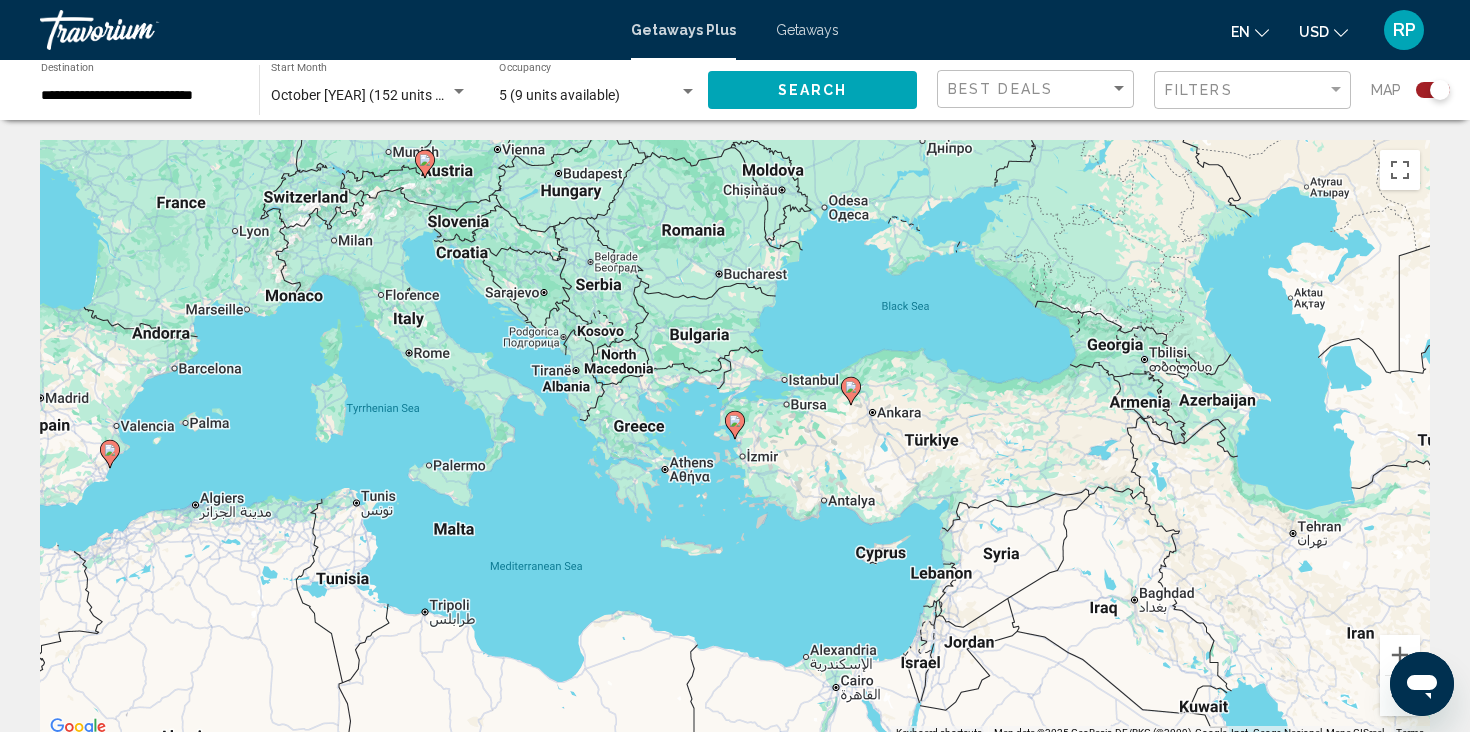 click on "To activate drag with keyboard, press Alt + Enter. Once in keyboard drag state, use the arrow keys to move the marker. To complete the drag, press the Enter key. To cancel, press Escape." at bounding box center (735, 440) 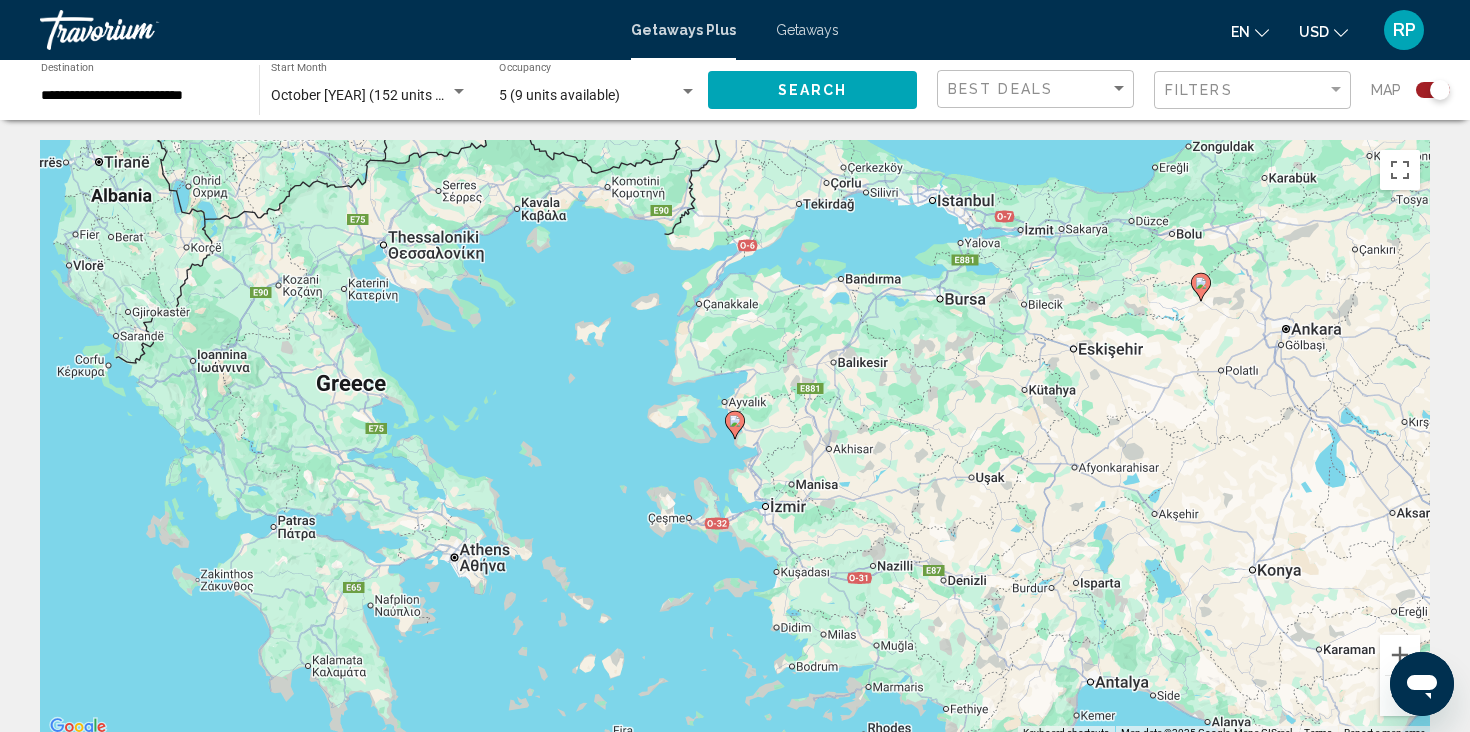 click 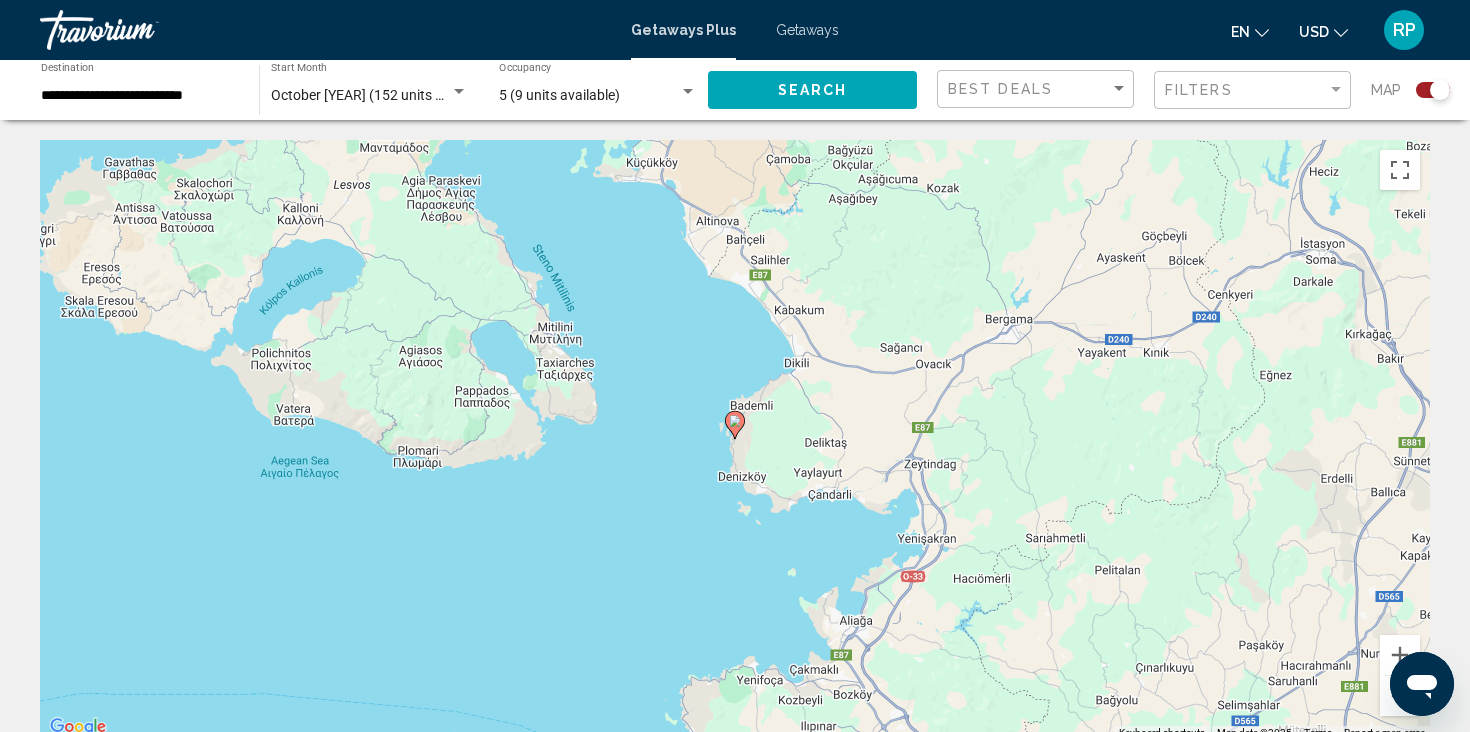 click 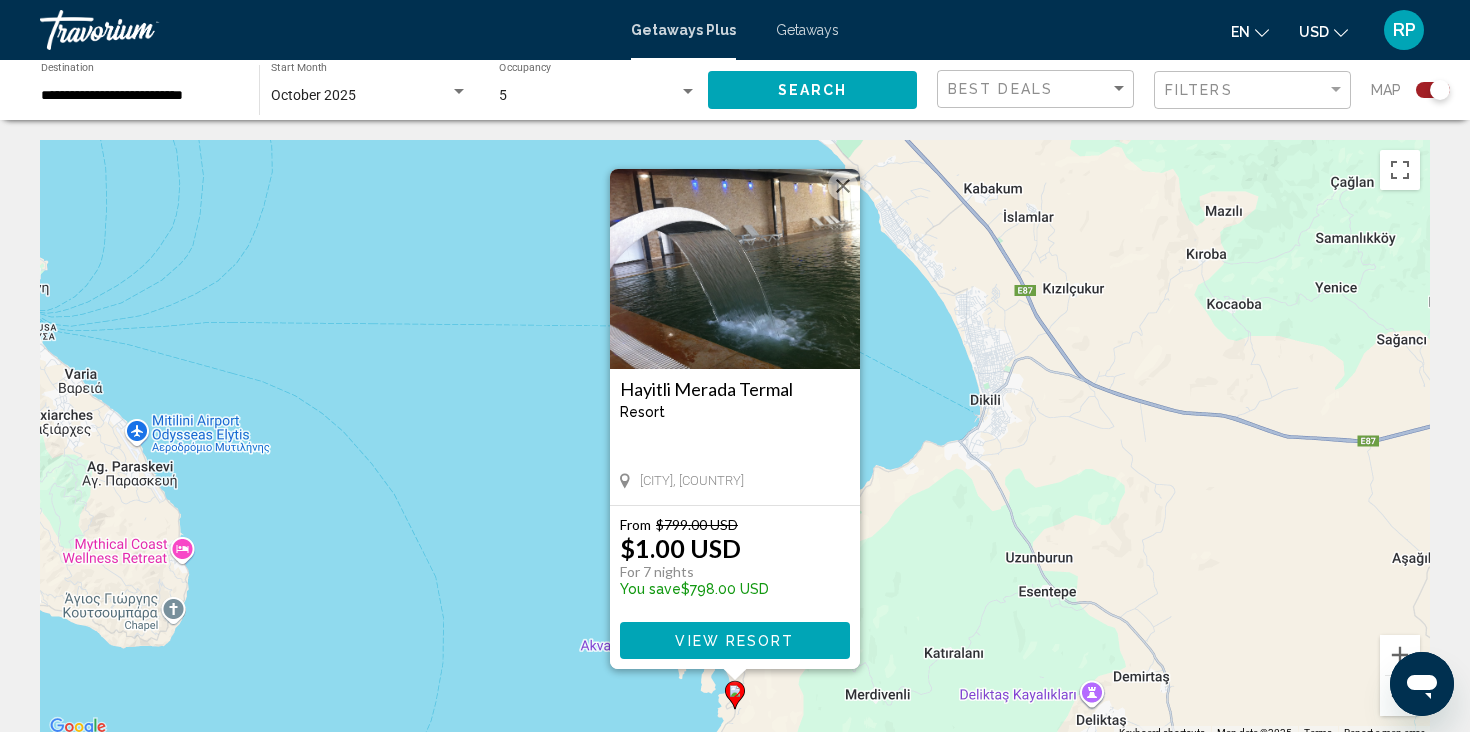 click on "View Resort" at bounding box center (734, 641) 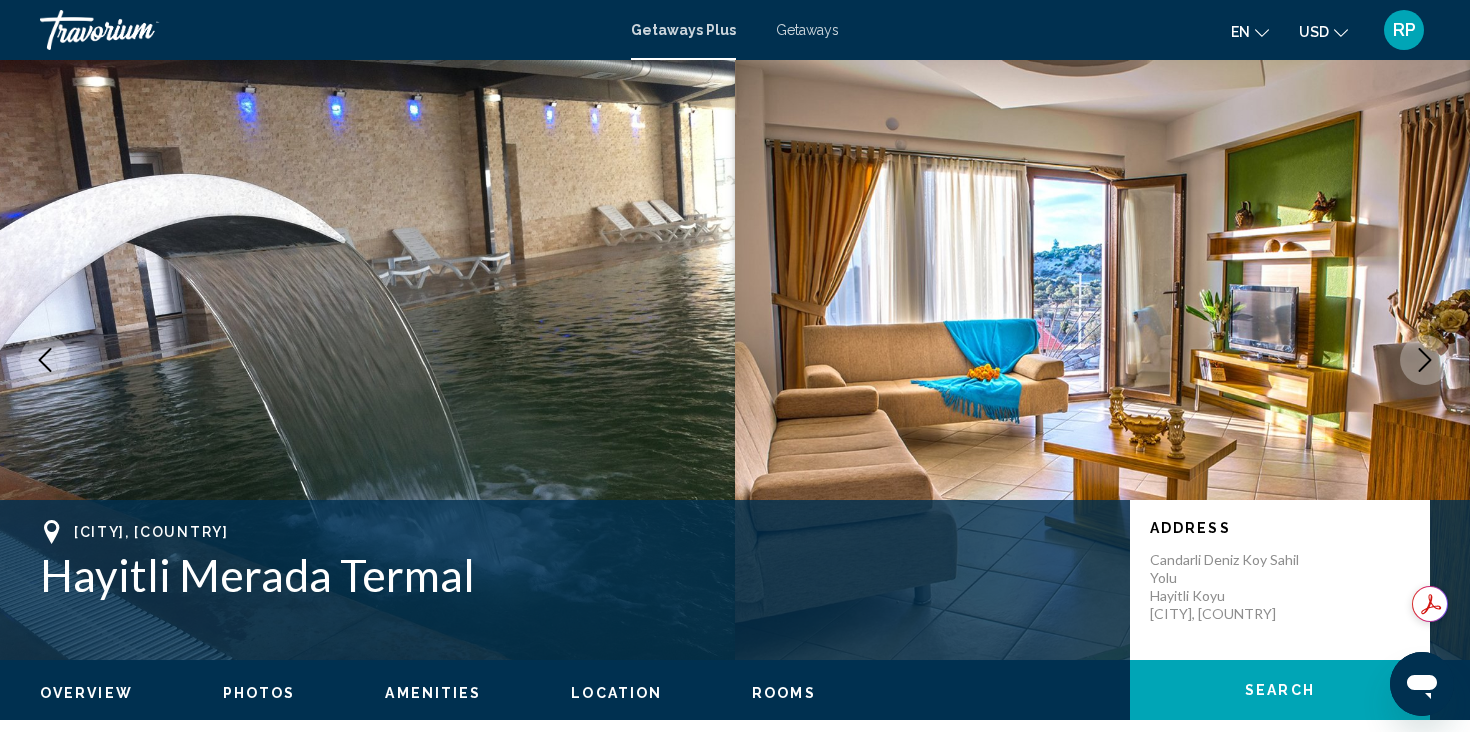 click at bounding box center (1425, 360) 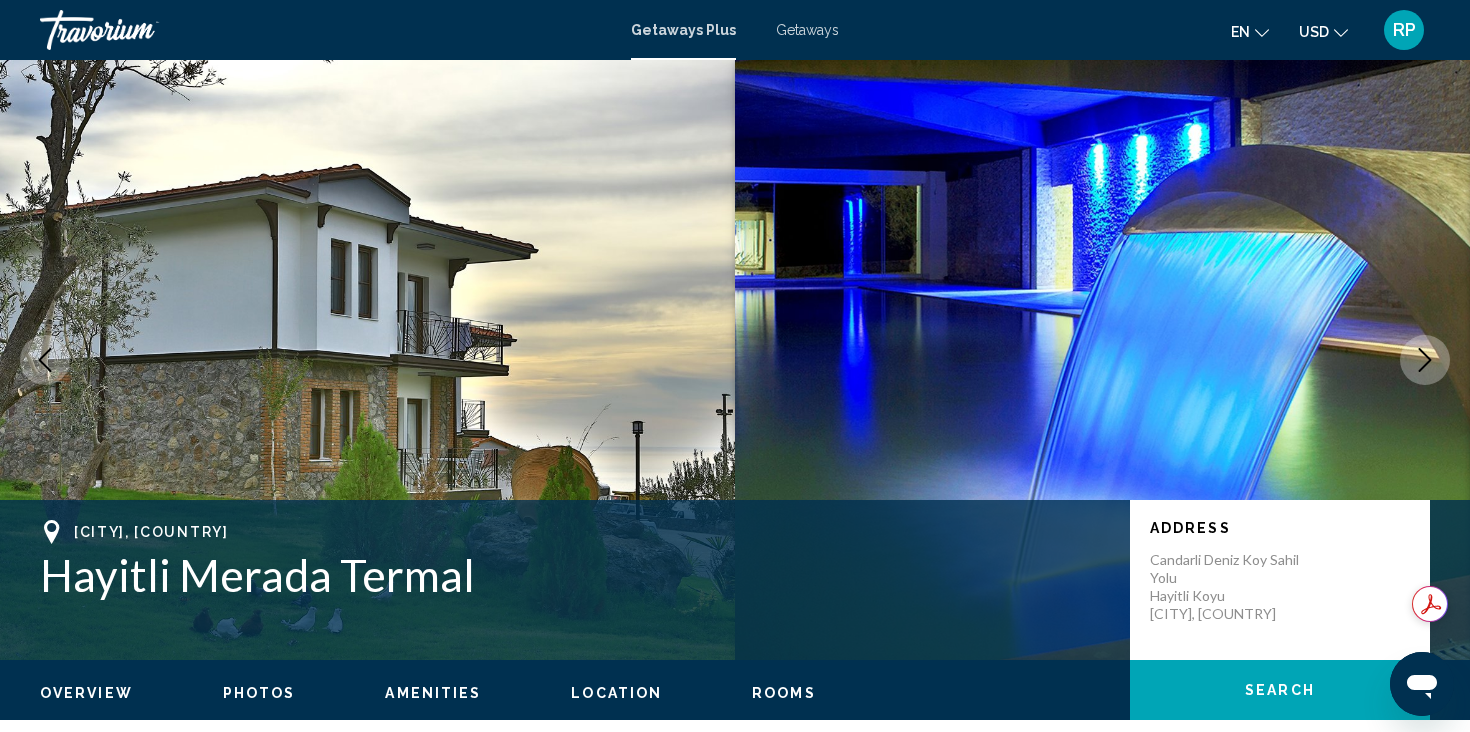 click at bounding box center [1425, 360] 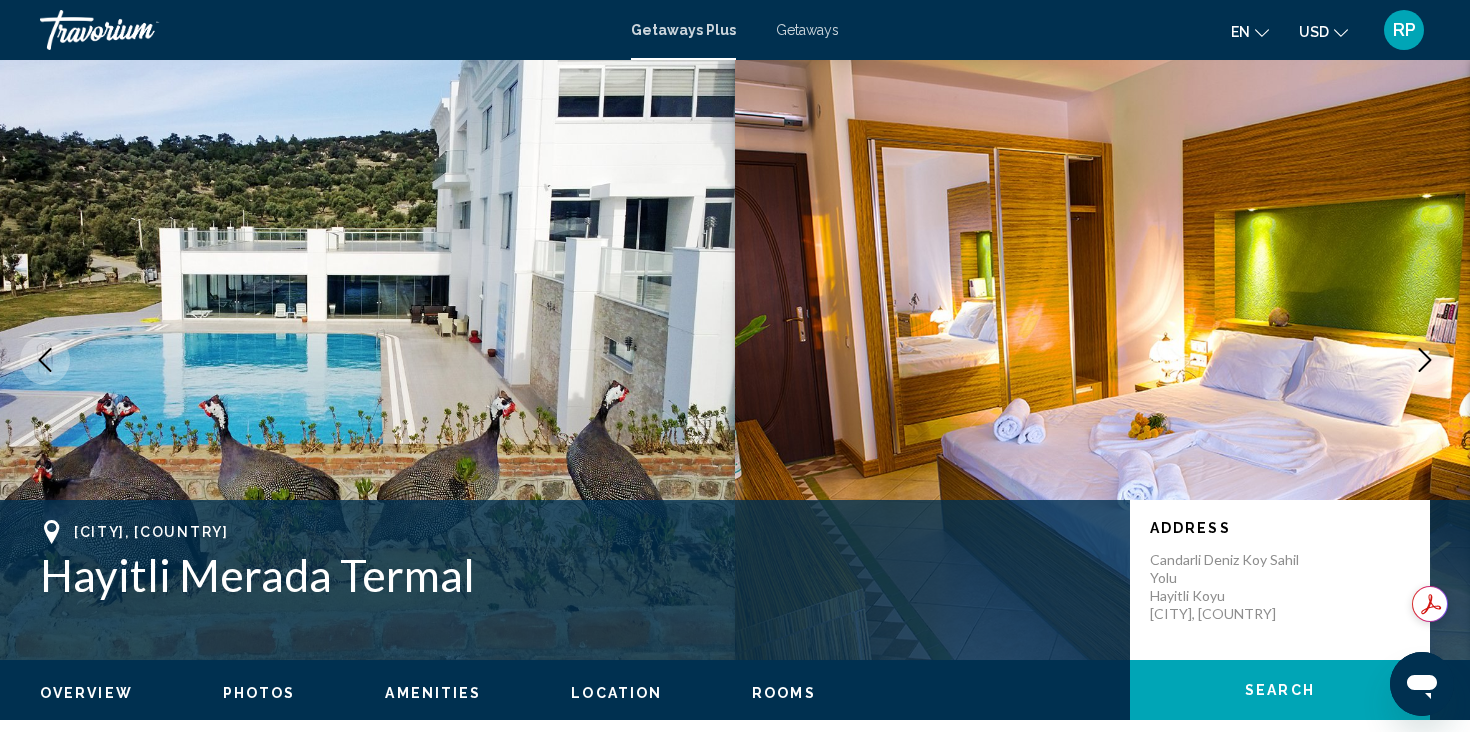 click at bounding box center (1425, 360) 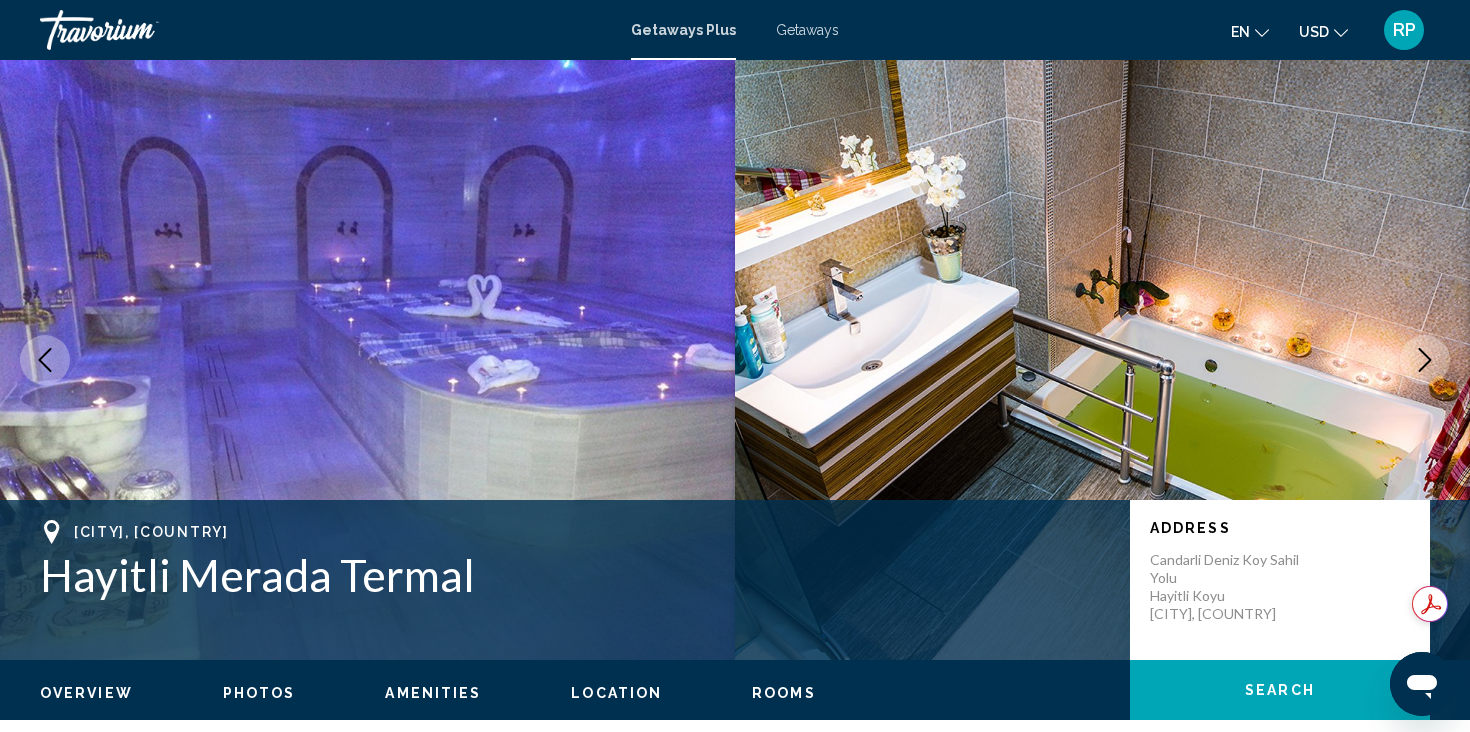 click at bounding box center (1425, 360) 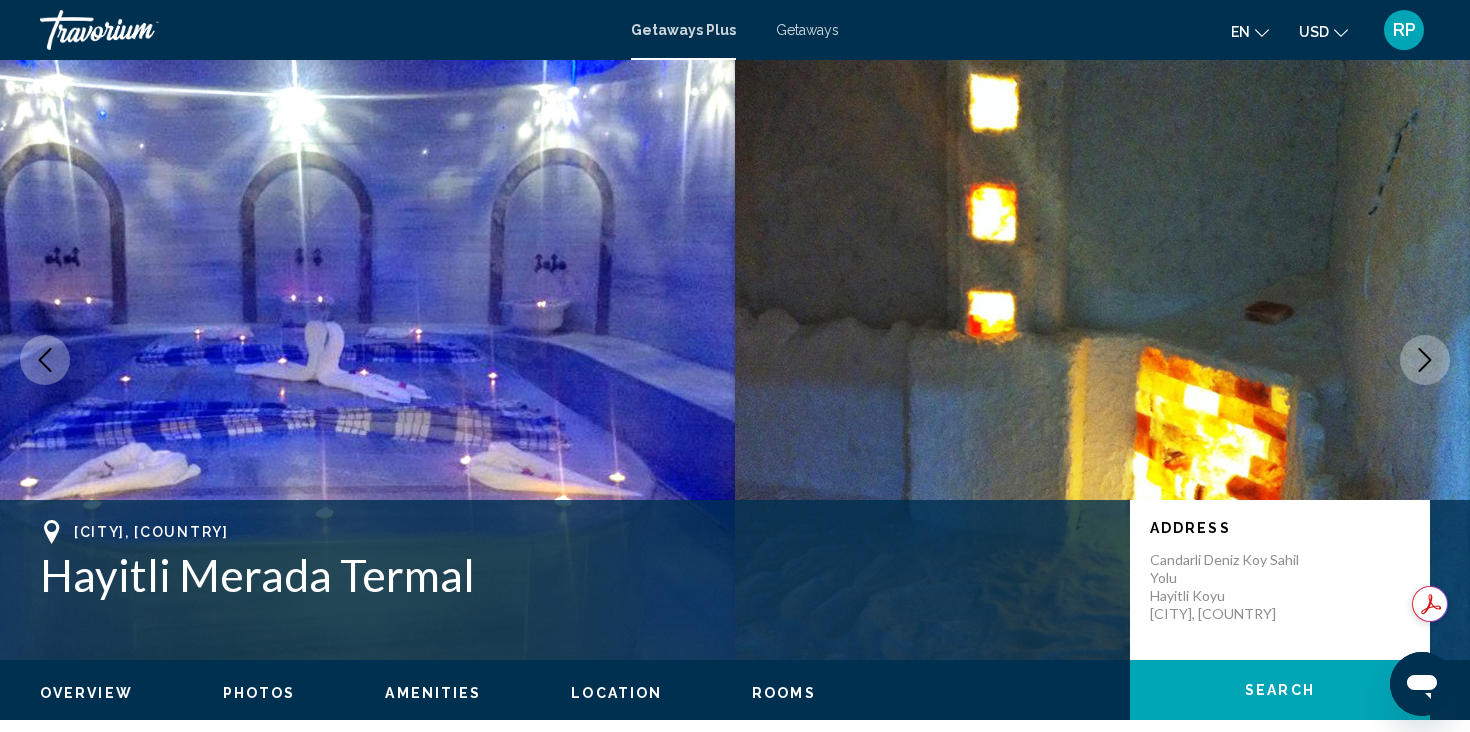 click at bounding box center (1425, 360) 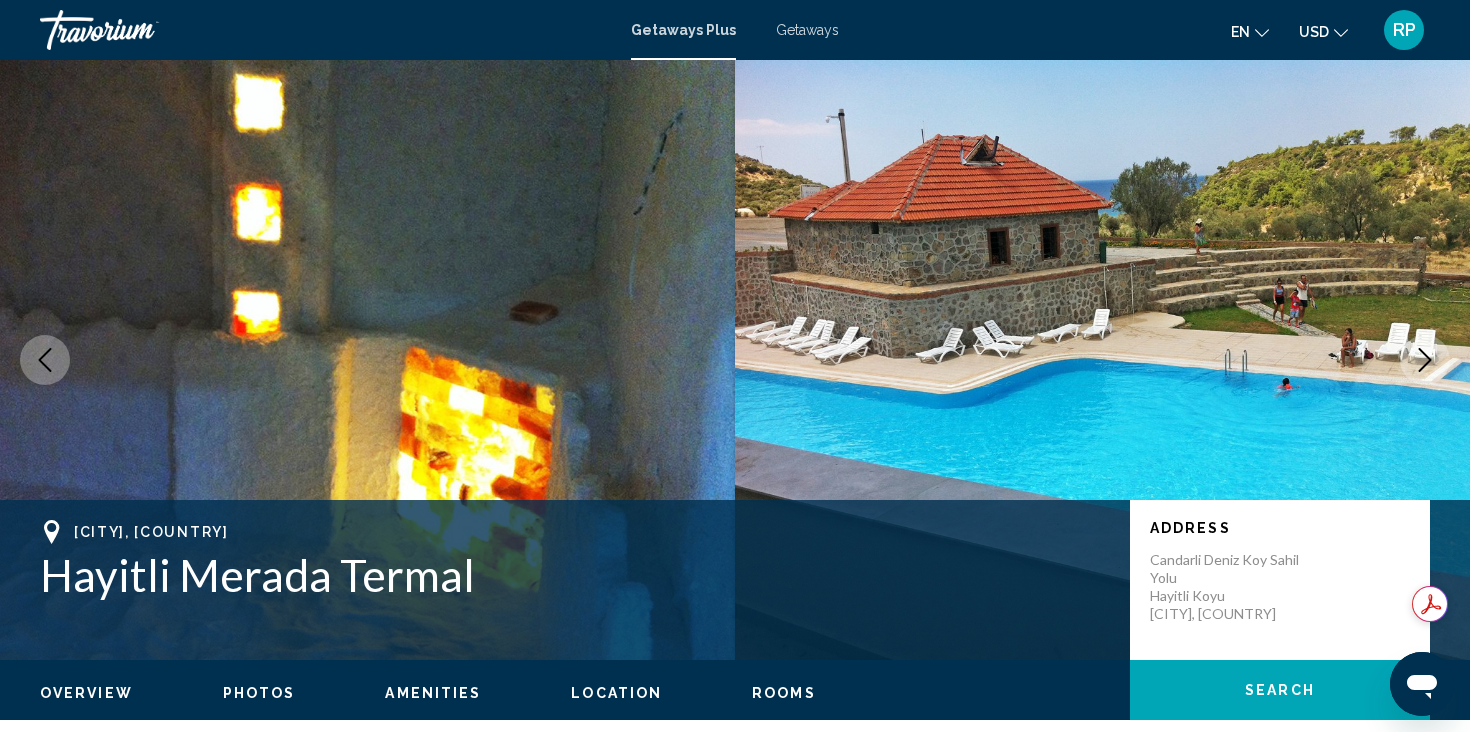 click at bounding box center (1425, 360) 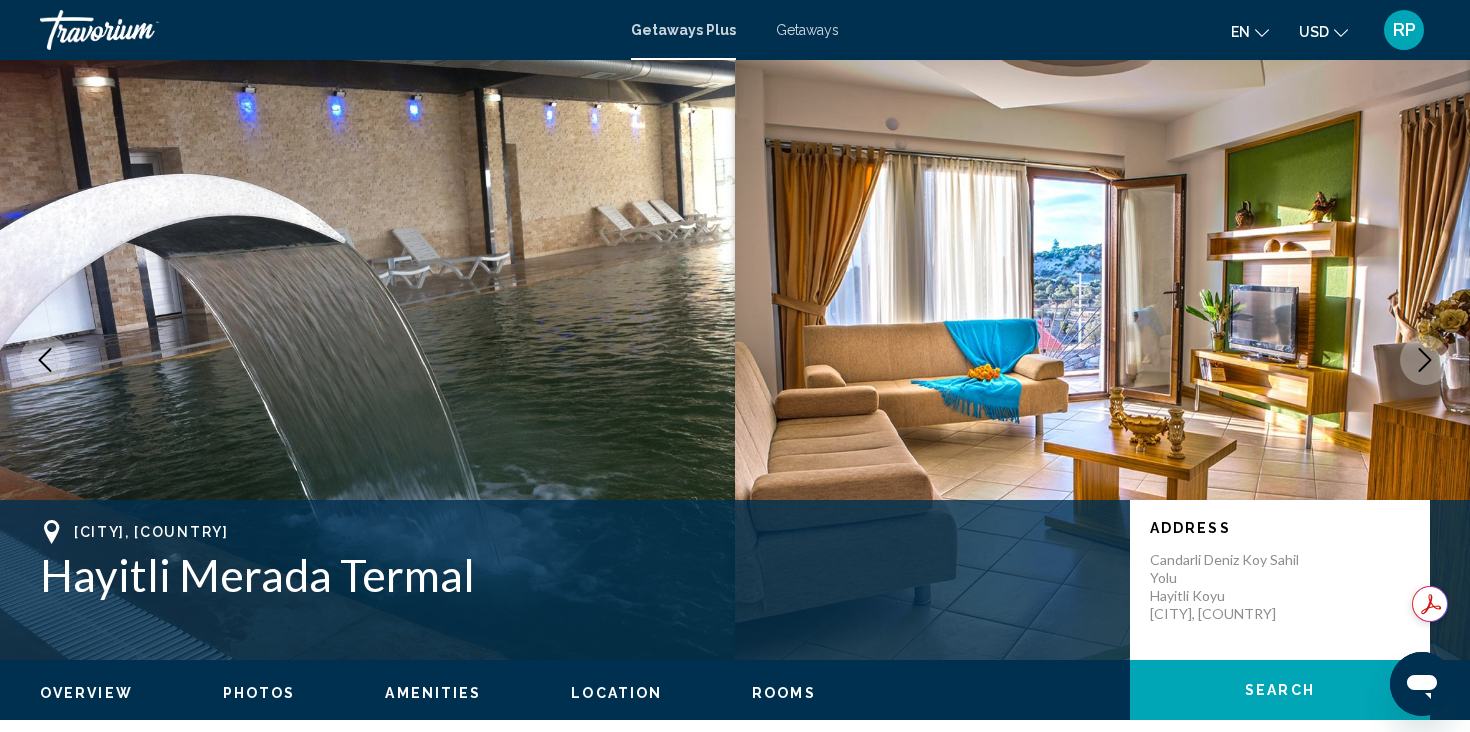 click 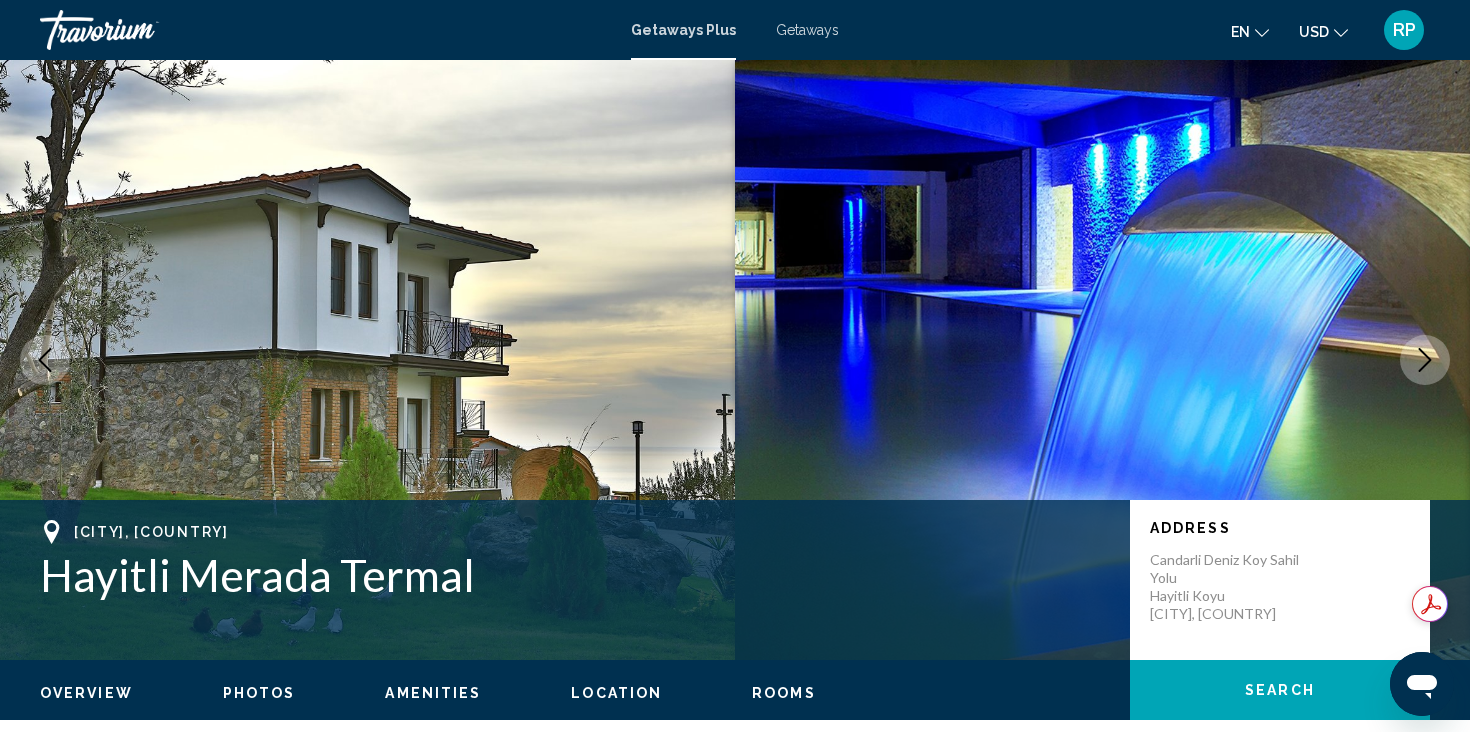 click 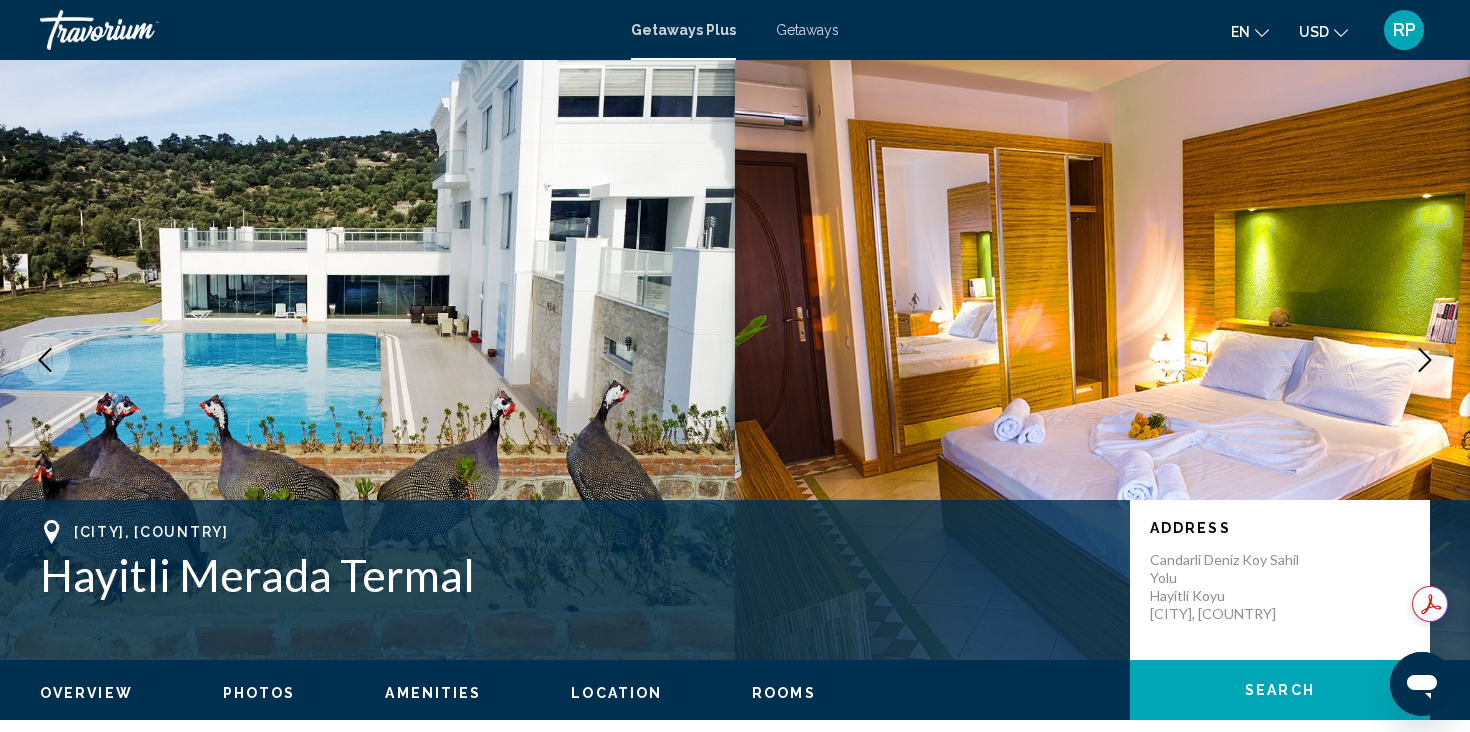 click 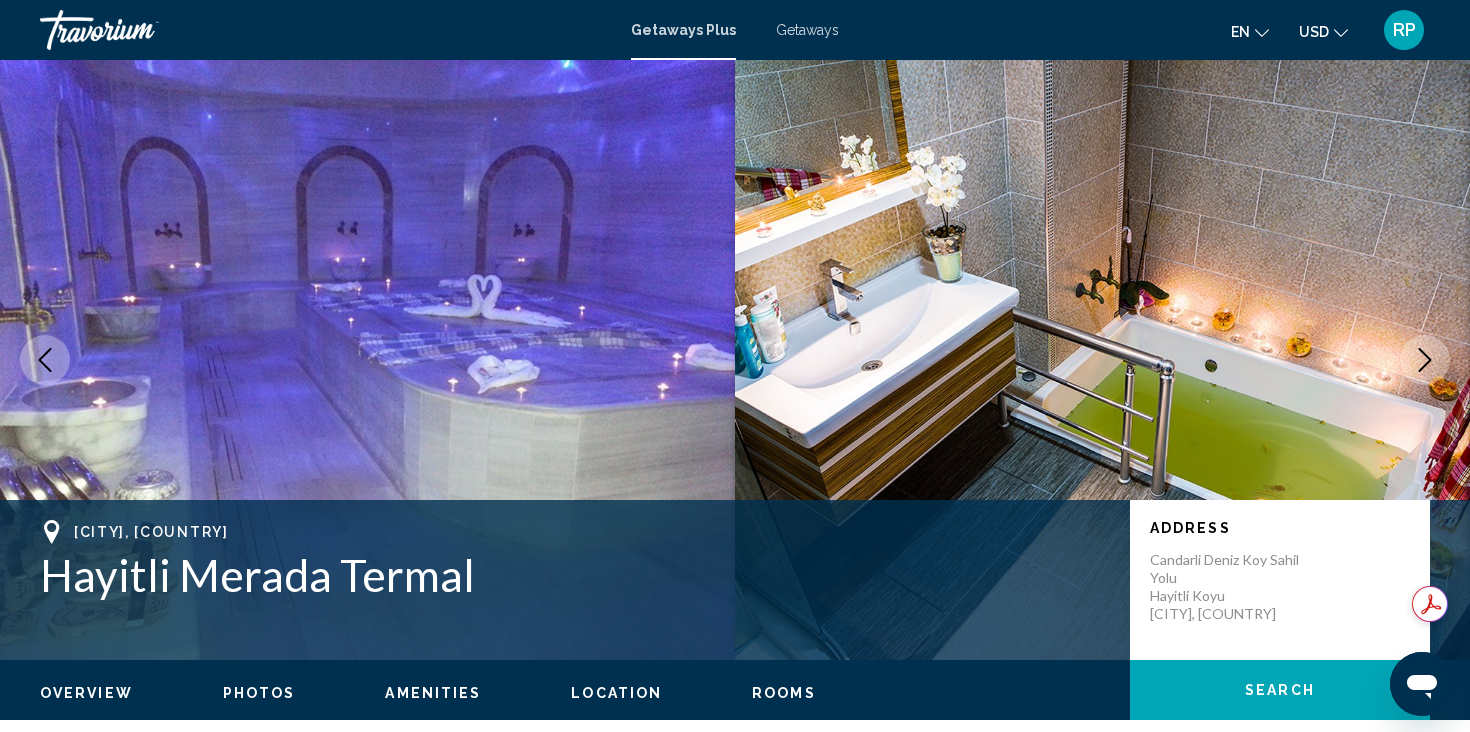 click 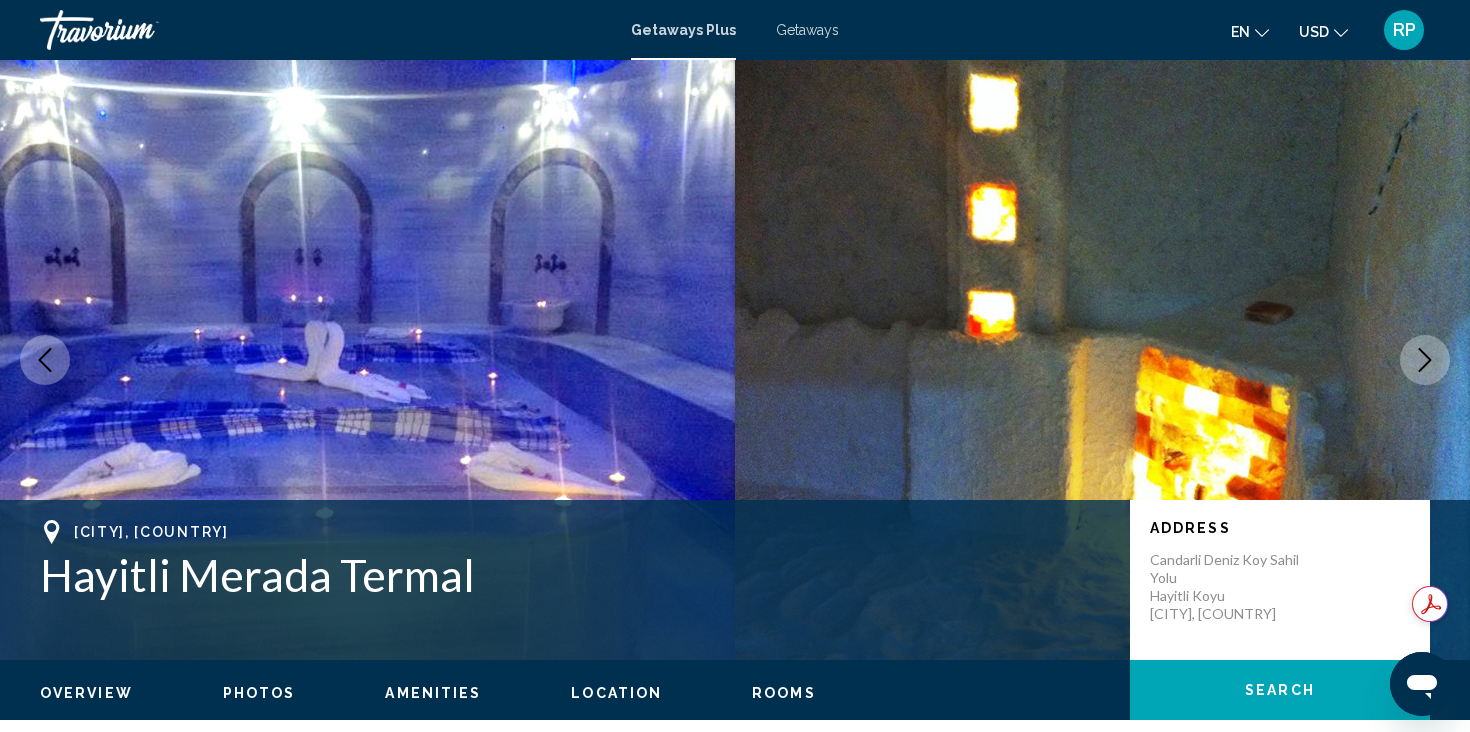 click 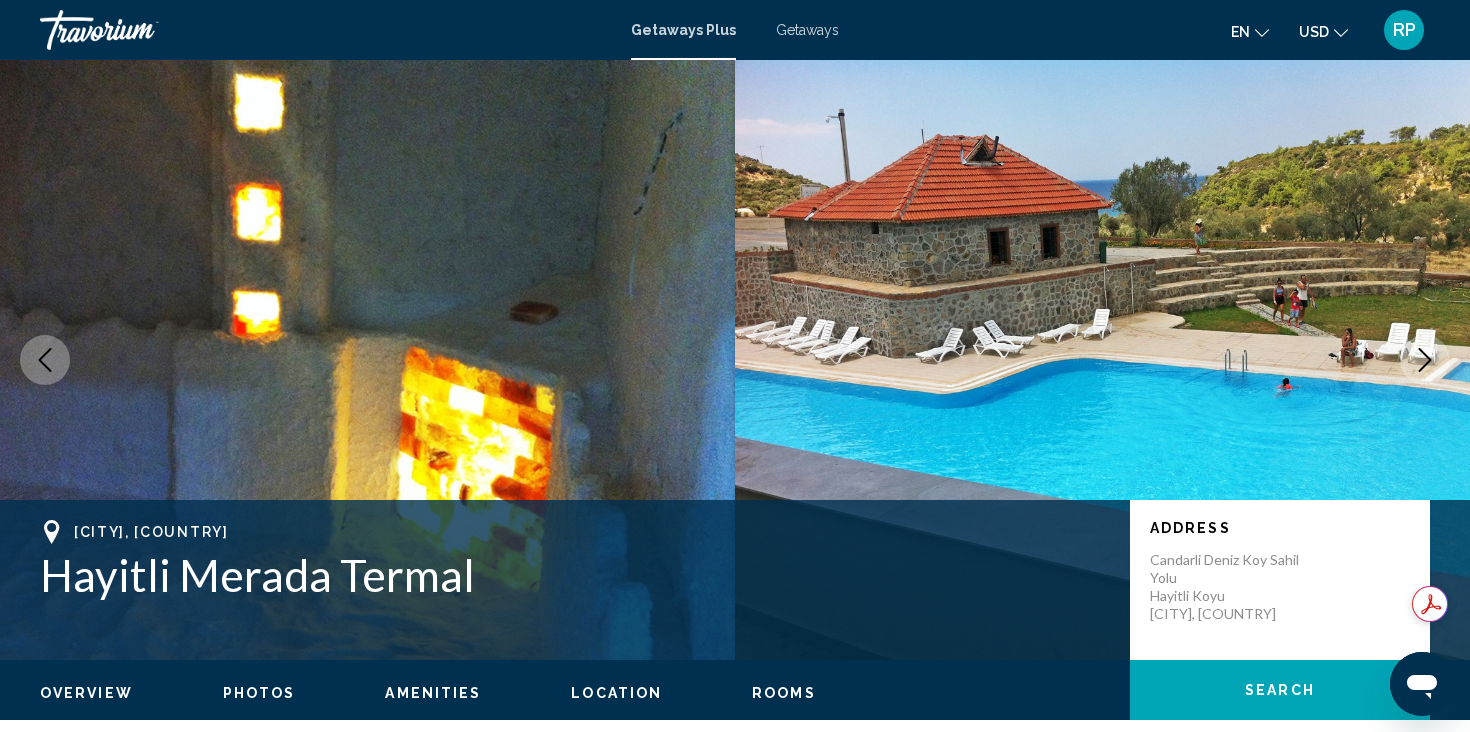click 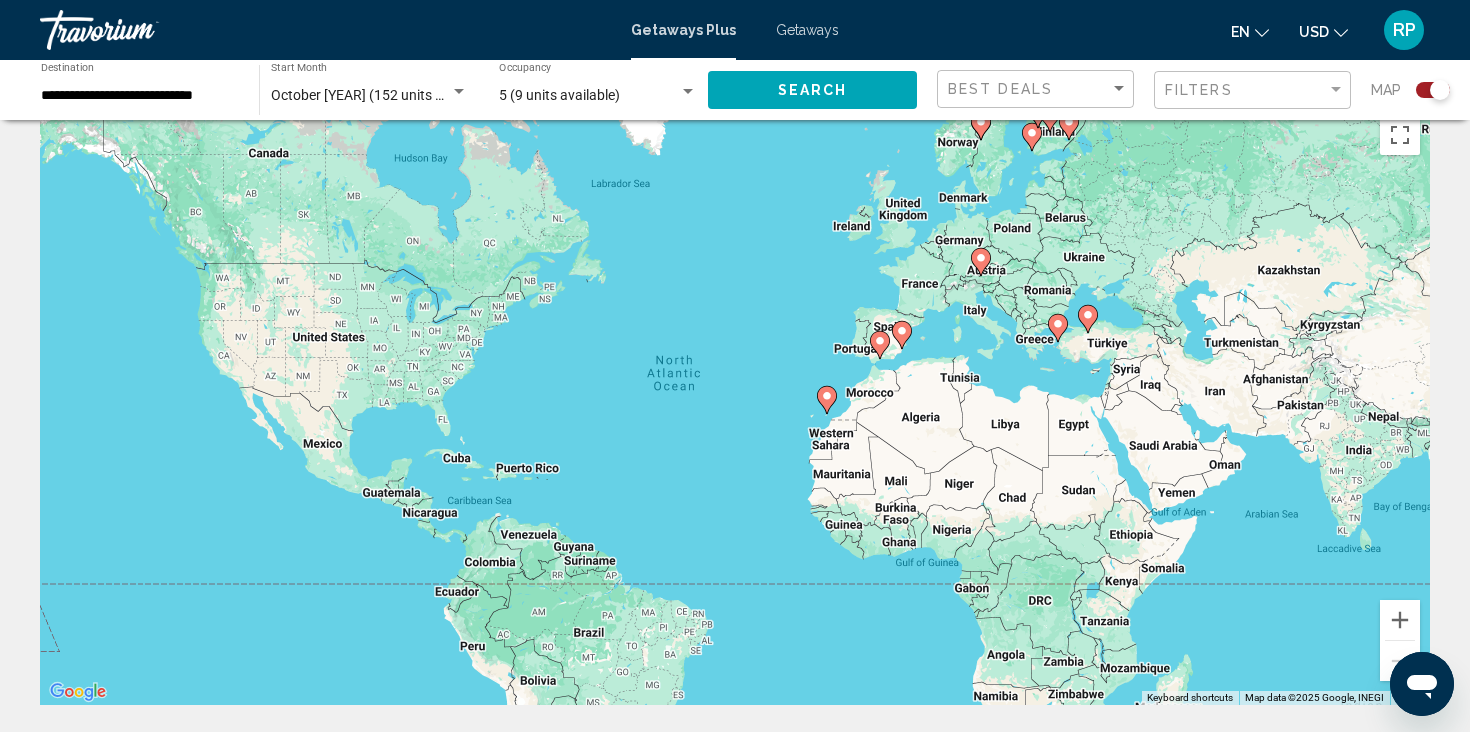 scroll, scrollTop: 6, scrollLeft: 0, axis: vertical 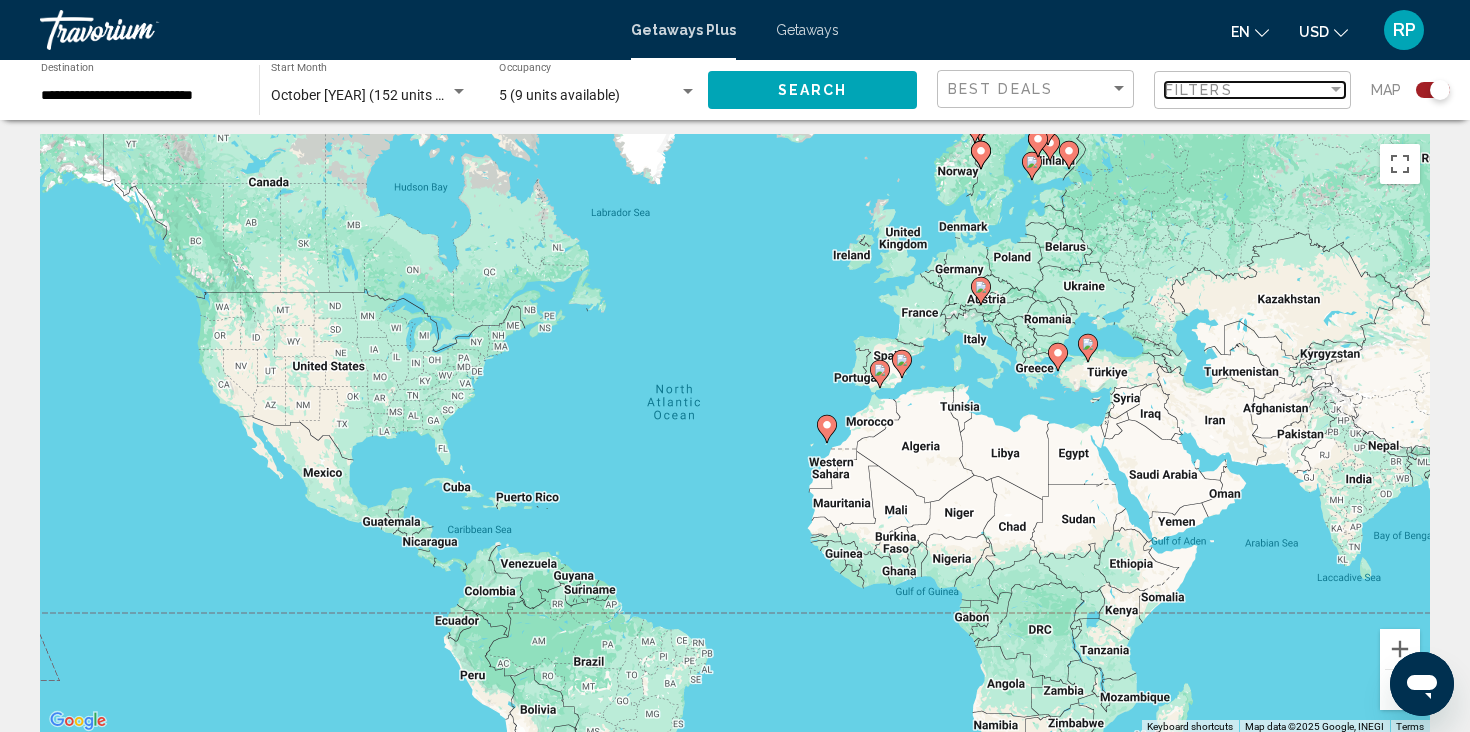 click on "Filters" at bounding box center (1199, 90) 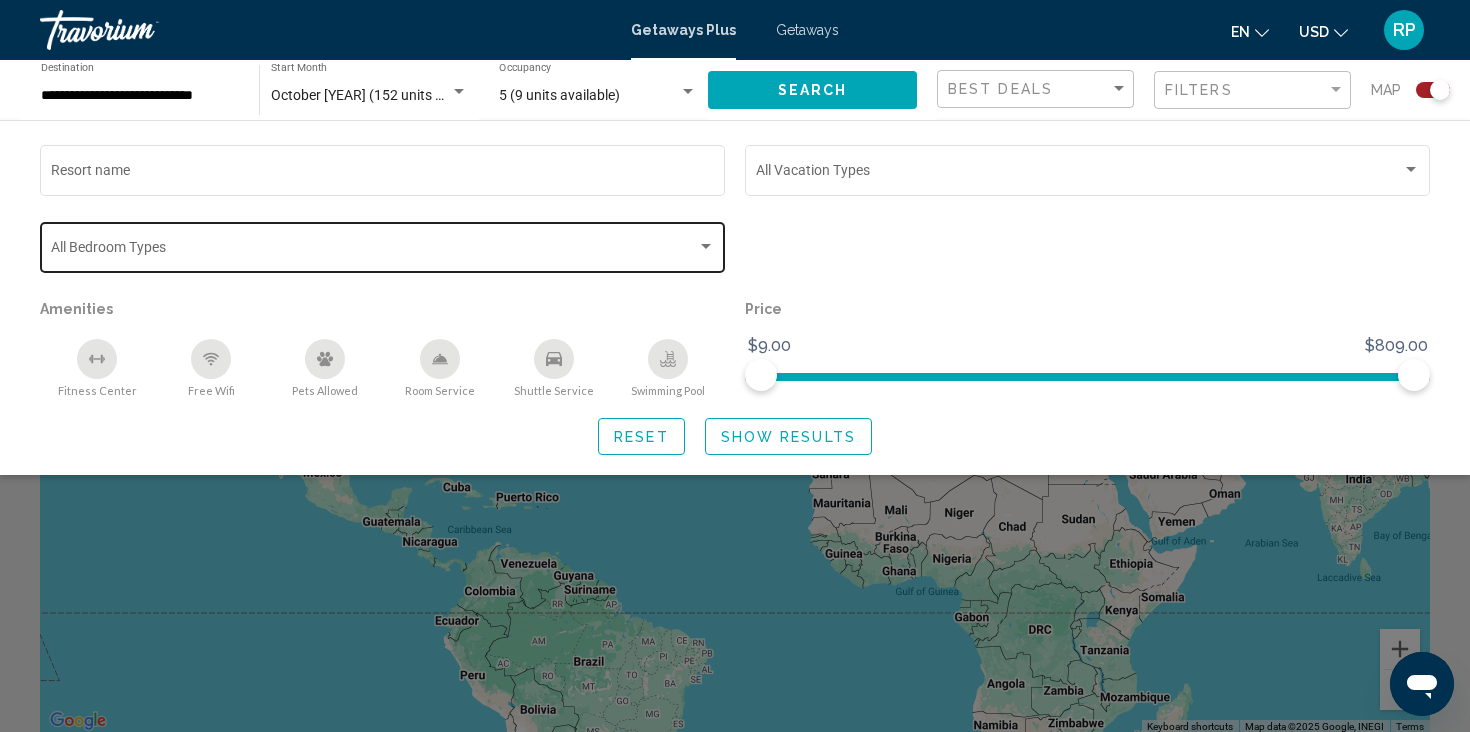 click at bounding box center [374, 251] 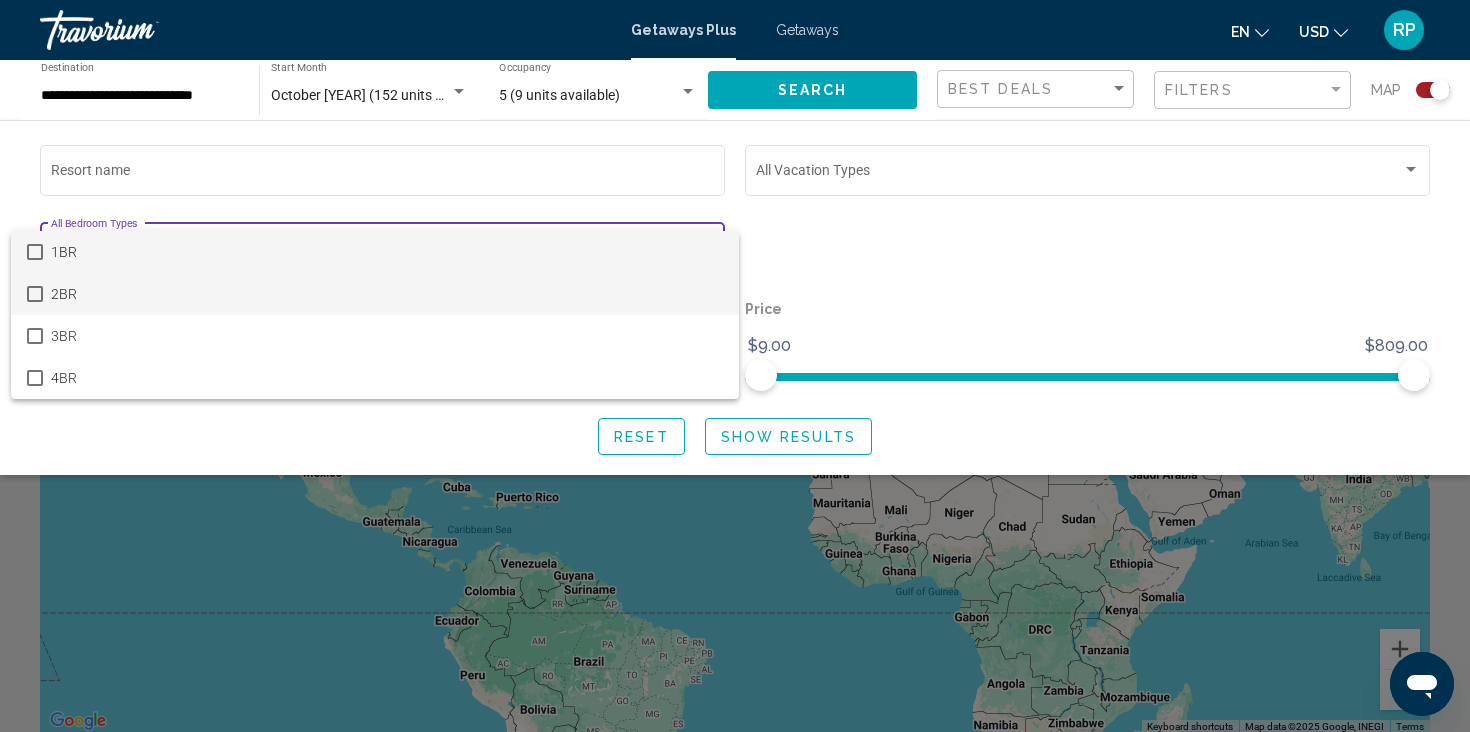 click on "2BR" at bounding box center [387, 294] 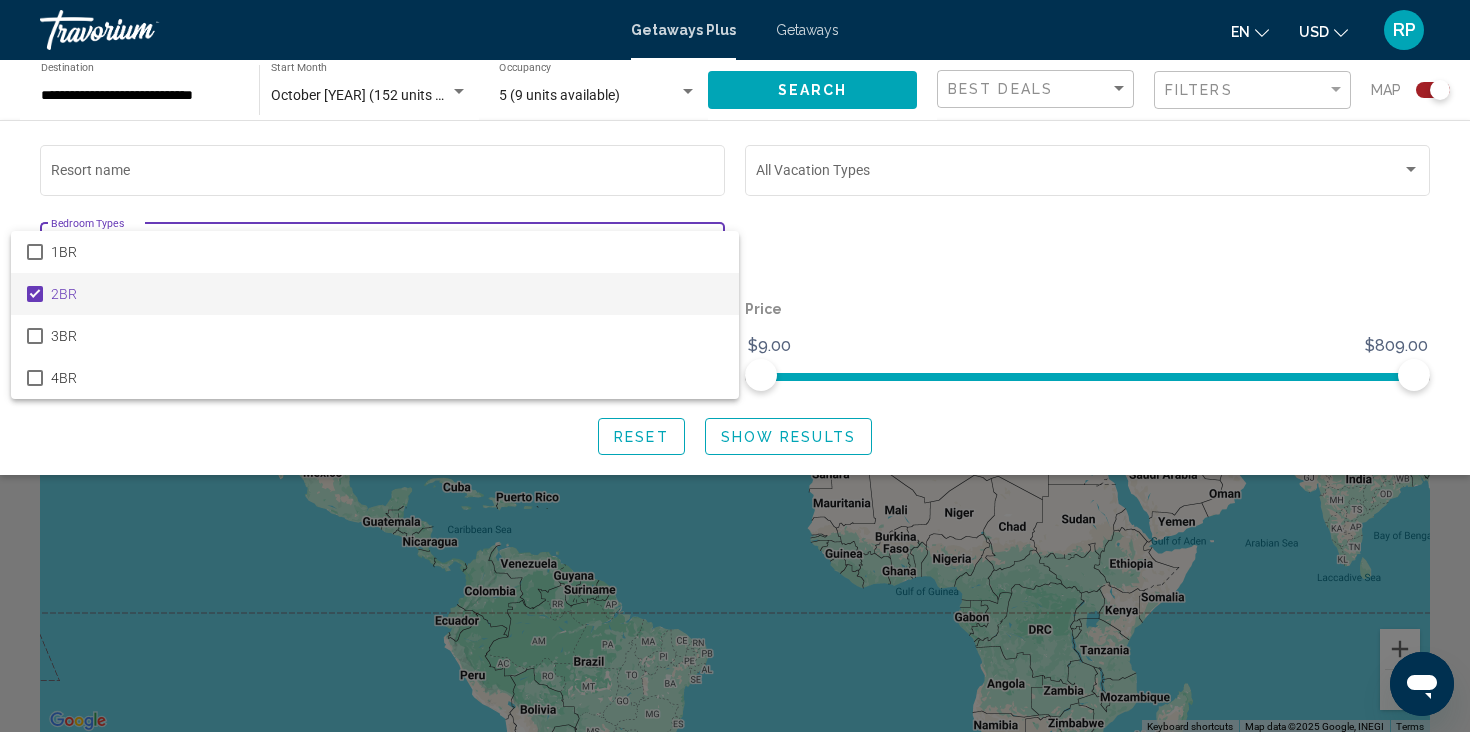 click at bounding box center (735, 366) 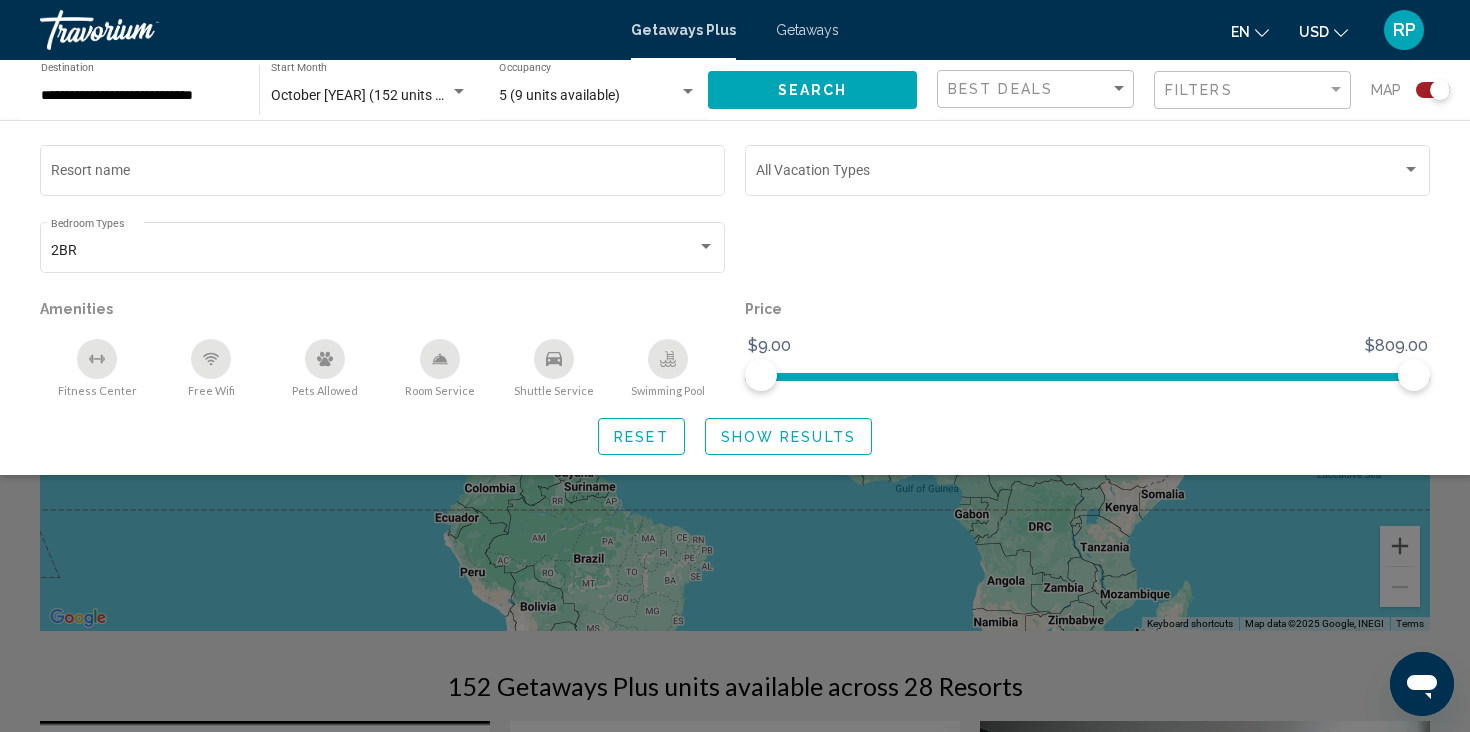 scroll, scrollTop: 108, scrollLeft: 0, axis: vertical 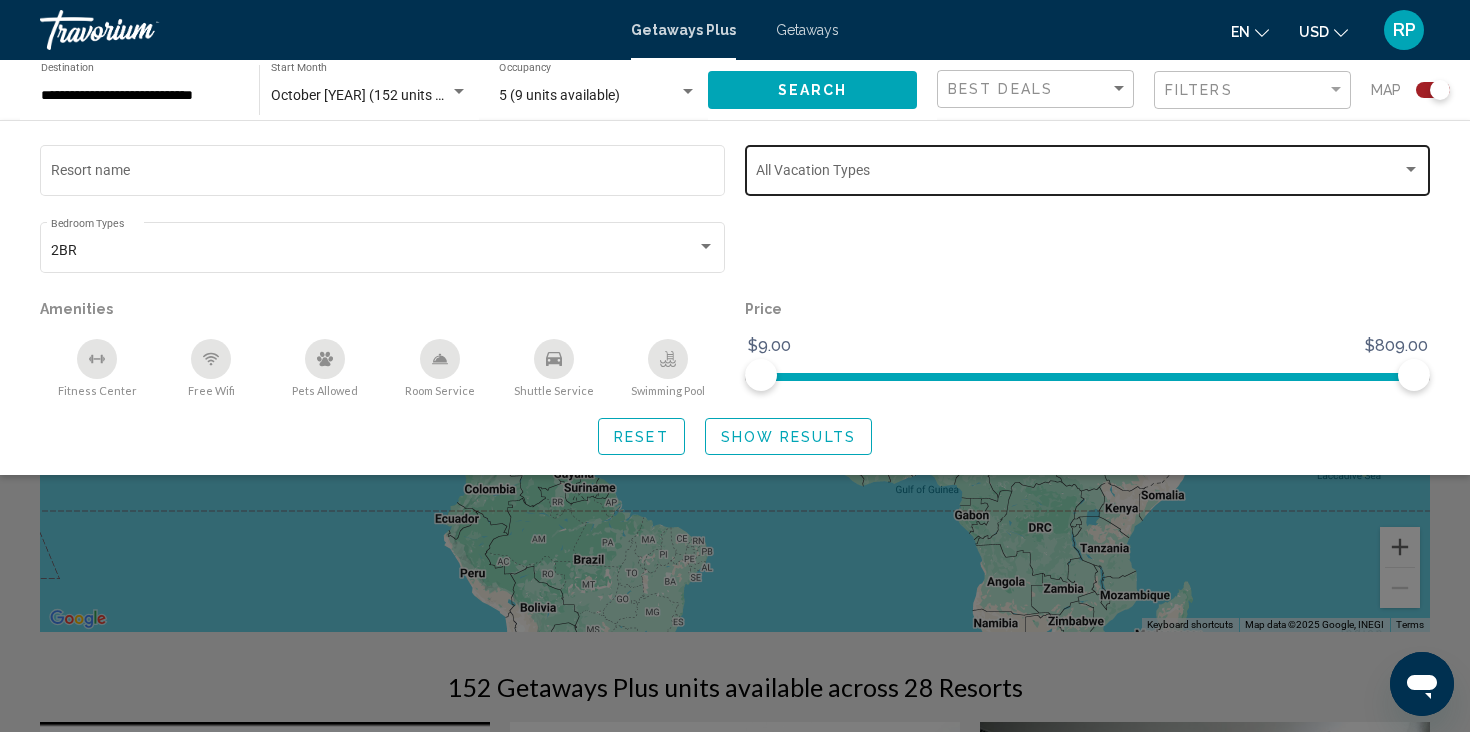 click on "Vacation Types All Vacation Types" 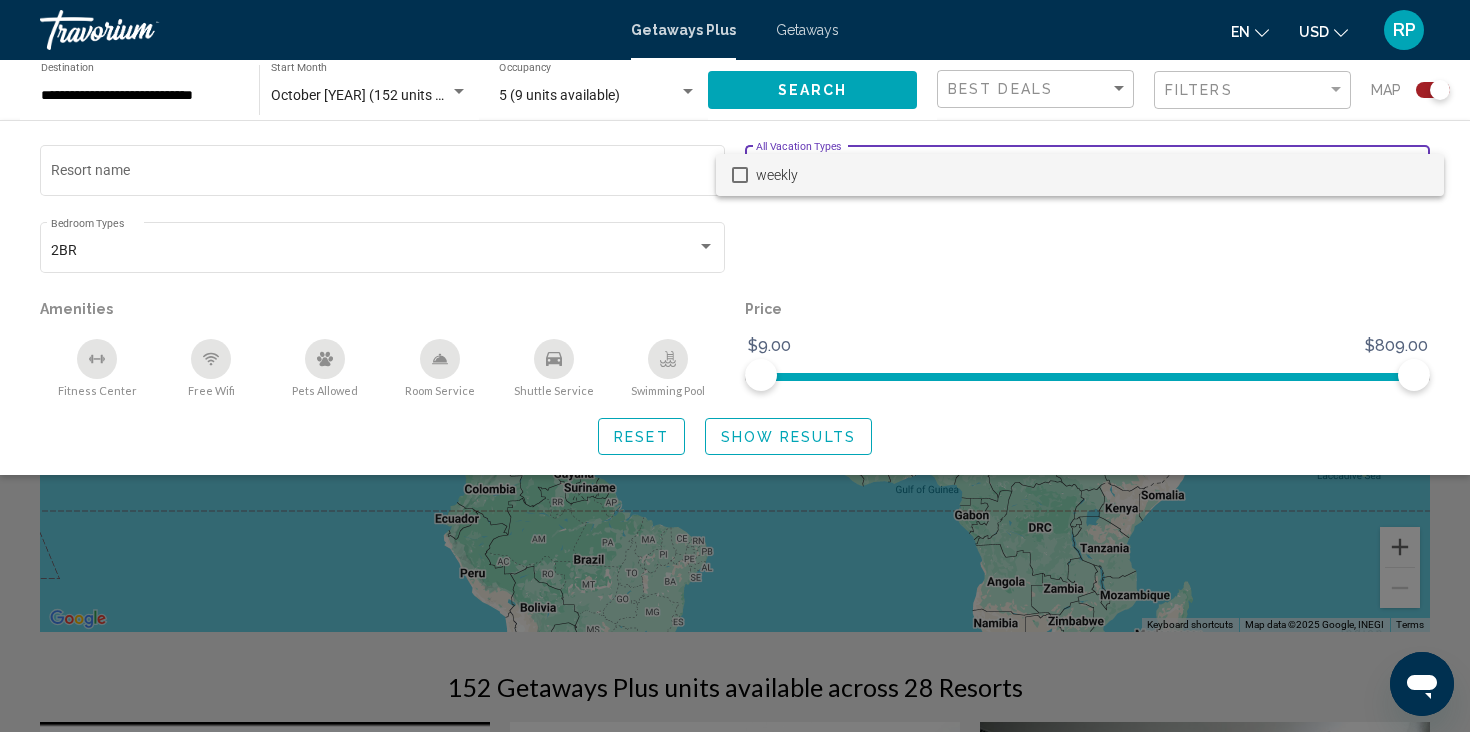 click at bounding box center (735, 366) 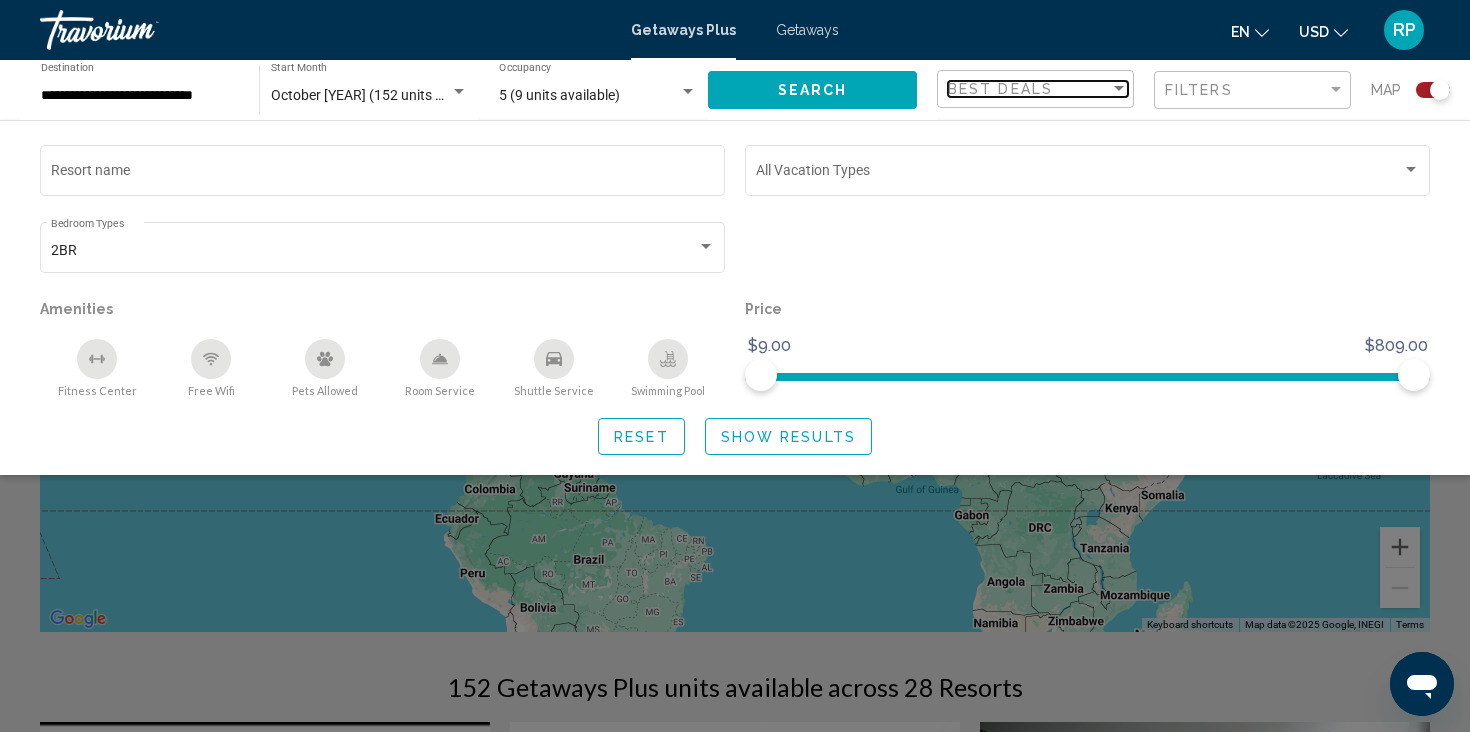 click on "Best Deals" at bounding box center (1029, 89) 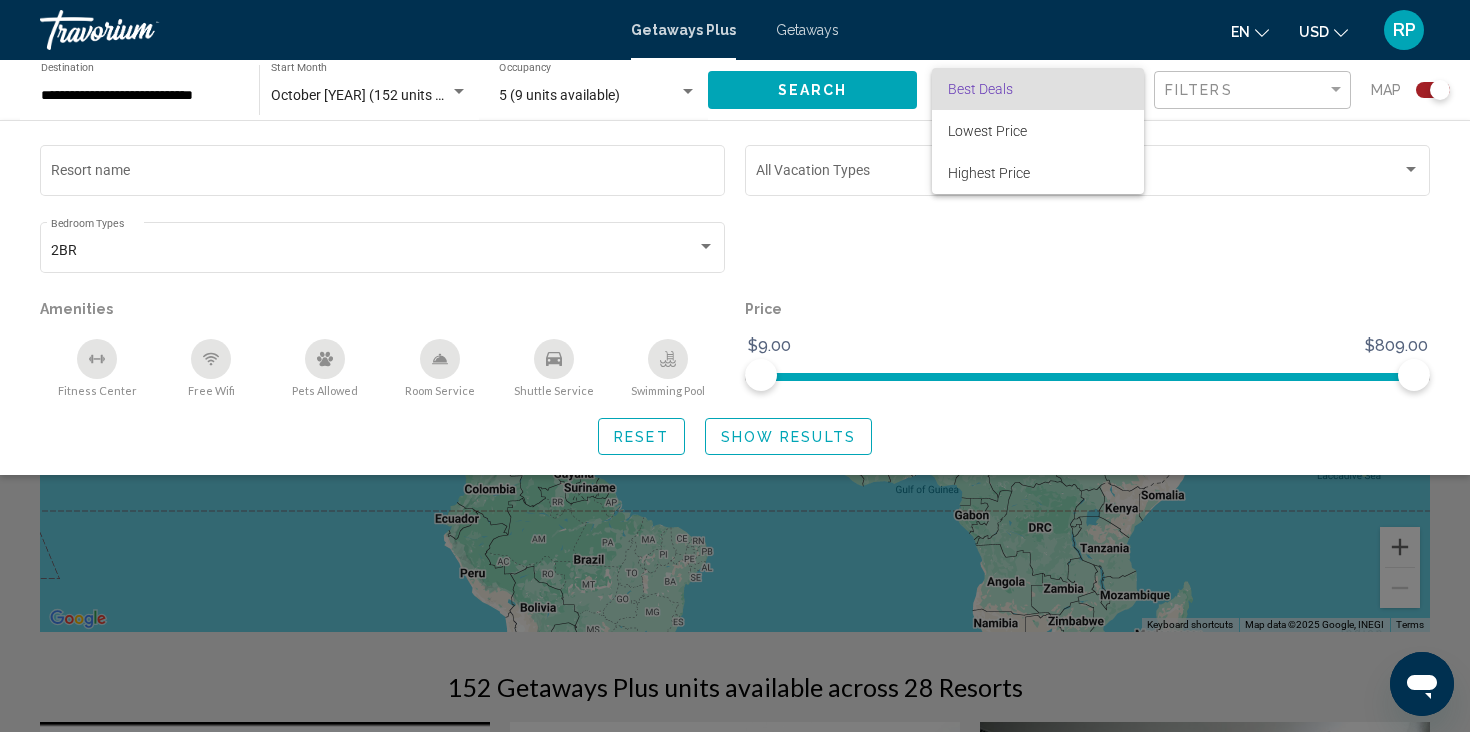 click on "Best Deals" at bounding box center [1038, 89] 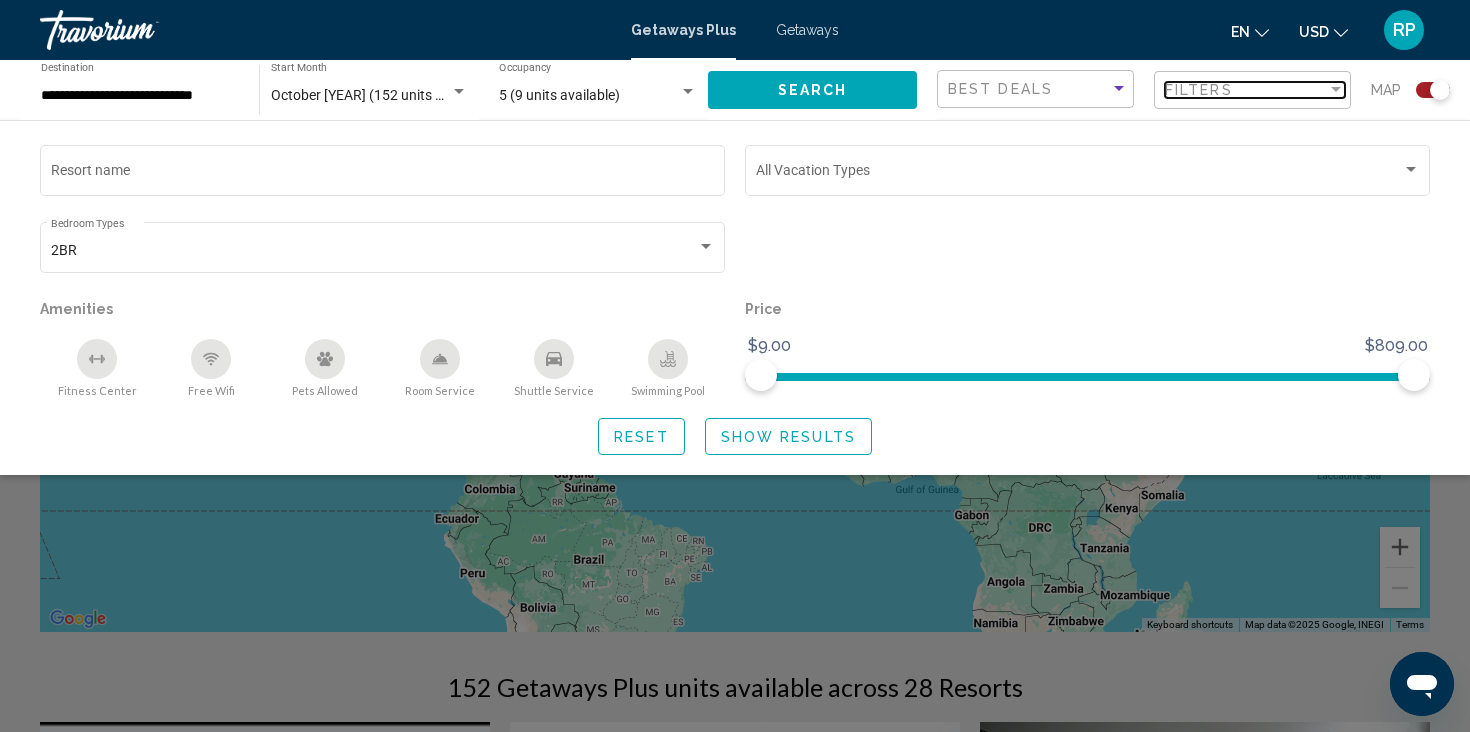 click on "Filters" at bounding box center [1199, 90] 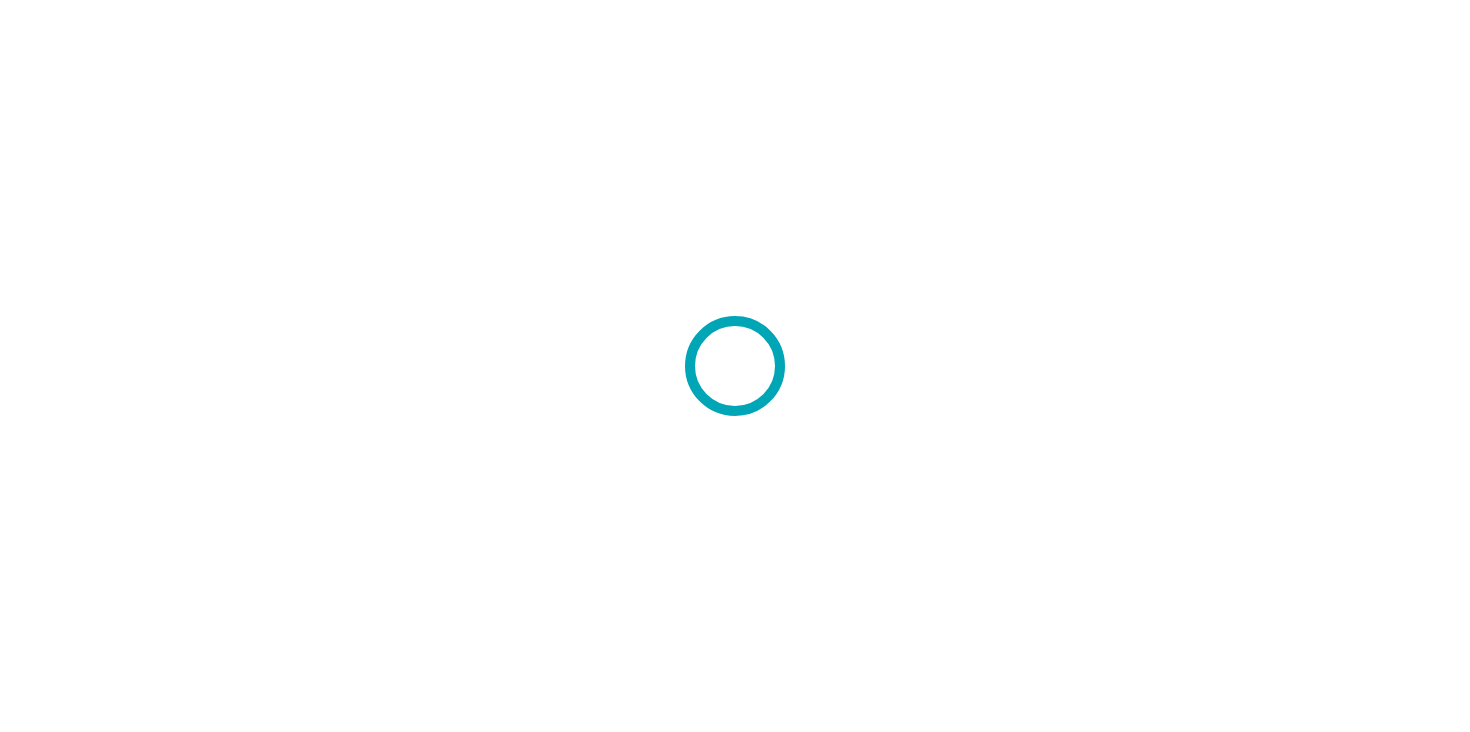 scroll, scrollTop: 0, scrollLeft: 0, axis: both 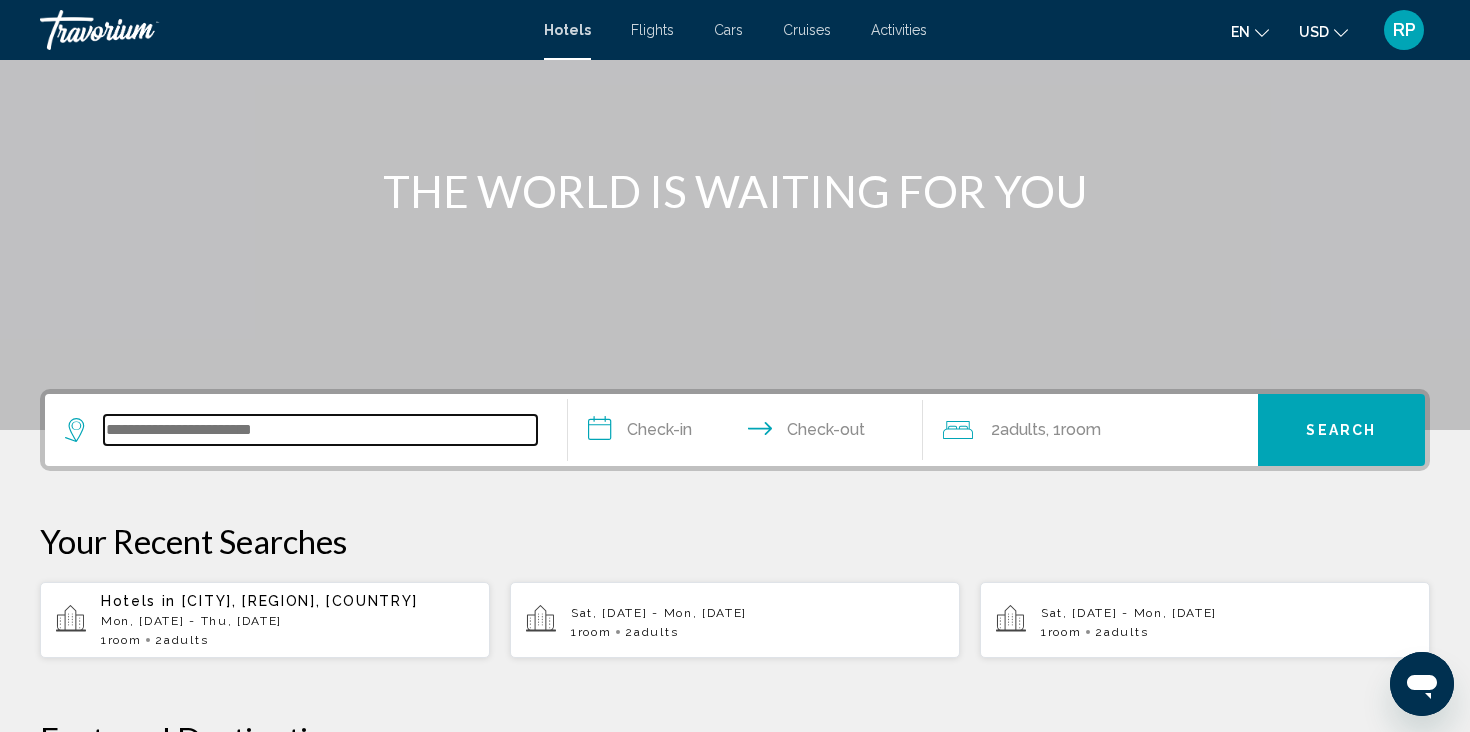 click at bounding box center (320, 430) 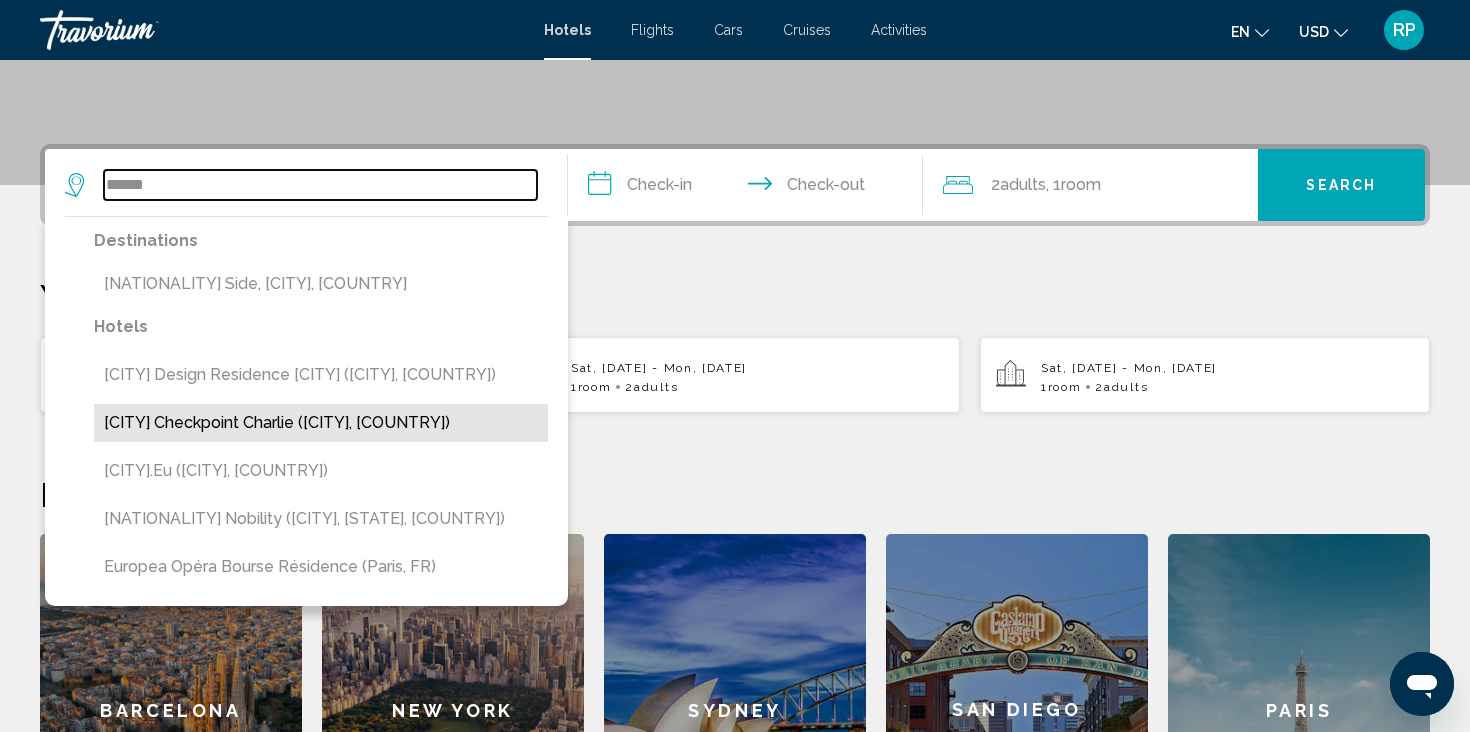 scroll, scrollTop: 407, scrollLeft: 0, axis: vertical 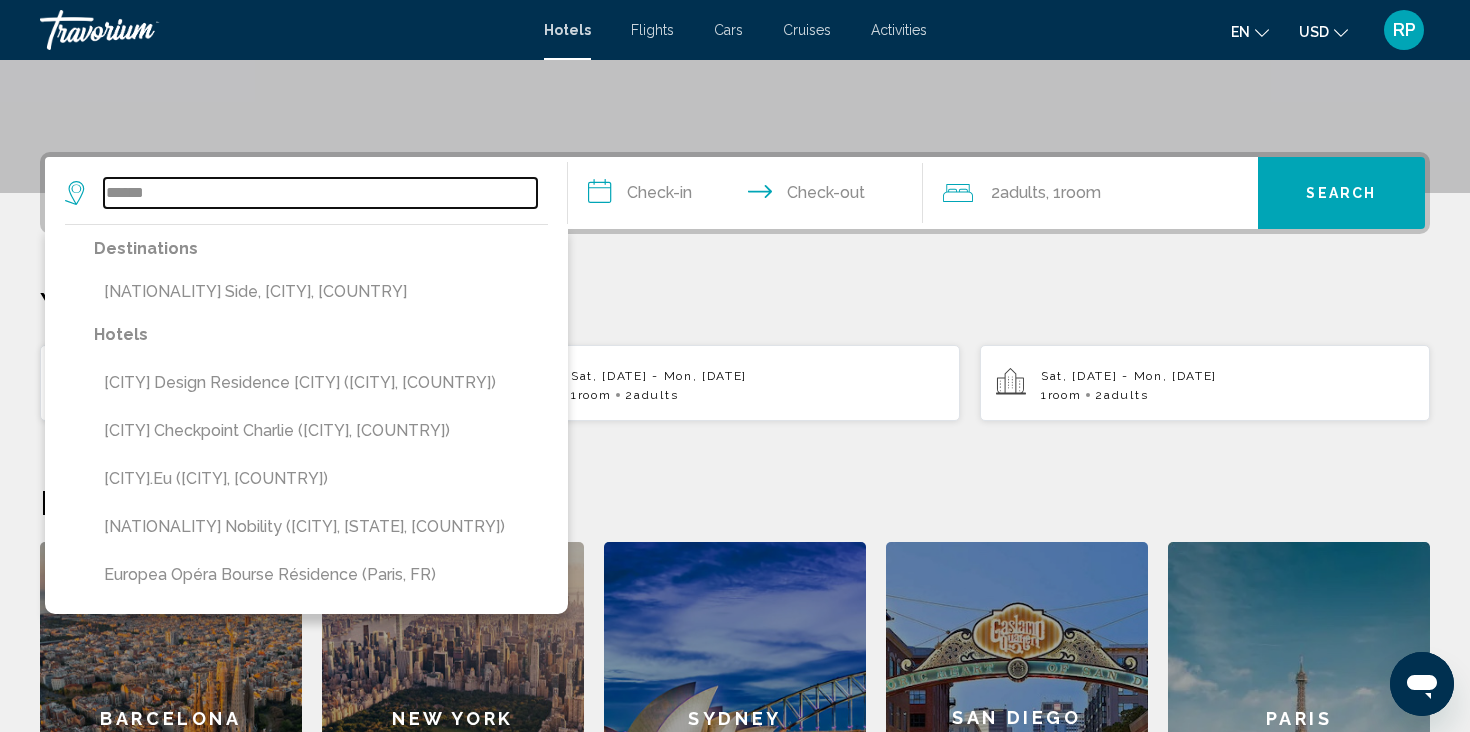 click on "******" at bounding box center [320, 193] 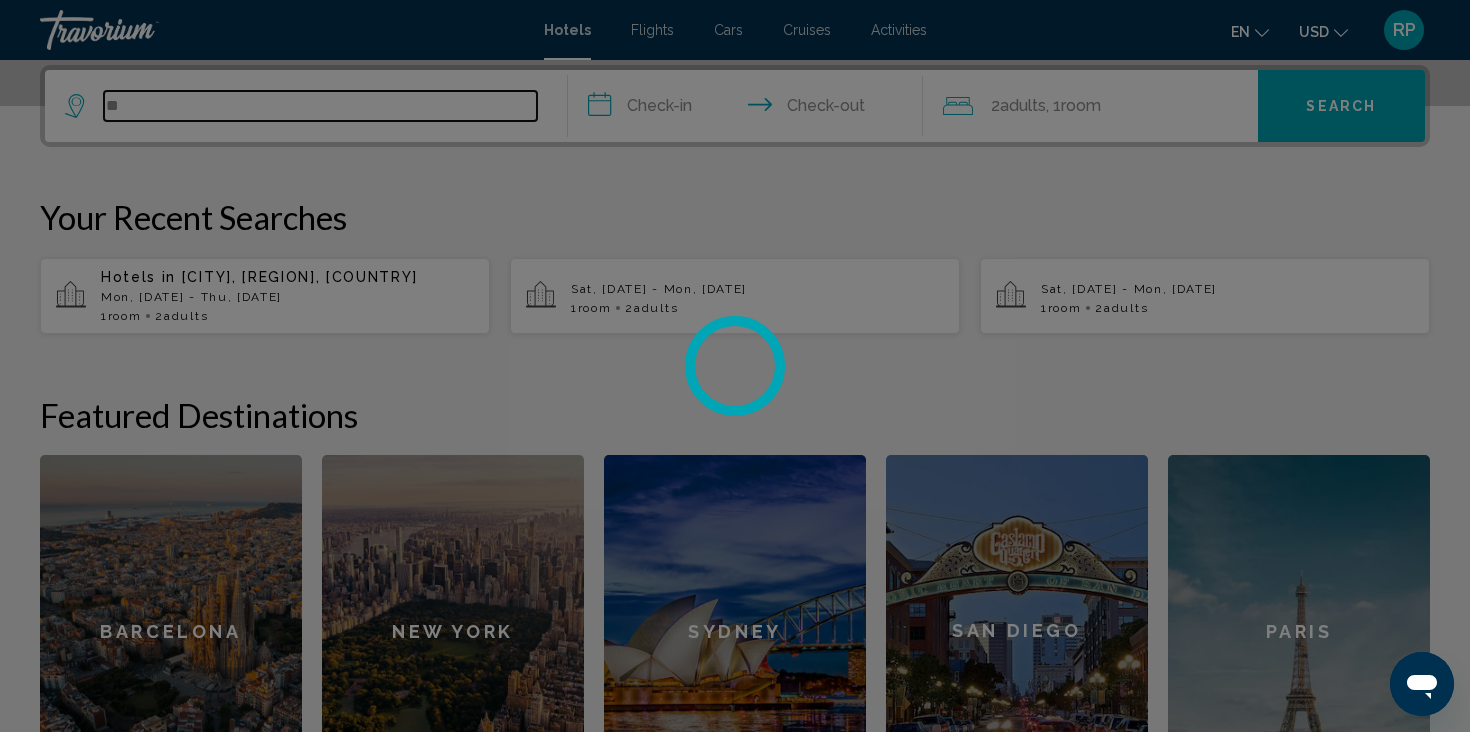 type on "*" 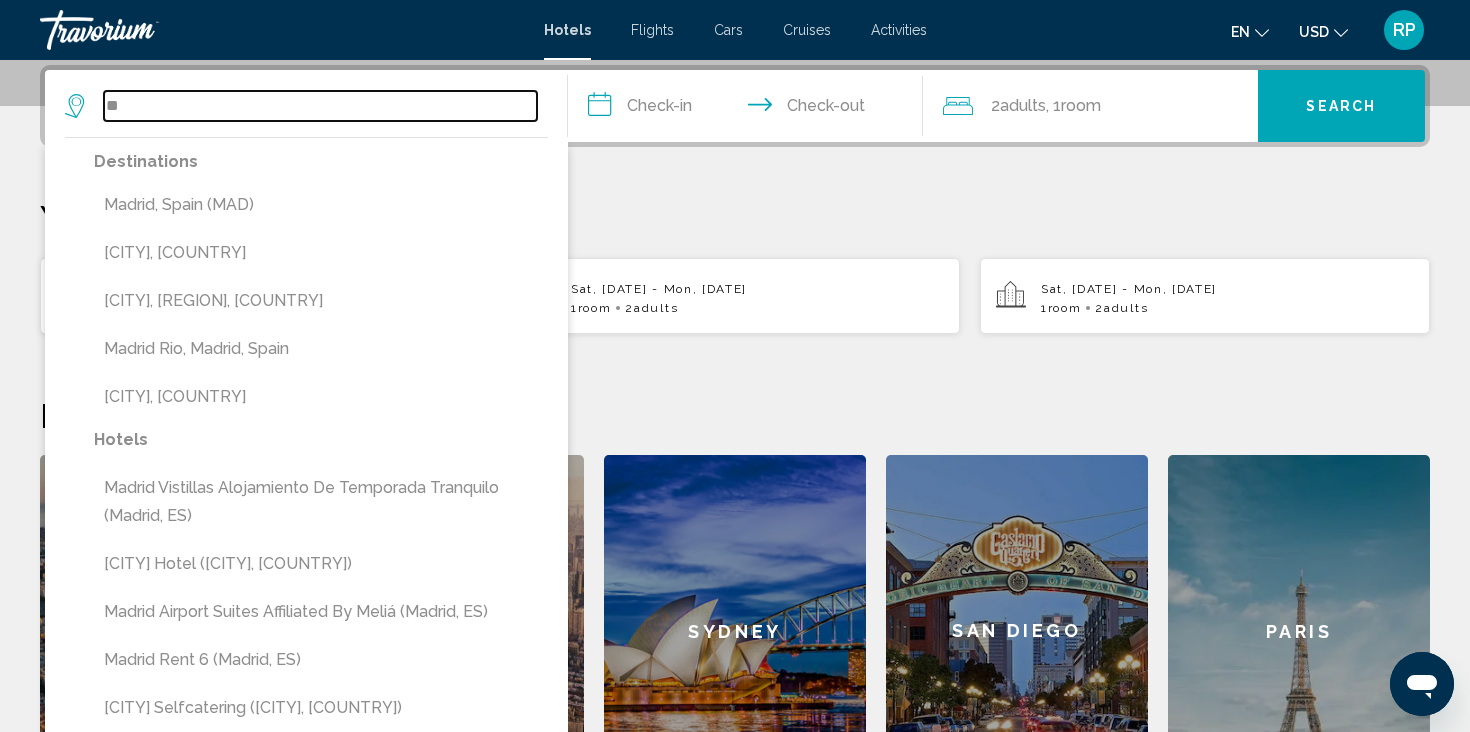 type on "*" 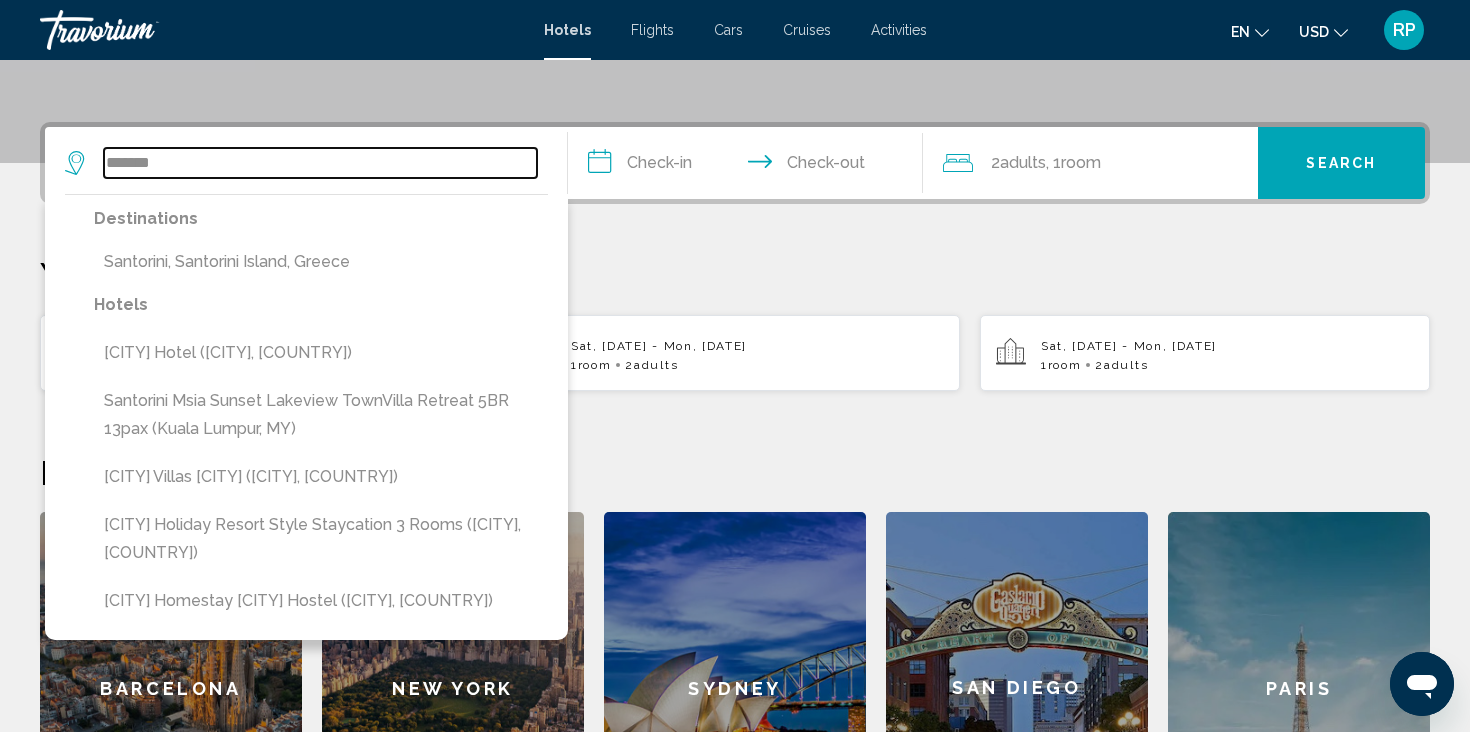 scroll, scrollTop: 434, scrollLeft: 0, axis: vertical 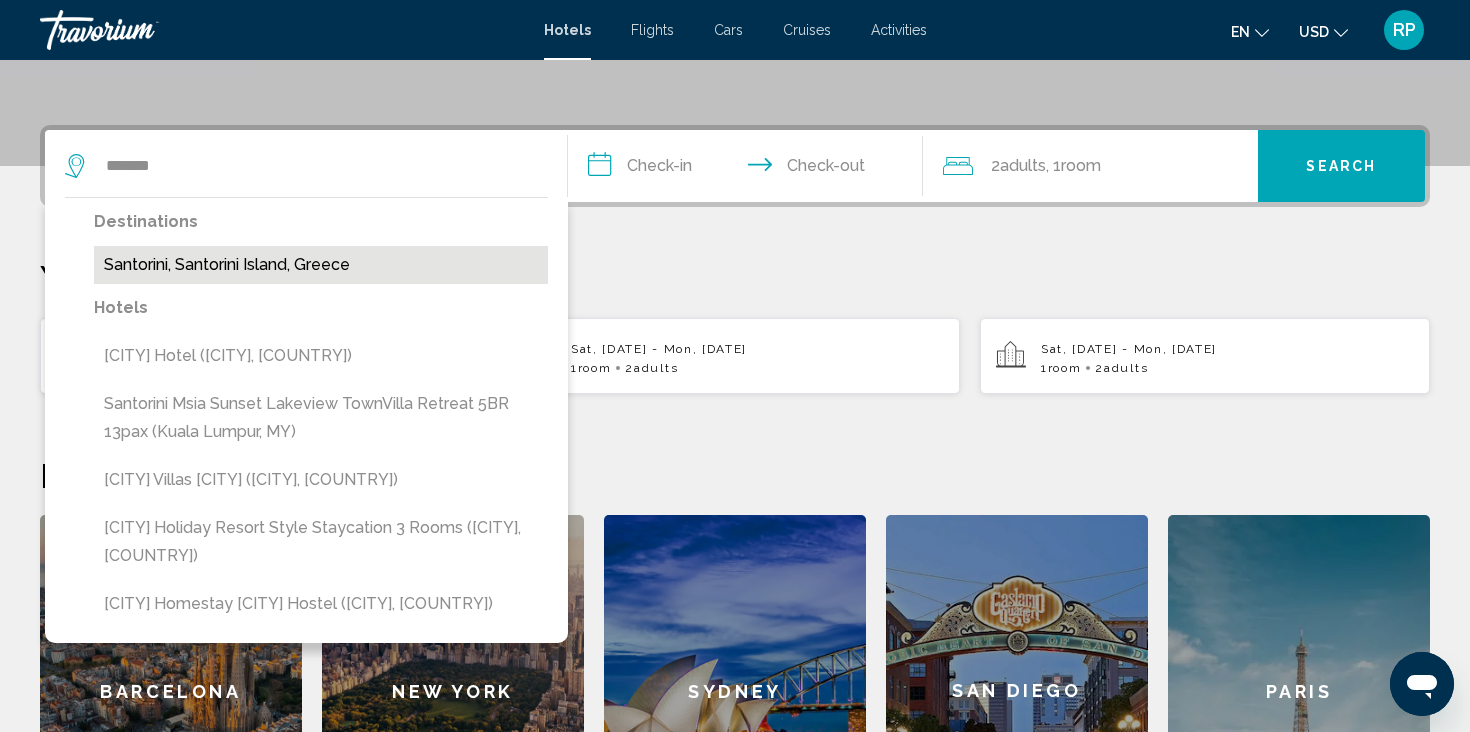 click on "Santorini, Santorini Island, Greece" at bounding box center (321, 265) 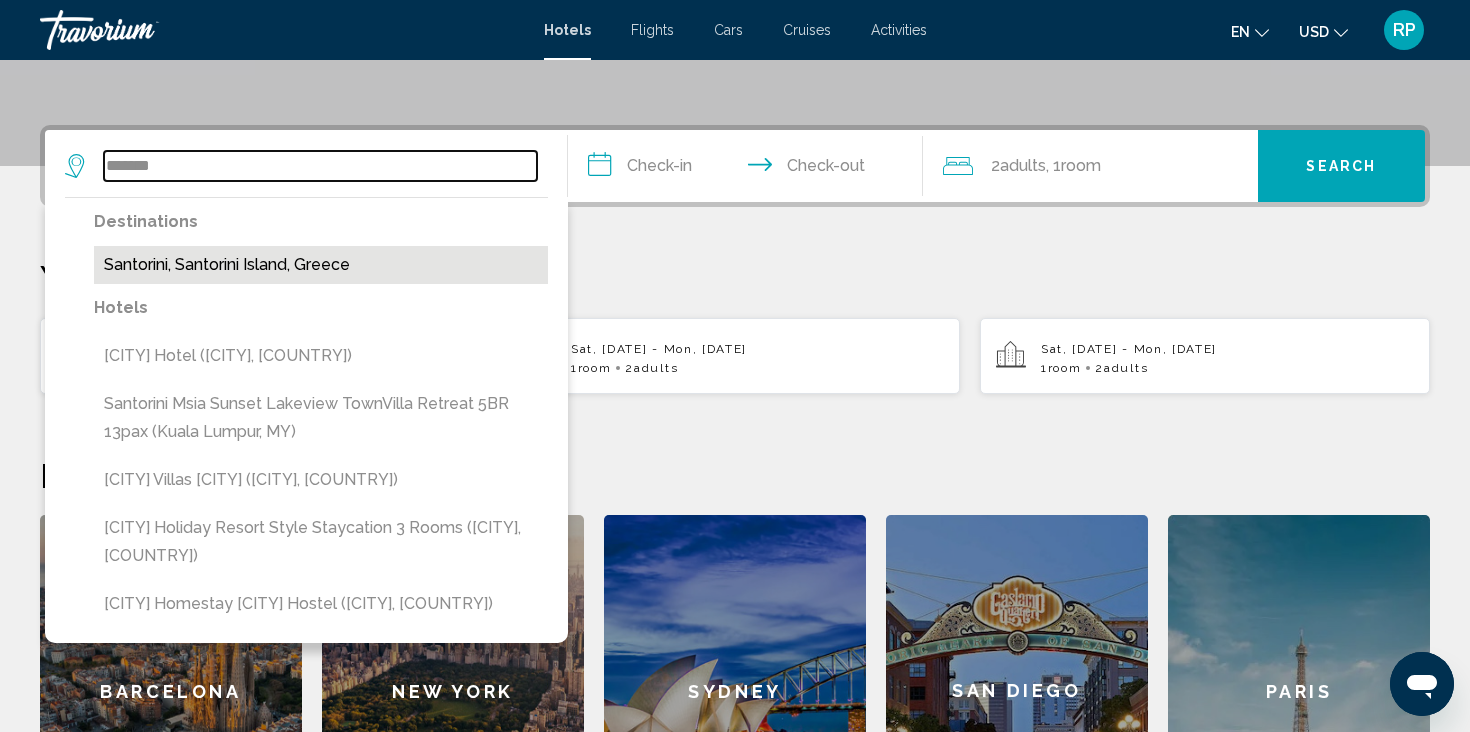 type on "**********" 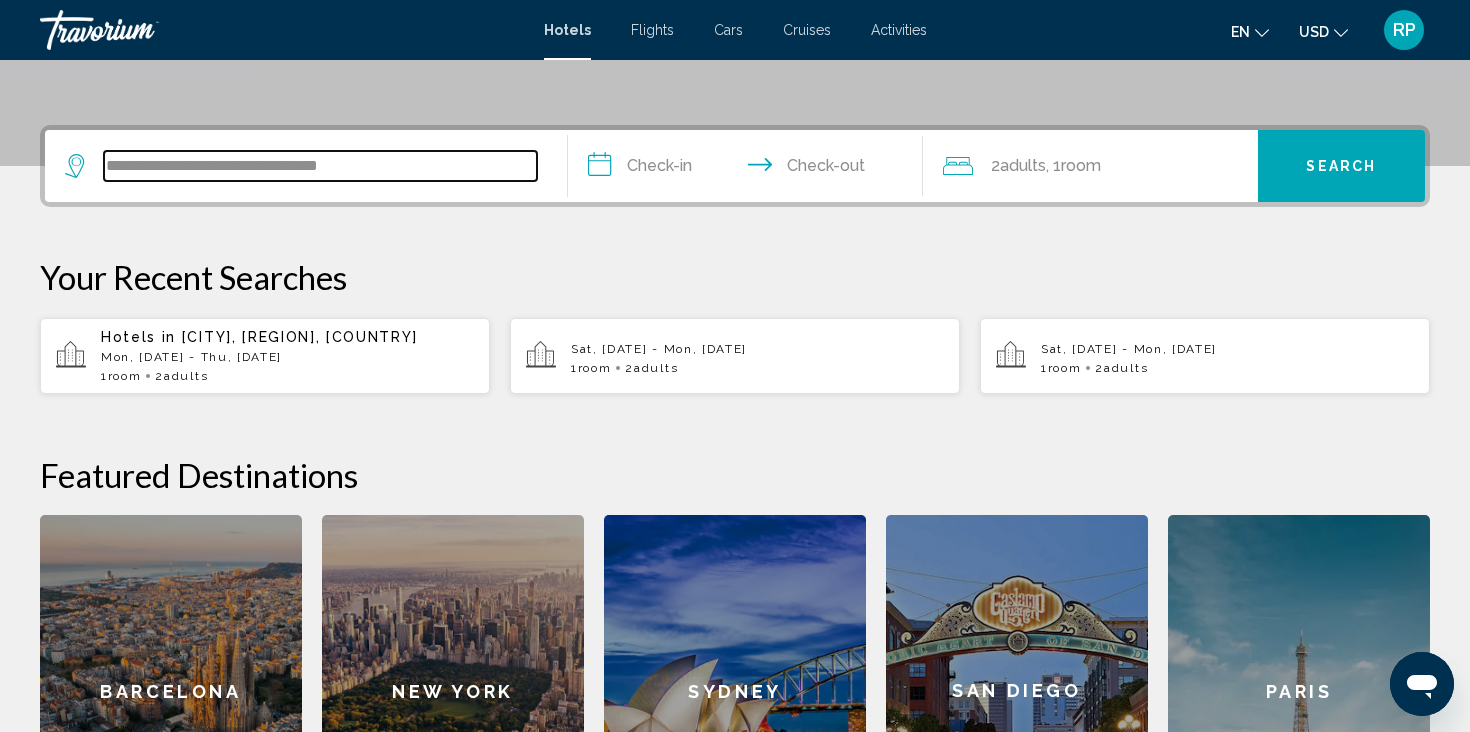 scroll, scrollTop: 494, scrollLeft: 0, axis: vertical 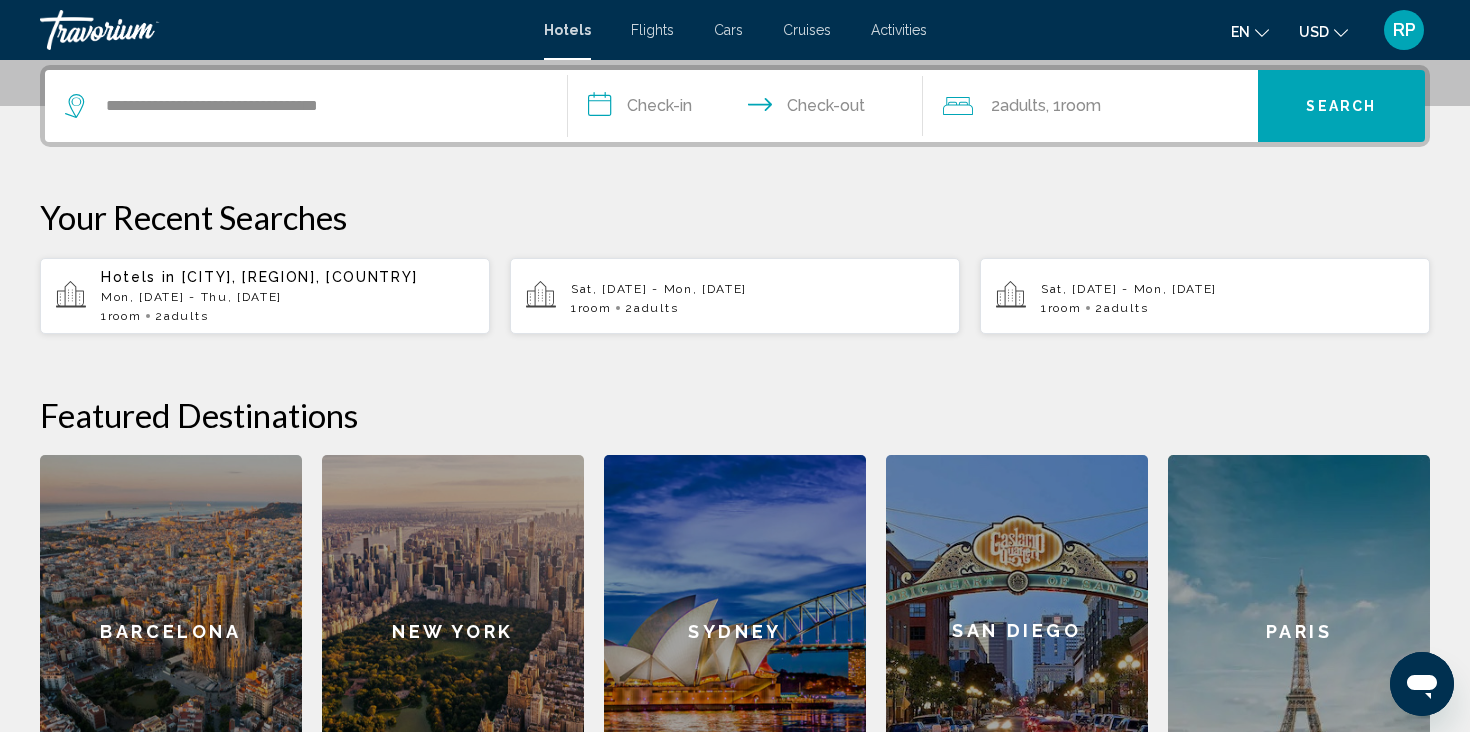 click on "**********" at bounding box center (749, 109) 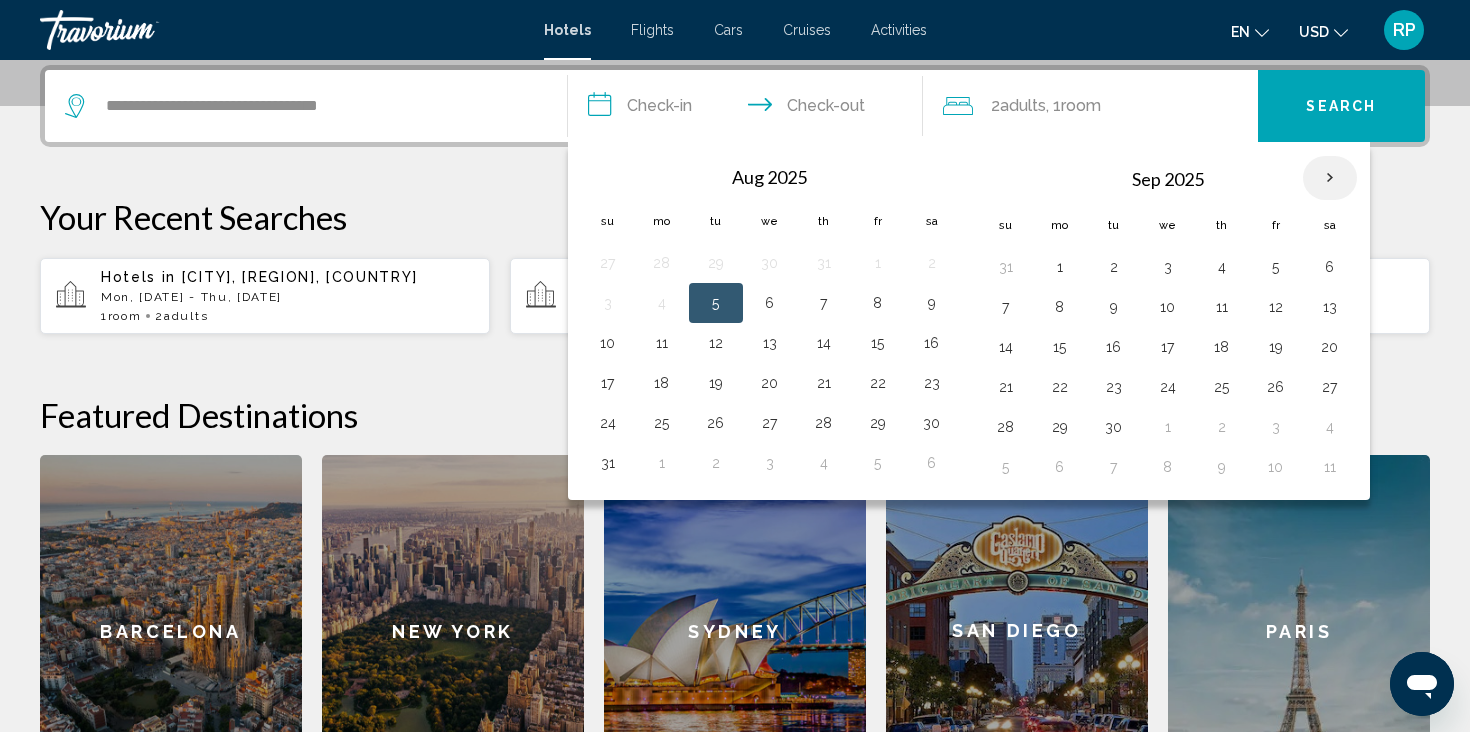click at bounding box center [1330, 178] 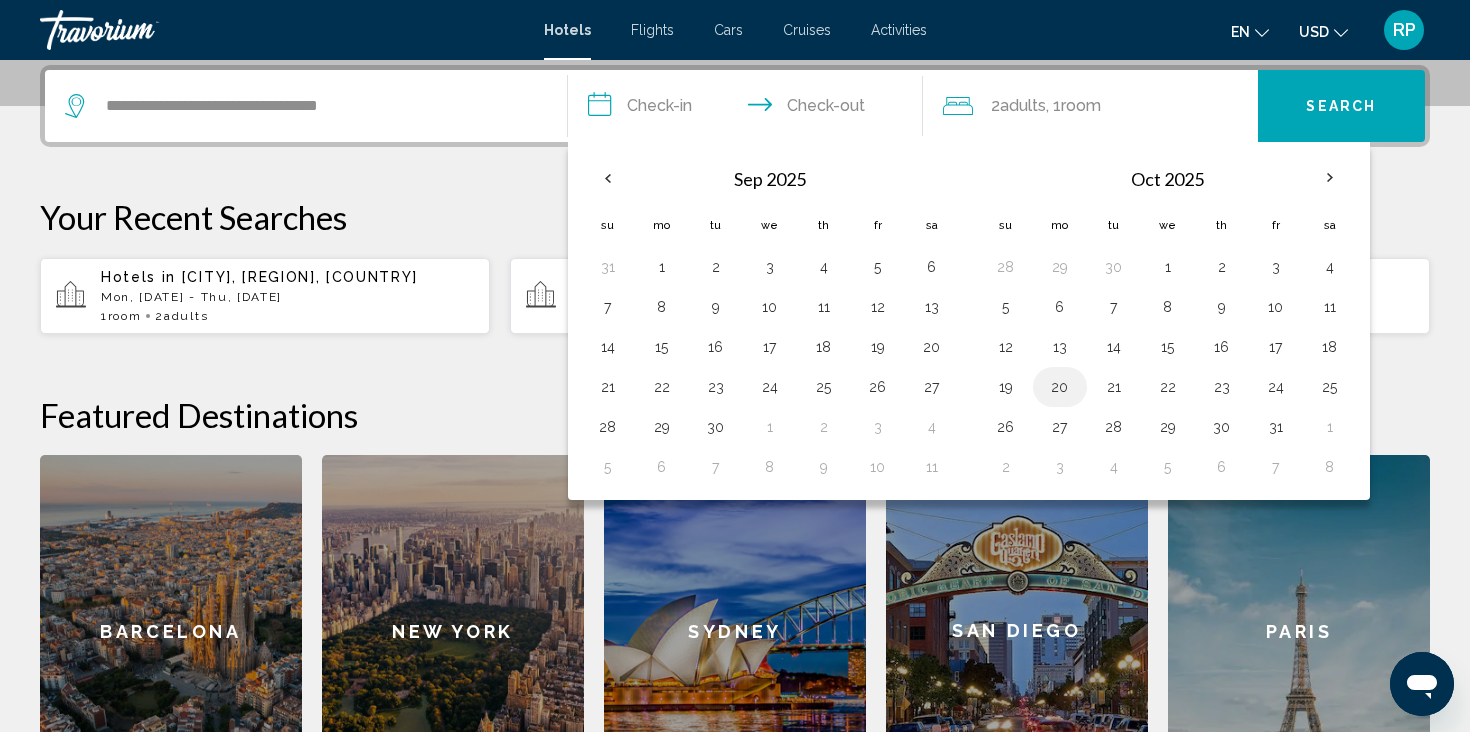 click on "20" at bounding box center [1060, 387] 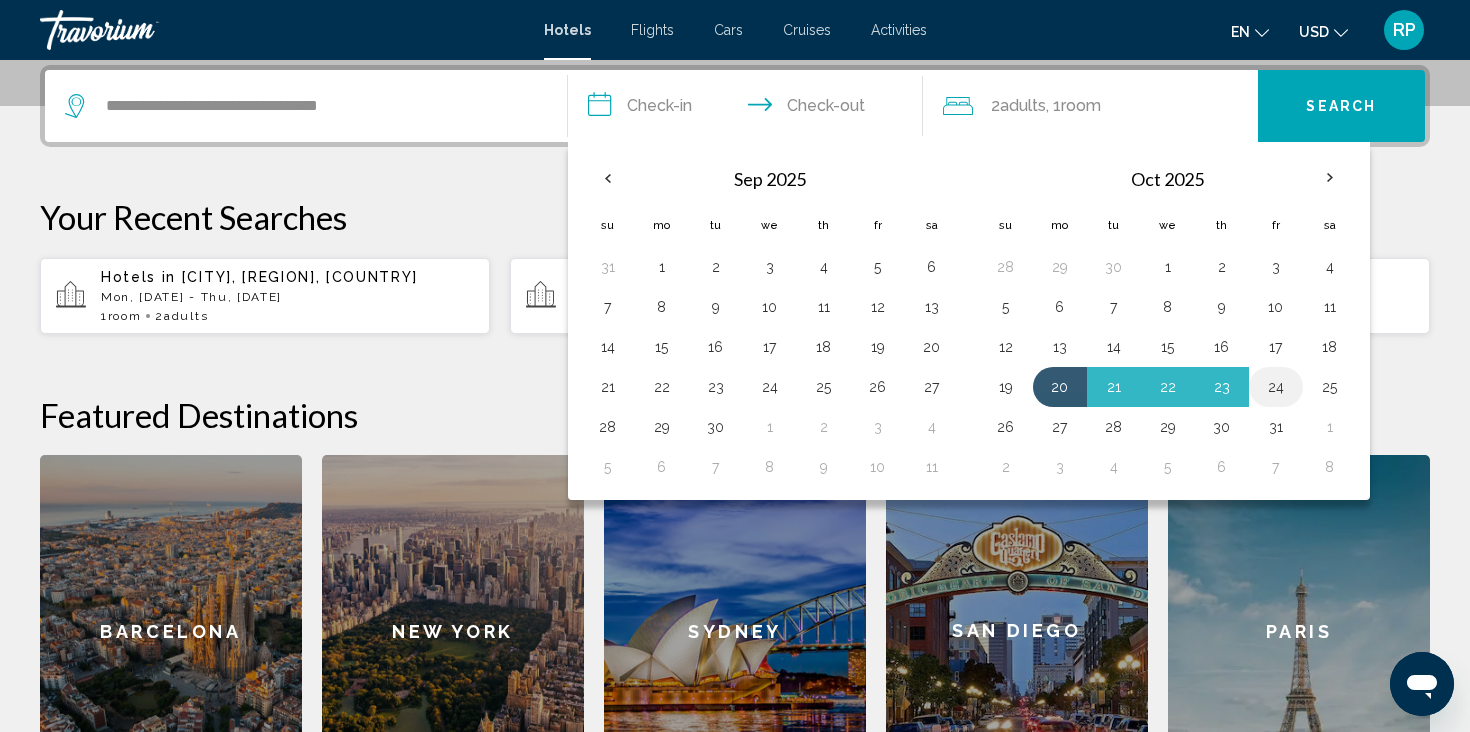 click on "24" at bounding box center (1276, 387) 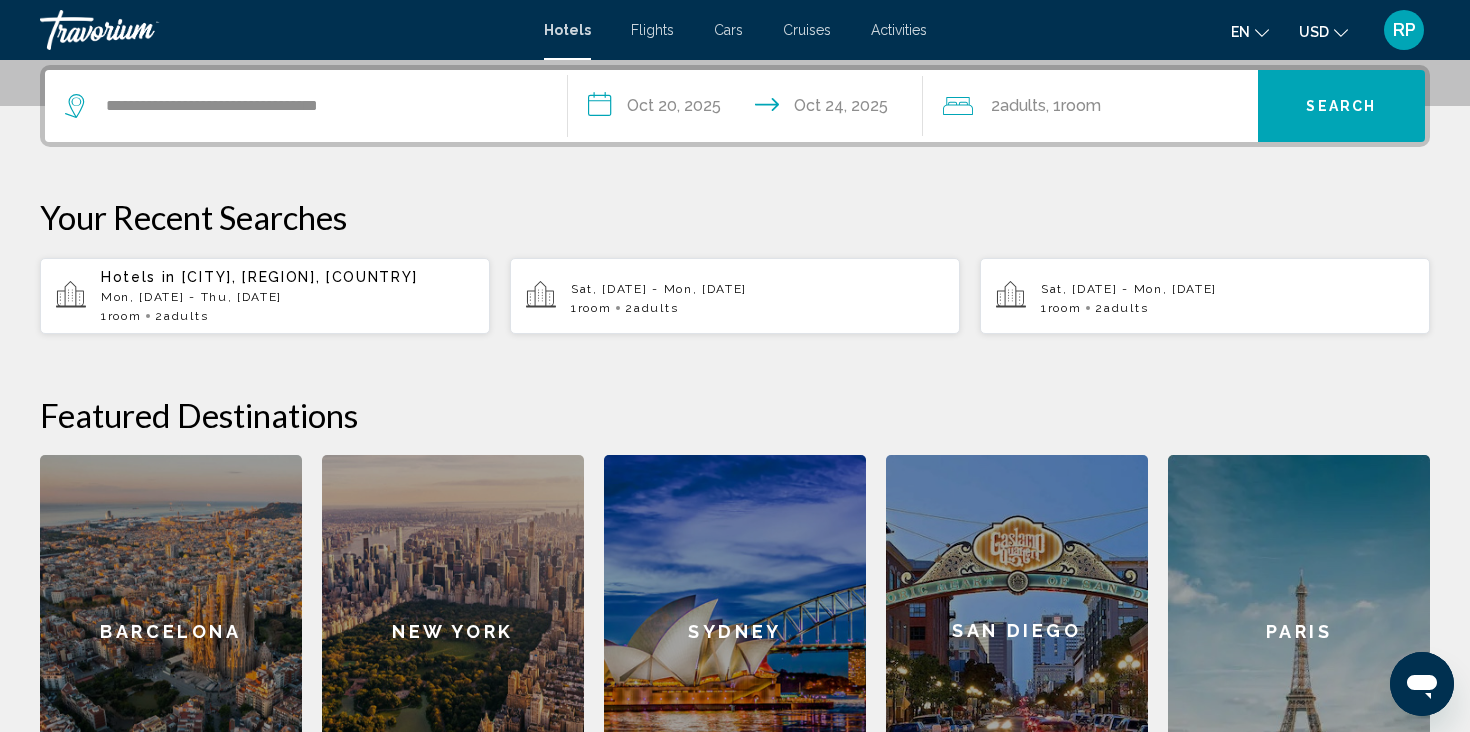 click on "Adults" at bounding box center [656, 308] 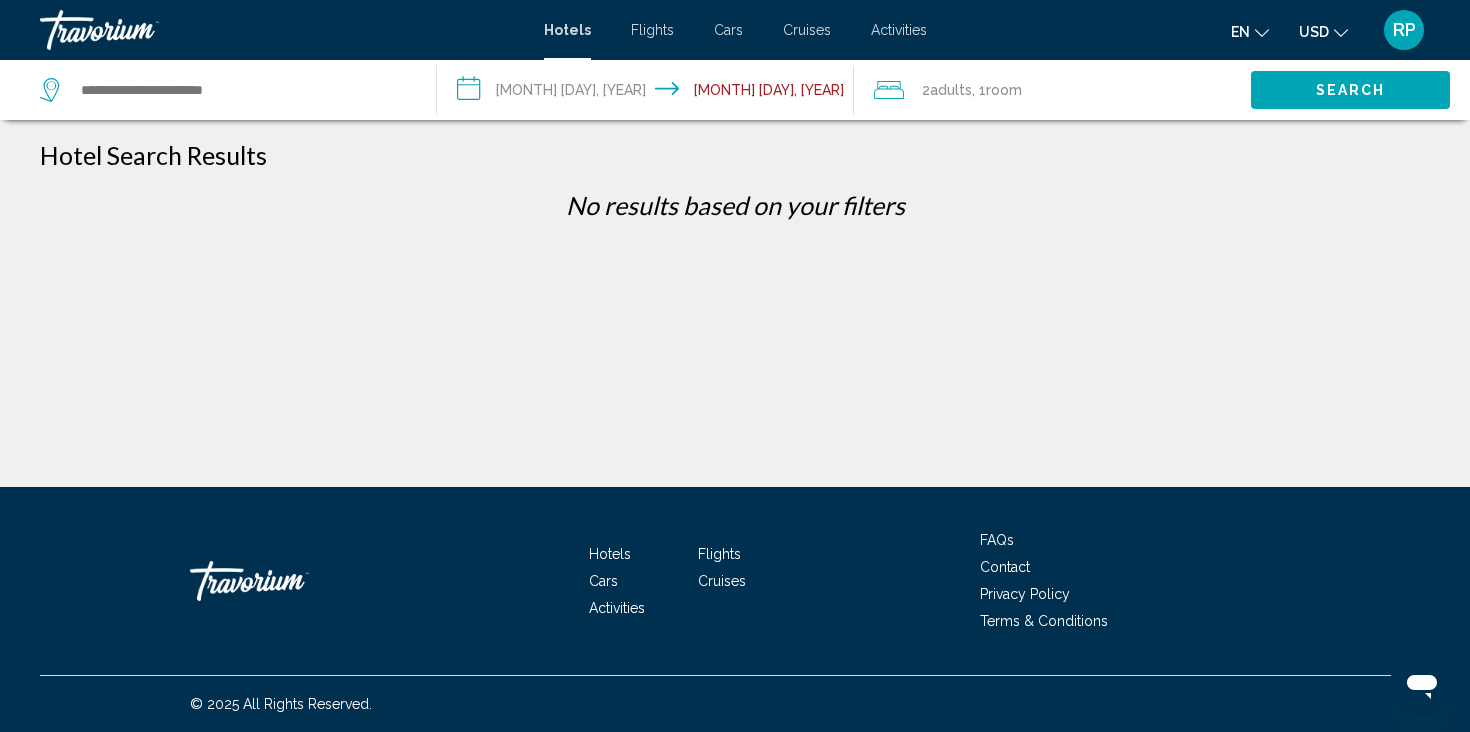 scroll, scrollTop: 0, scrollLeft: 0, axis: both 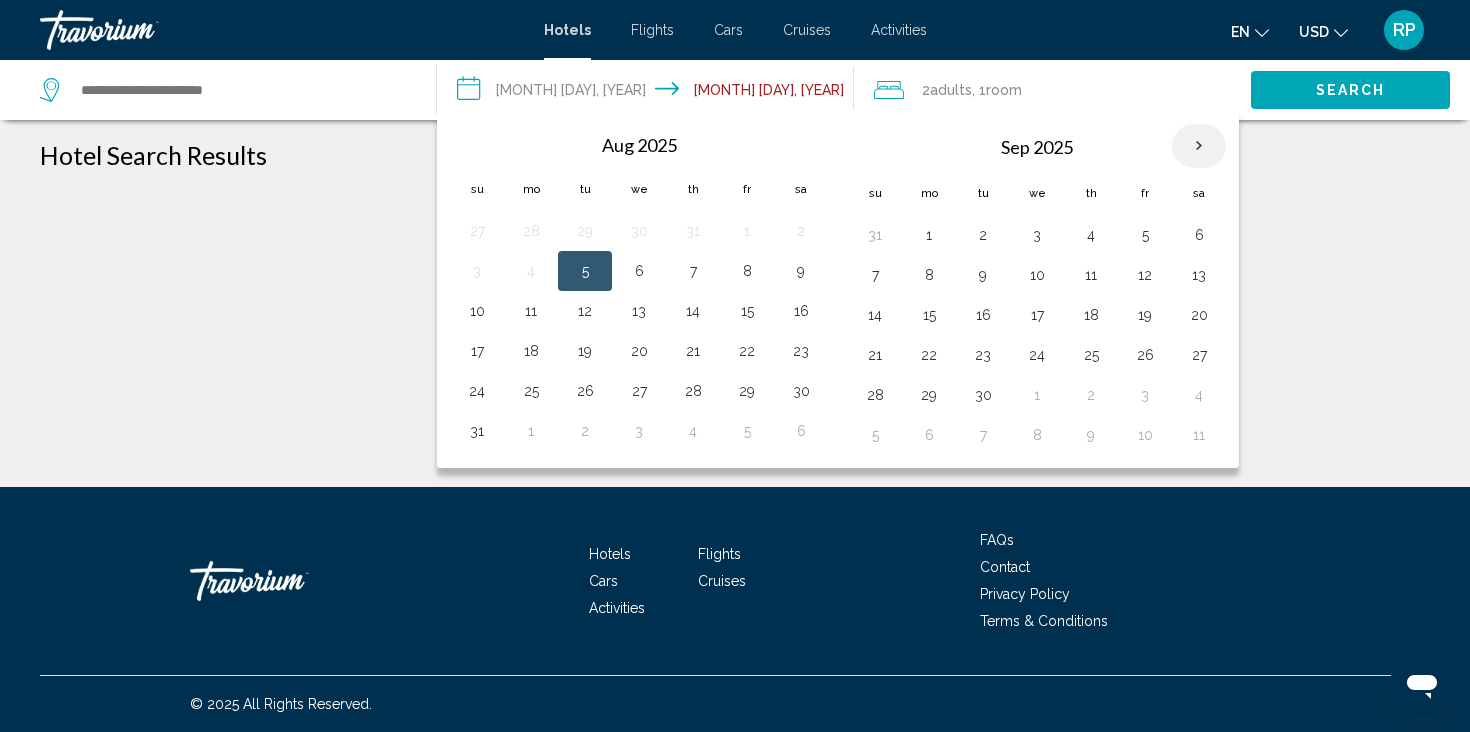 click at bounding box center [1199, 146] 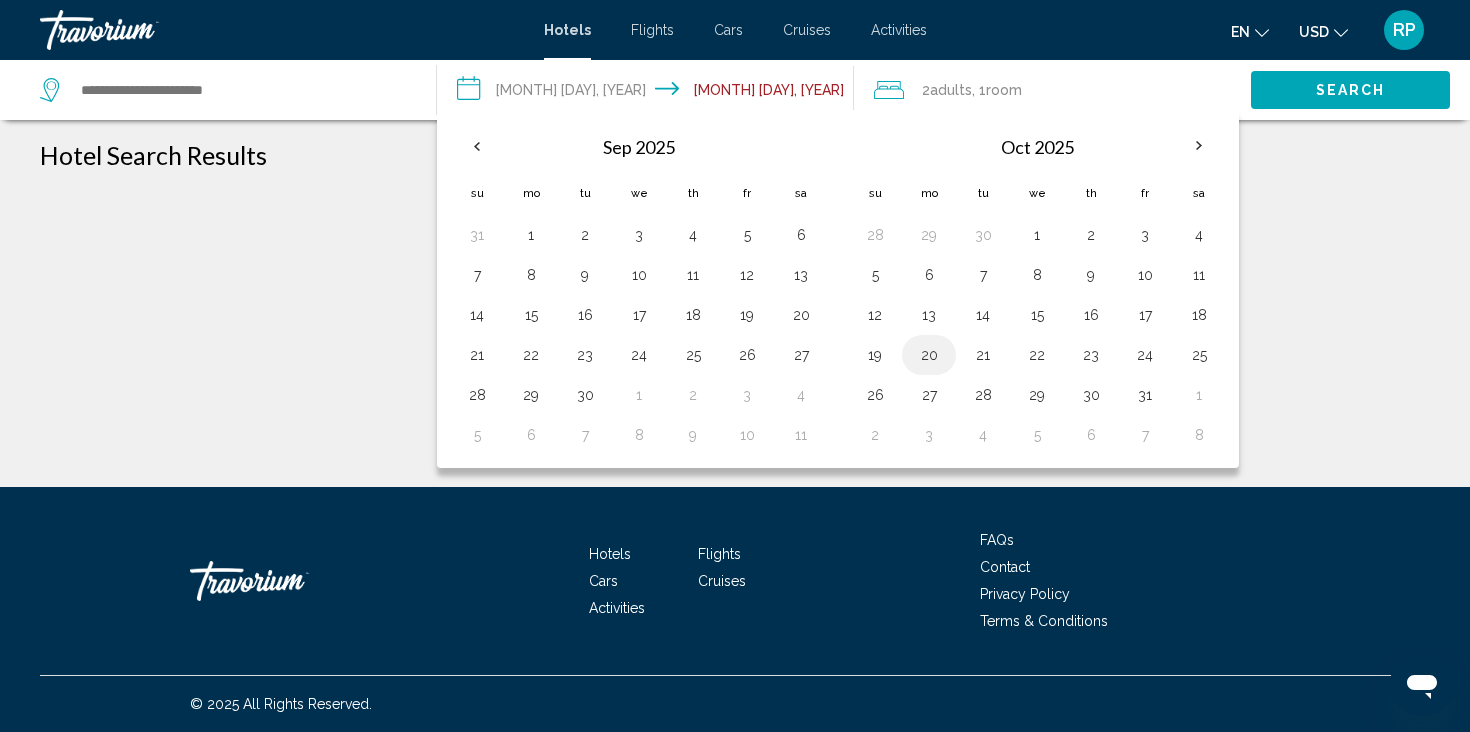 click on "20" at bounding box center (929, 355) 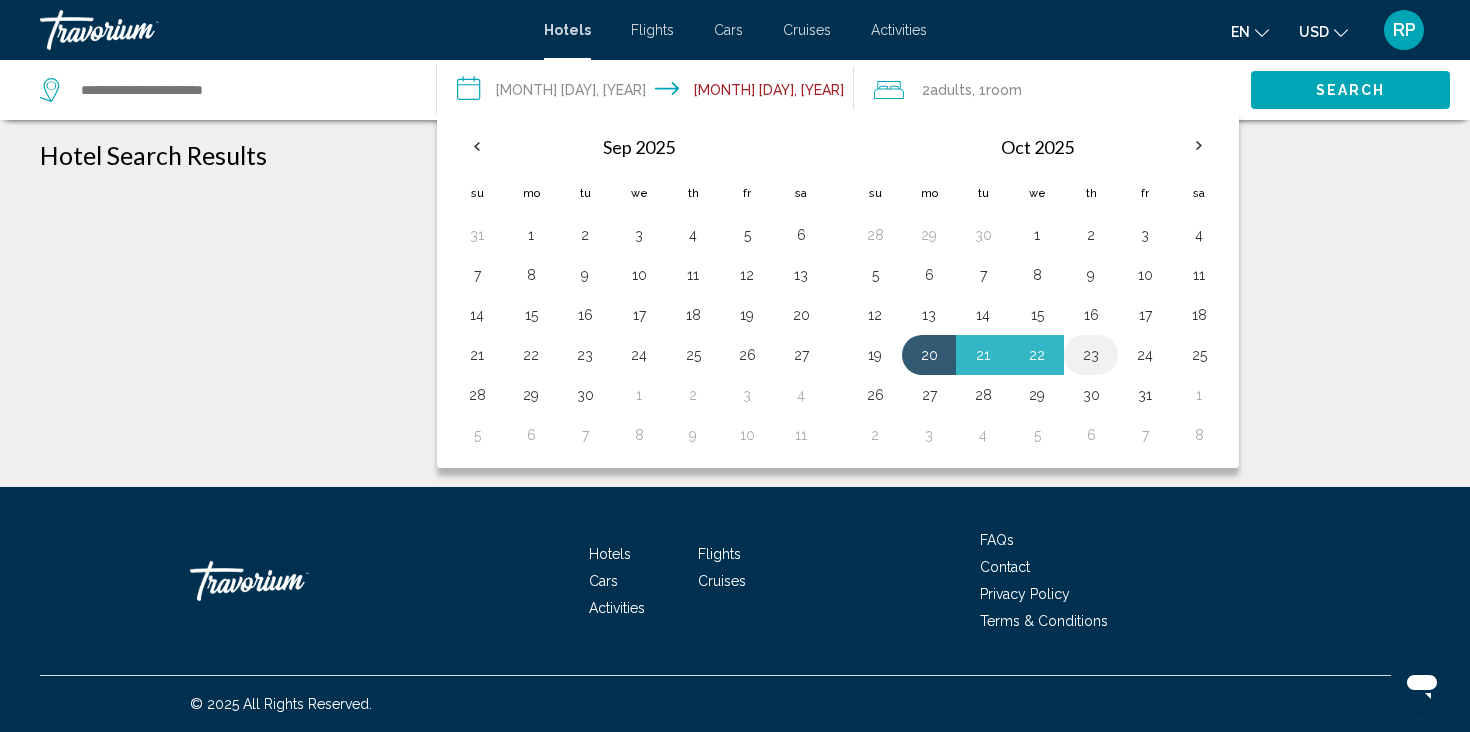 click on "23" at bounding box center [1091, 355] 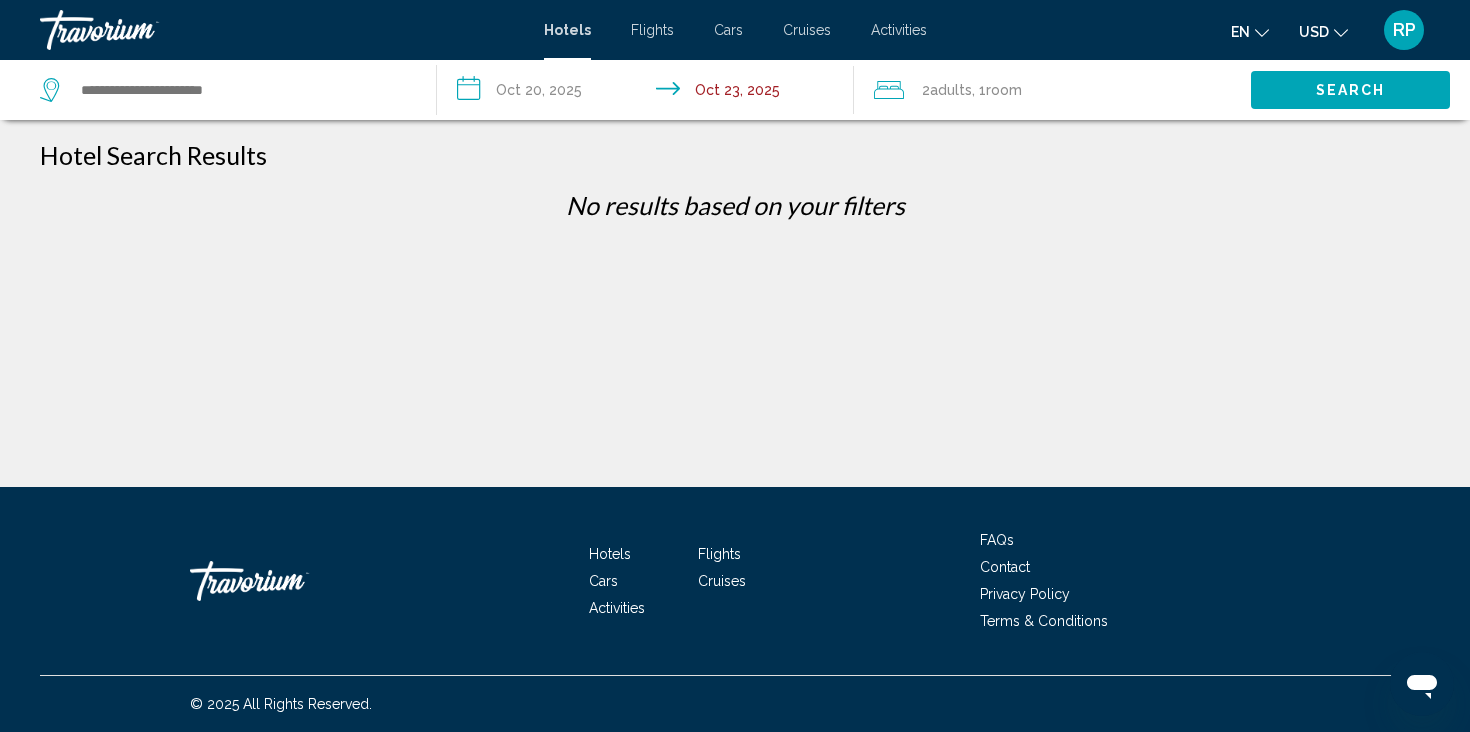 click on "Search" 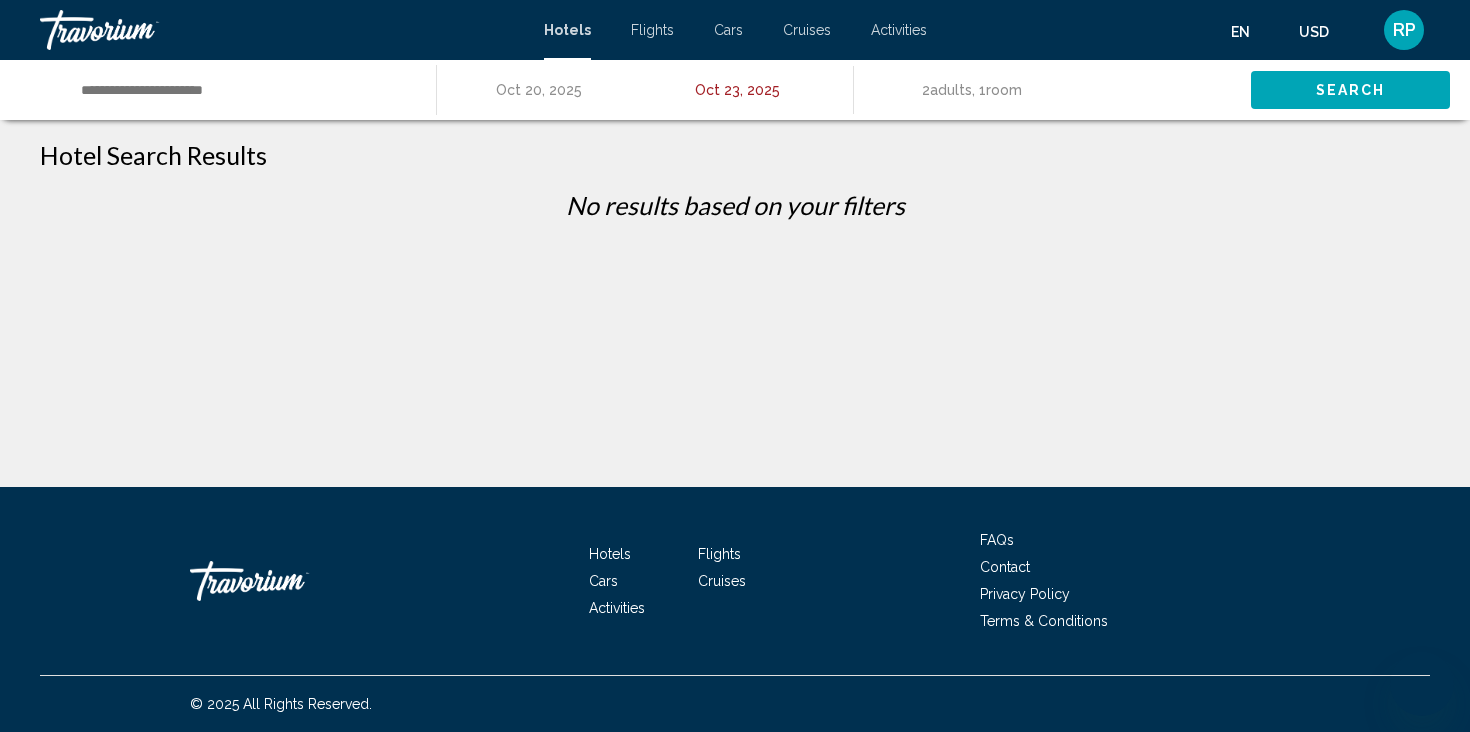 scroll, scrollTop: 0, scrollLeft: 0, axis: both 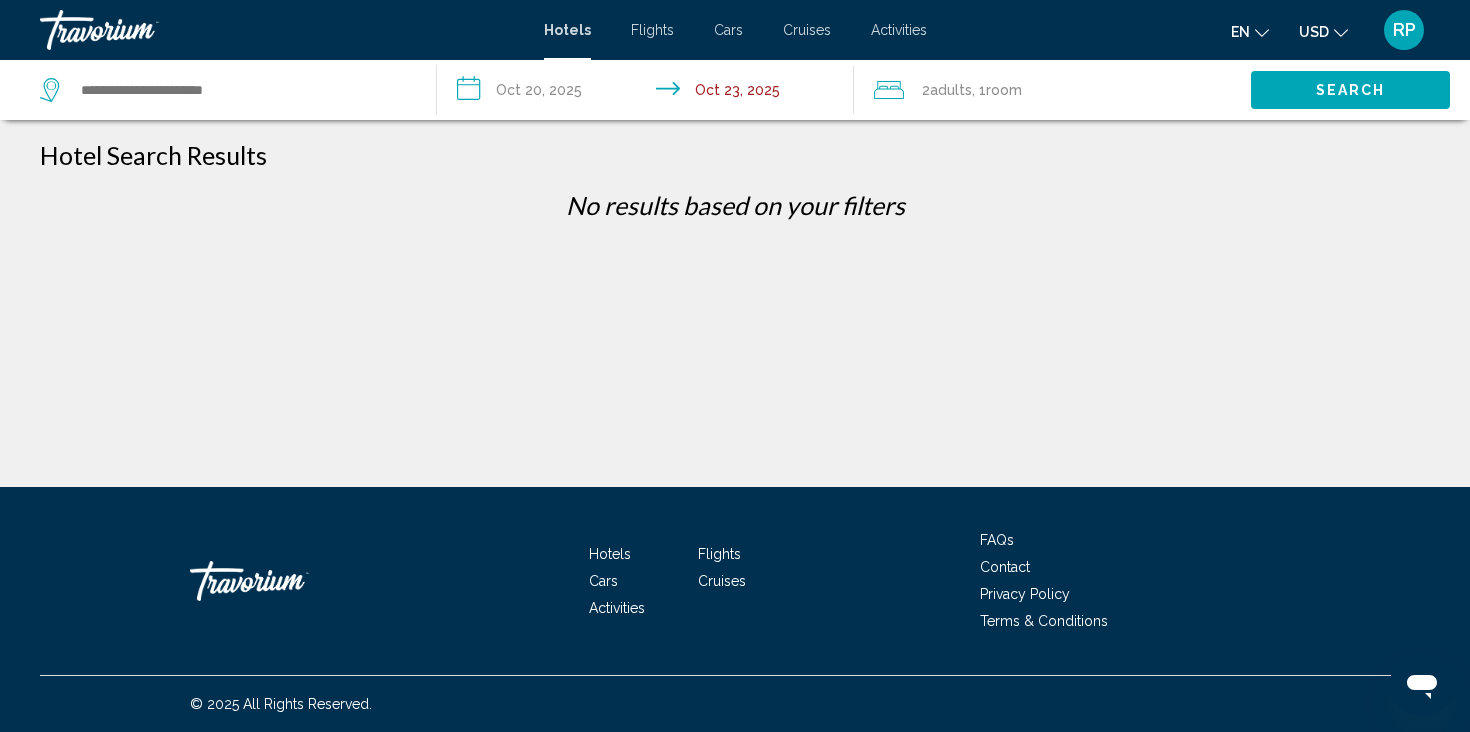 click on "Hotels" at bounding box center [567, 30] 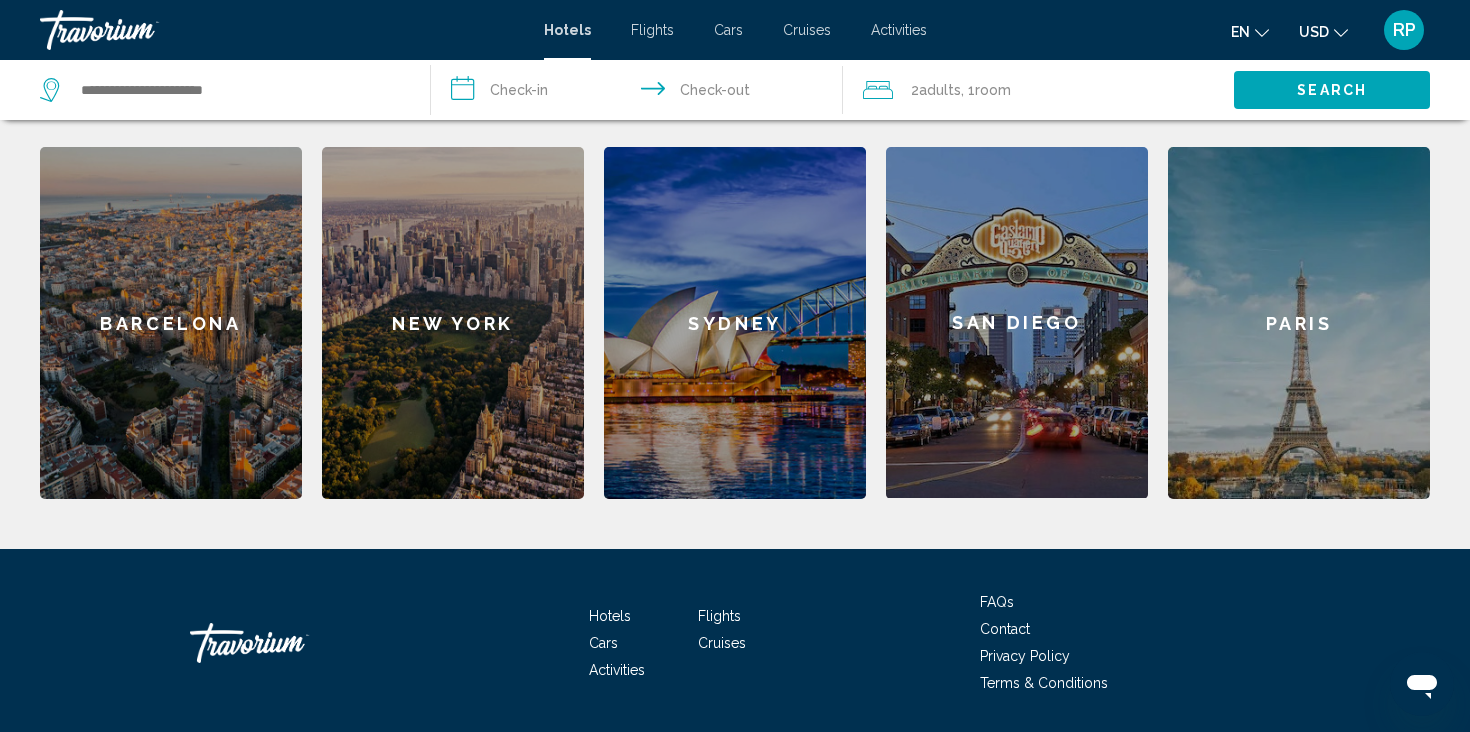 scroll, scrollTop: 806, scrollLeft: 0, axis: vertical 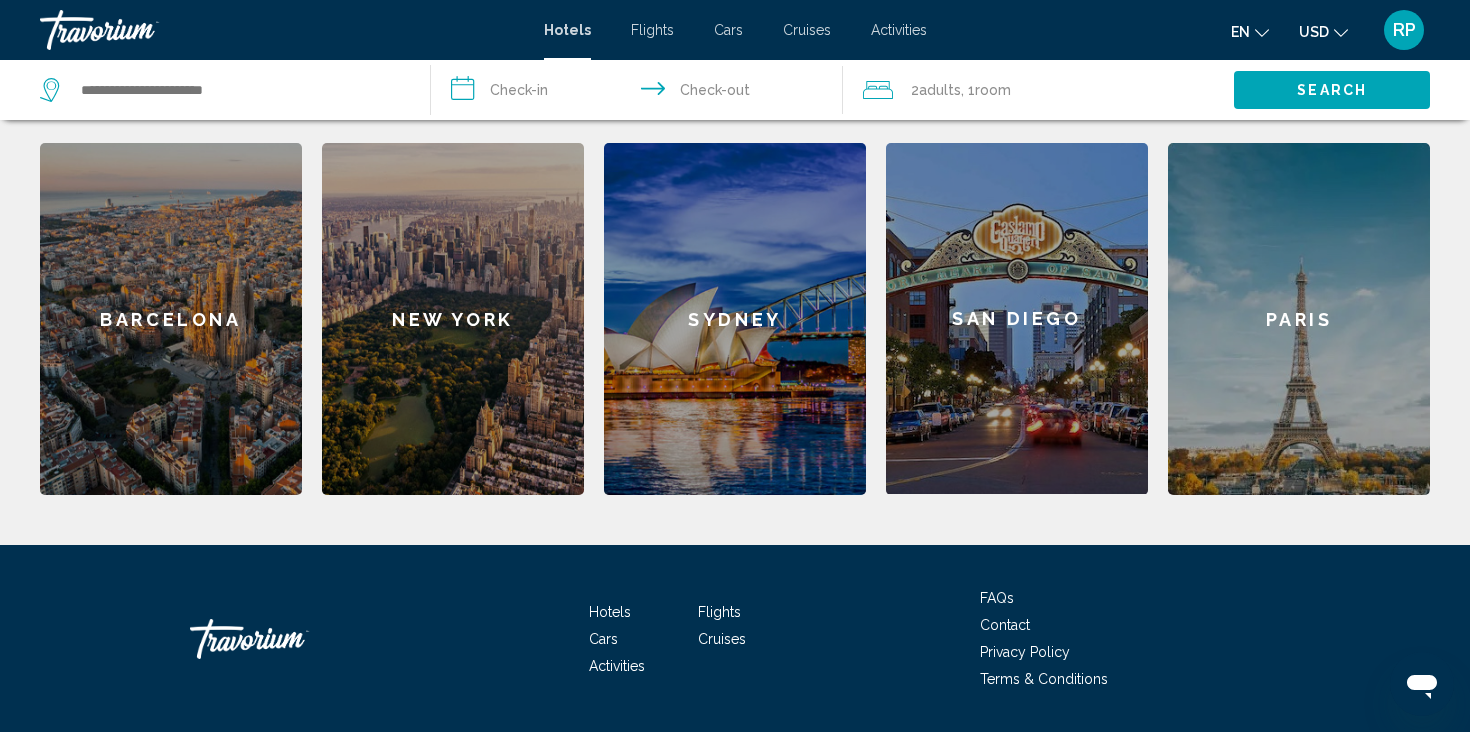 click on "Barcelona" 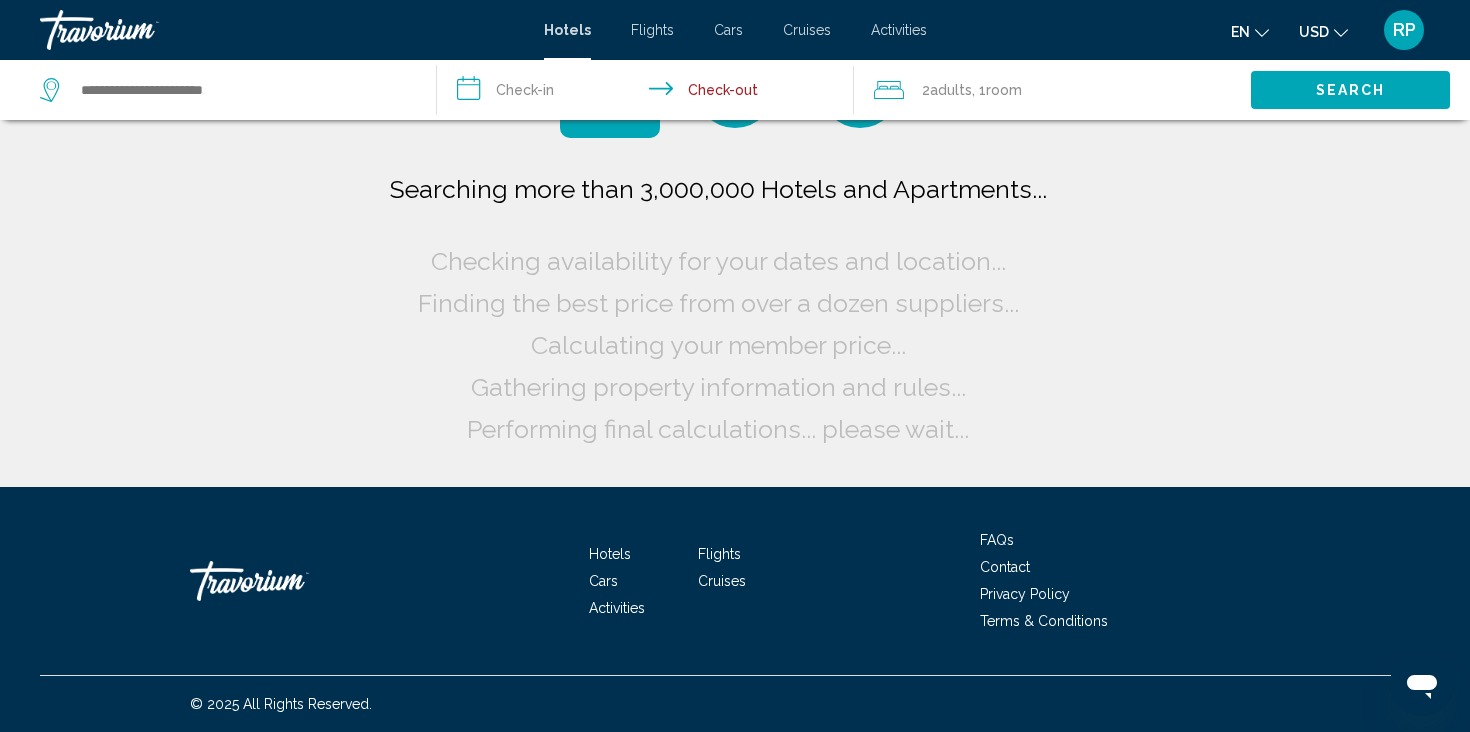 scroll, scrollTop: 0, scrollLeft: 0, axis: both 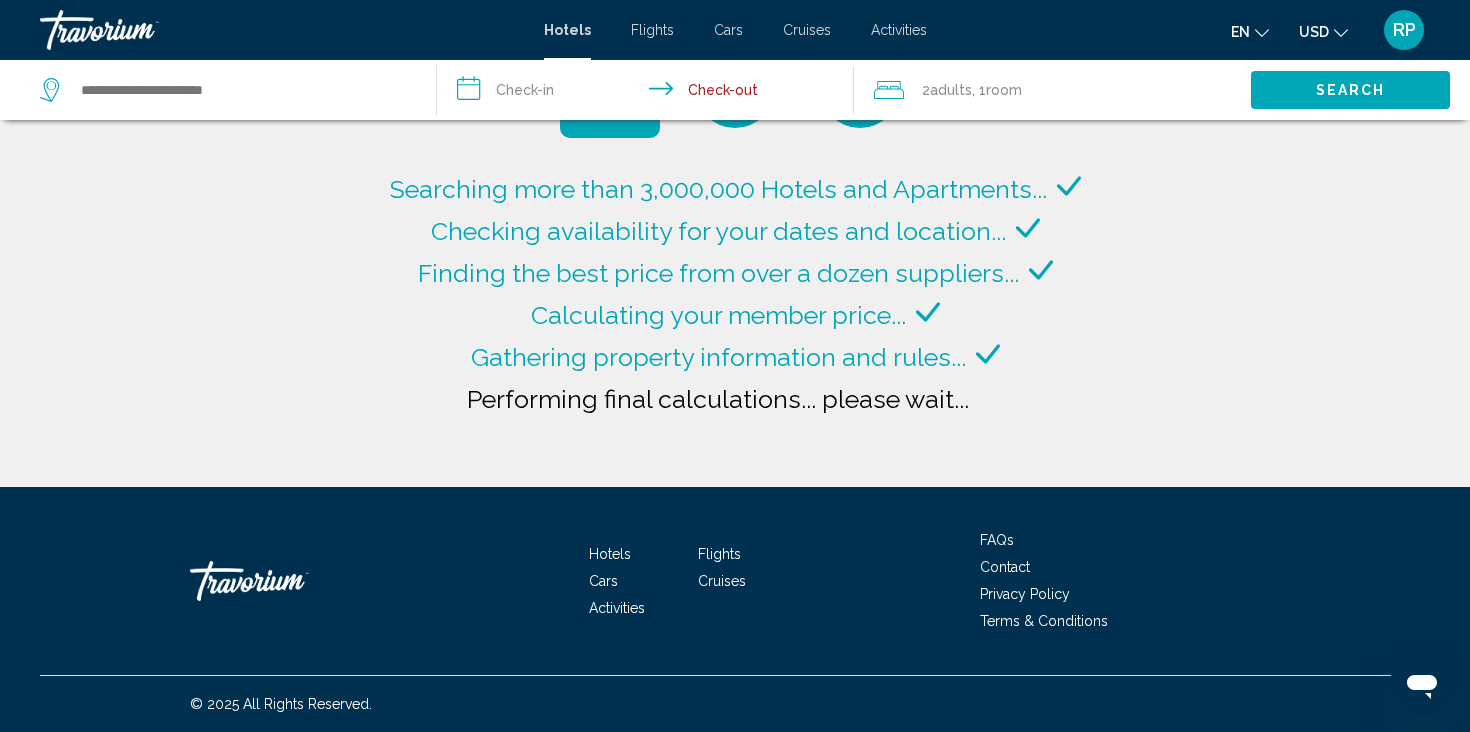 type on "**********" 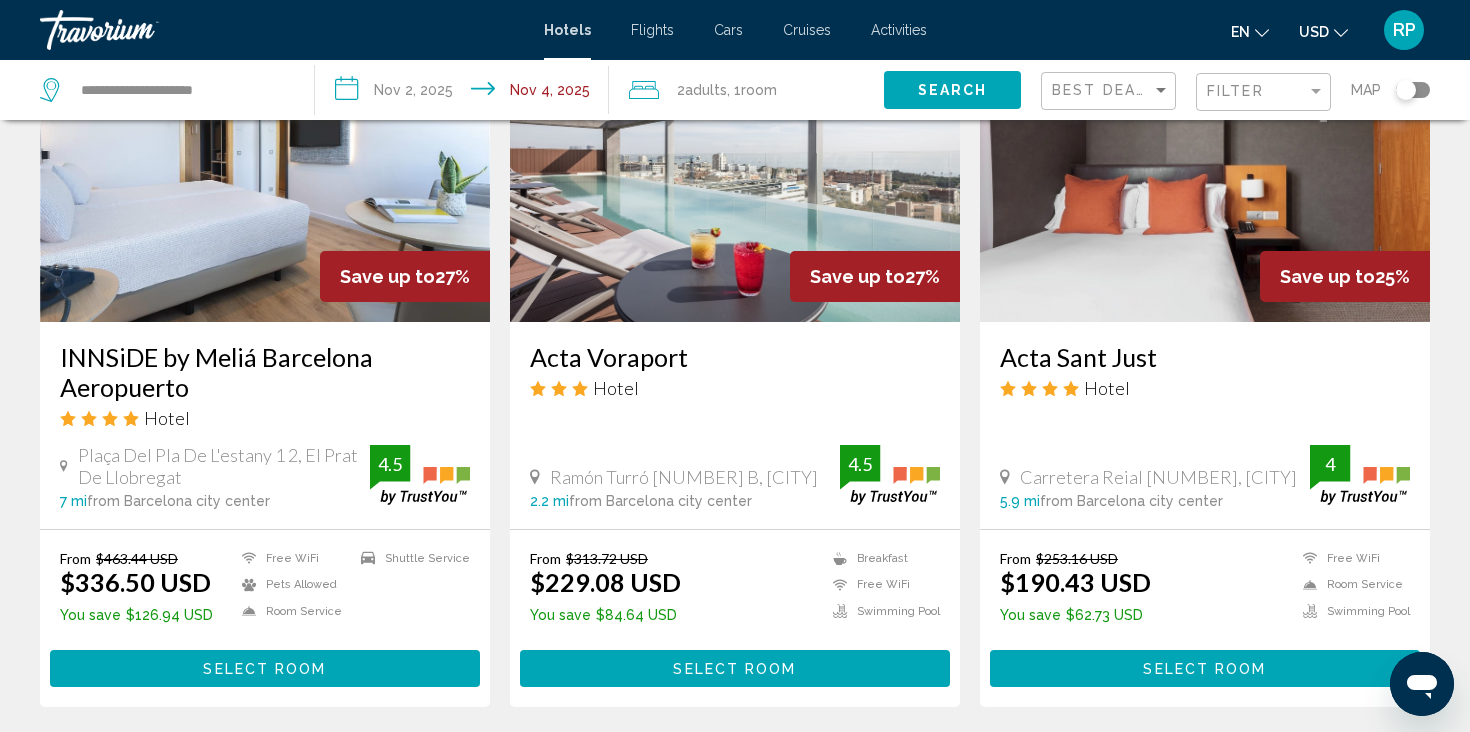 scroll, scrollTop: 1546, scrollLeft: 0, axis: vertical 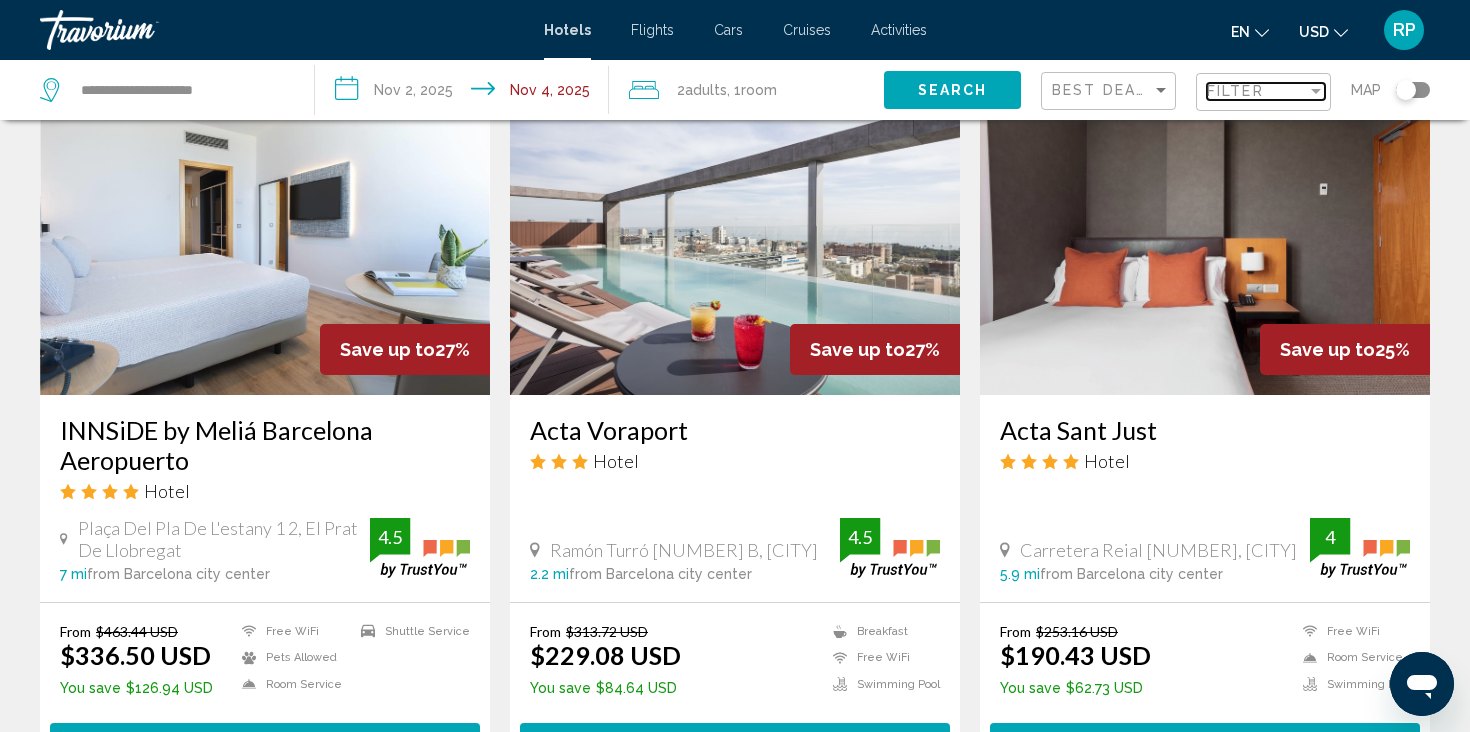 click on "Filter" at bounding box center (1257, 91) 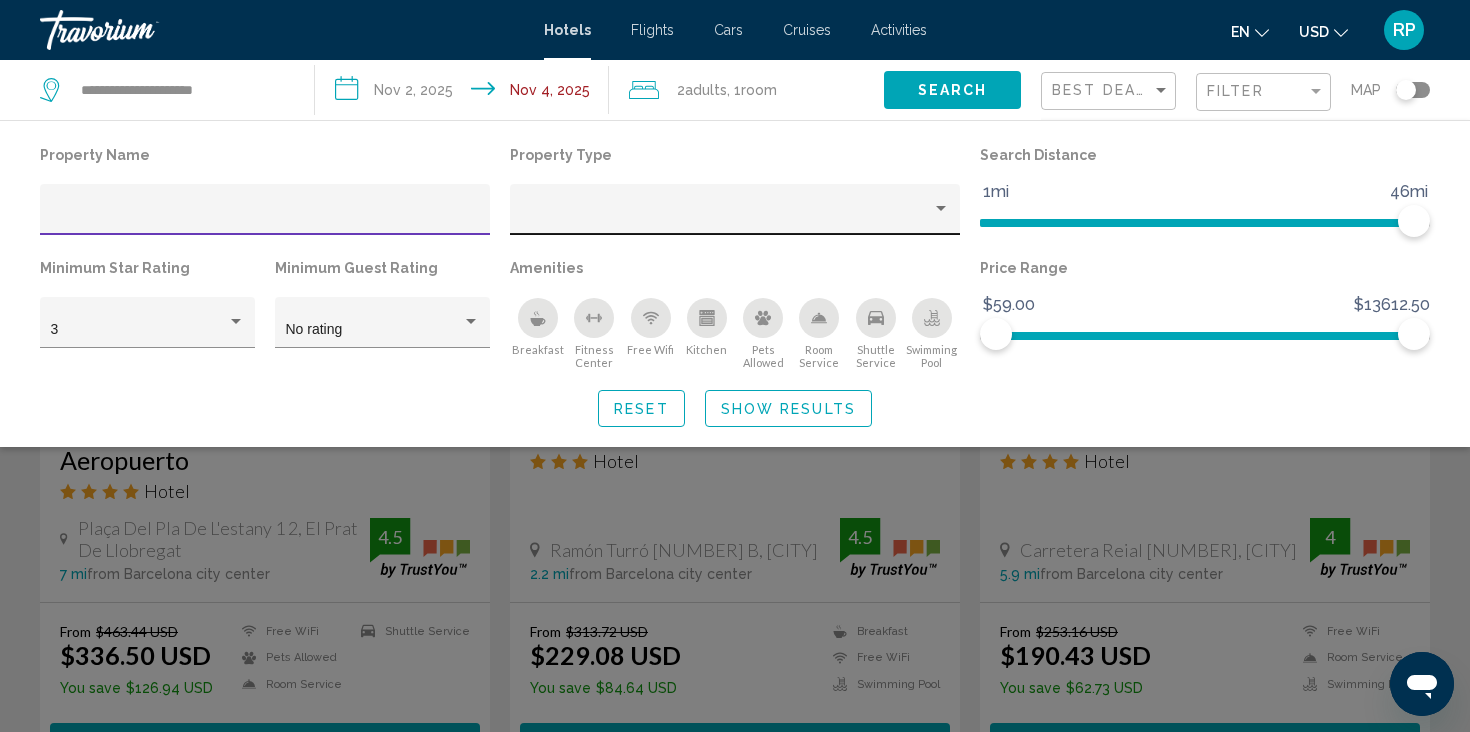 click at bounding box center [726, 217] 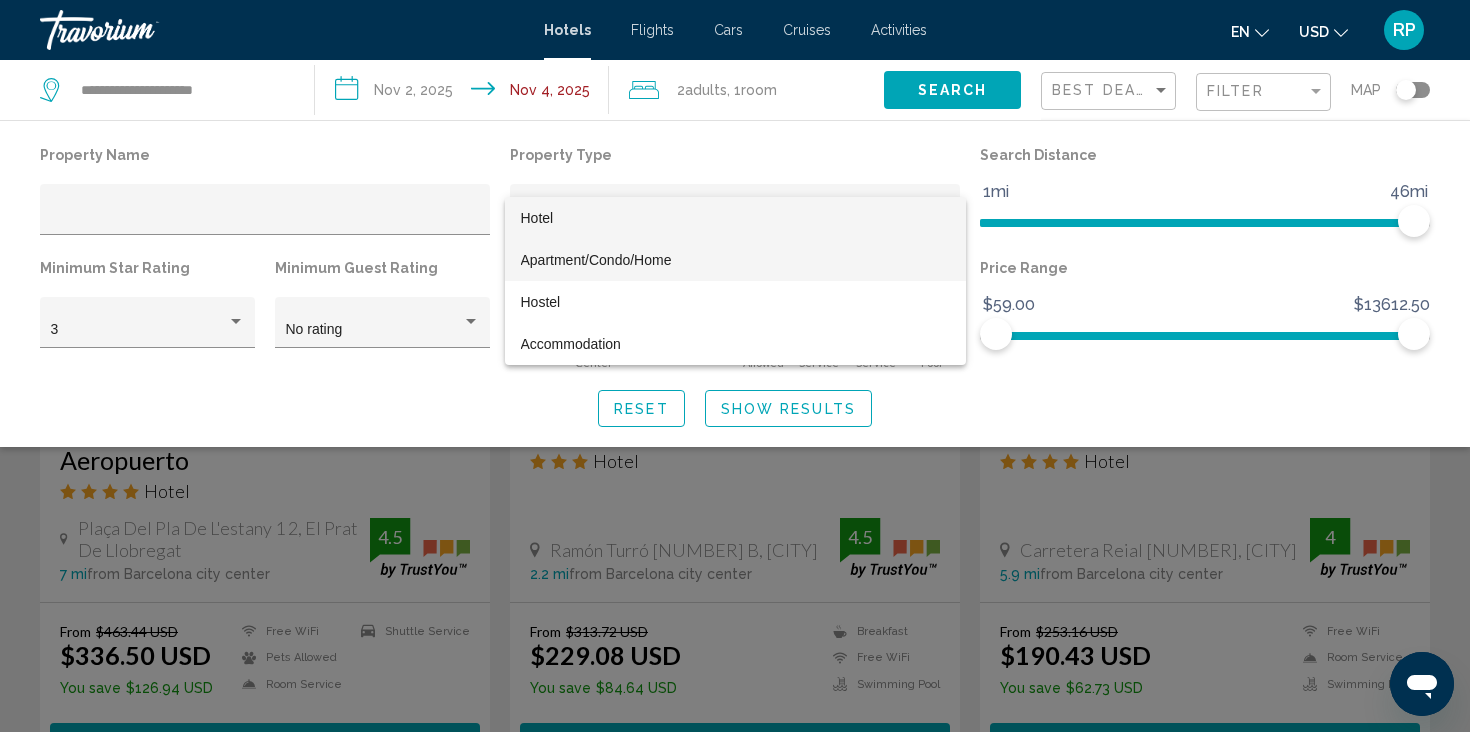 click on "Apartment/Condo/Home" at bounding box center [596, 260] 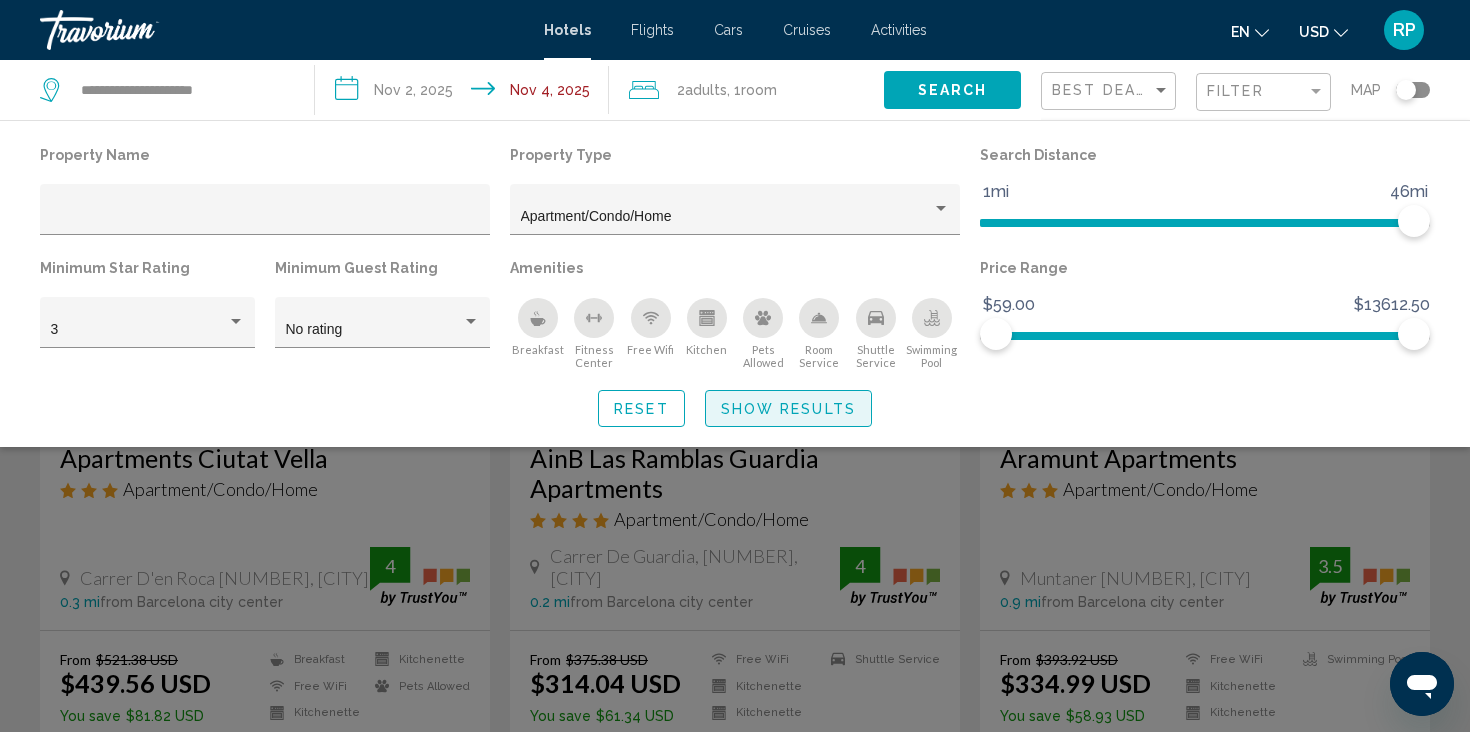 click on "Show Results" 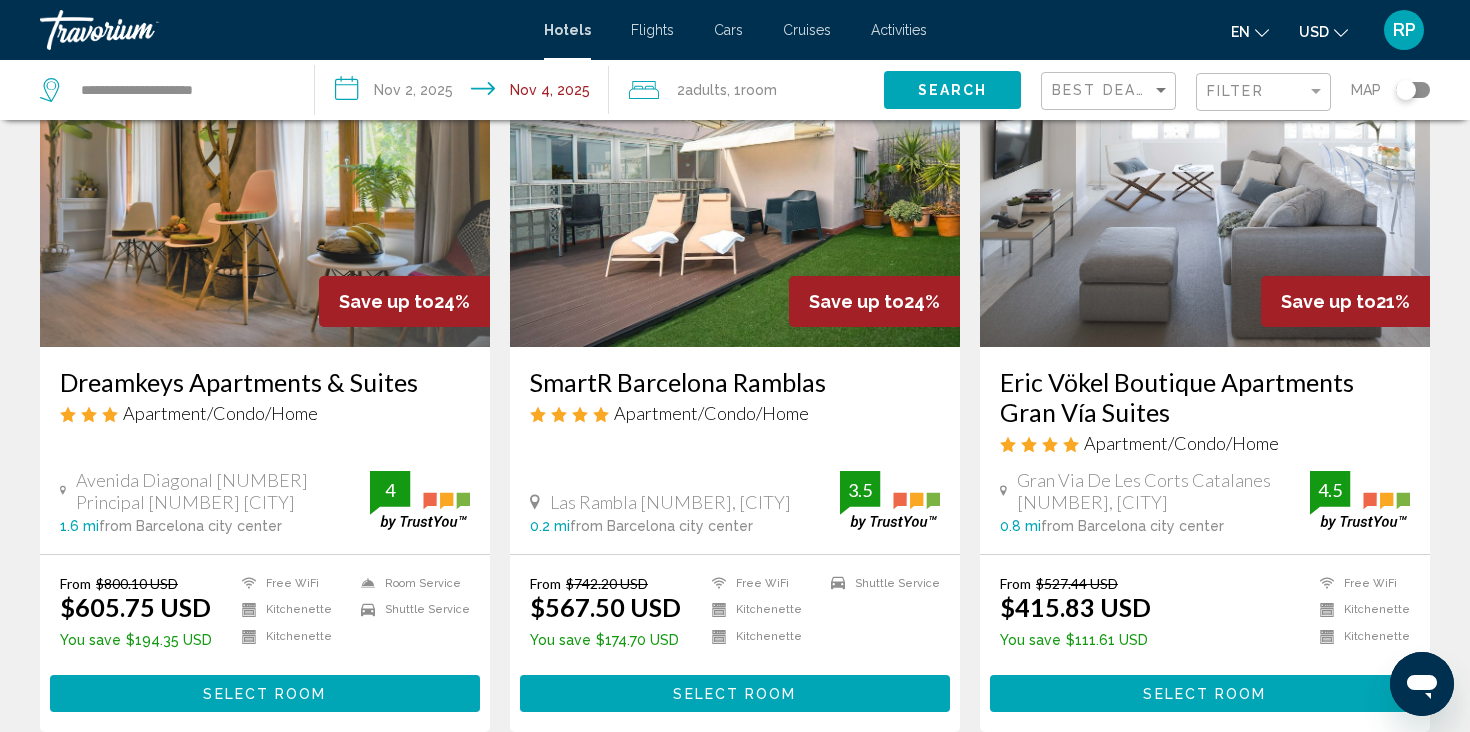 scroll, scrollTop: 170, scrollLeft: 0, axis: vertical 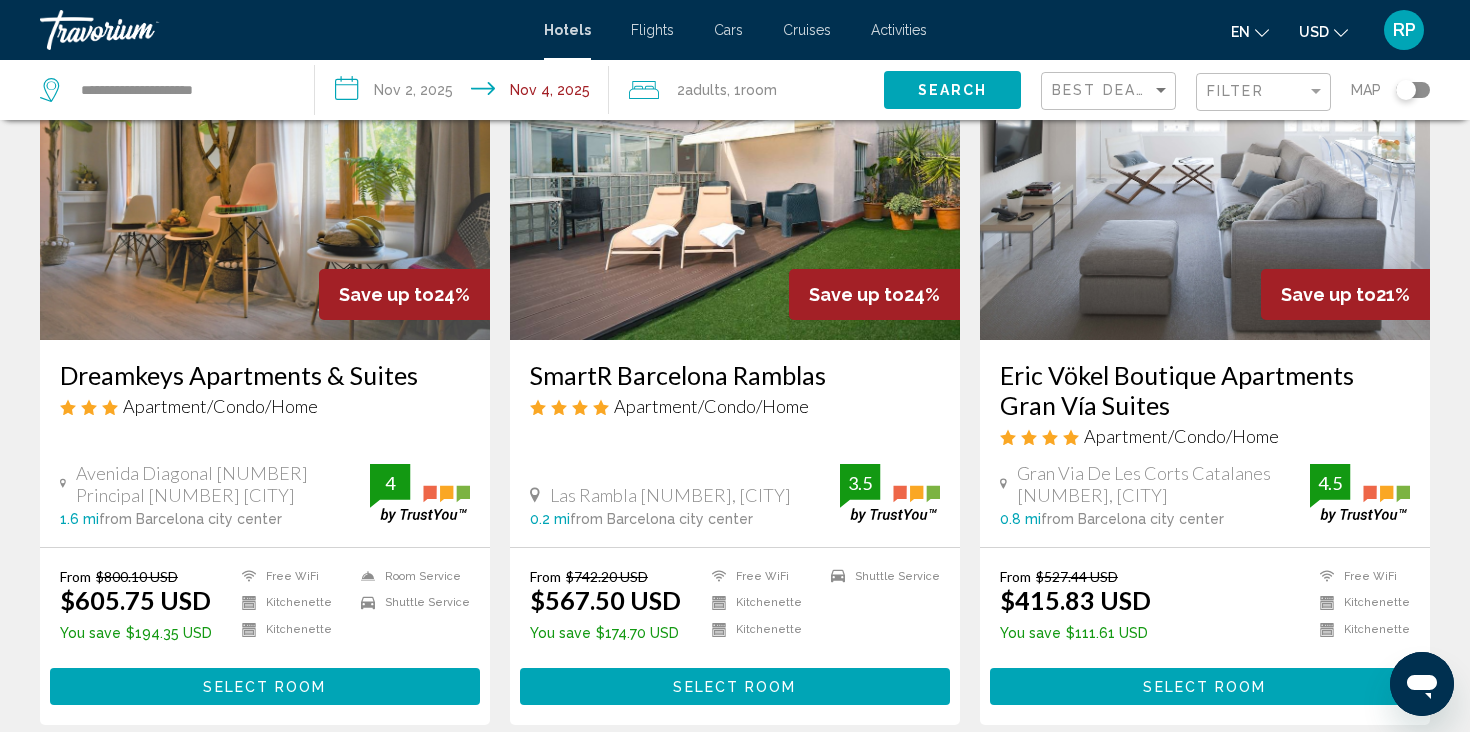 click on "Filter" 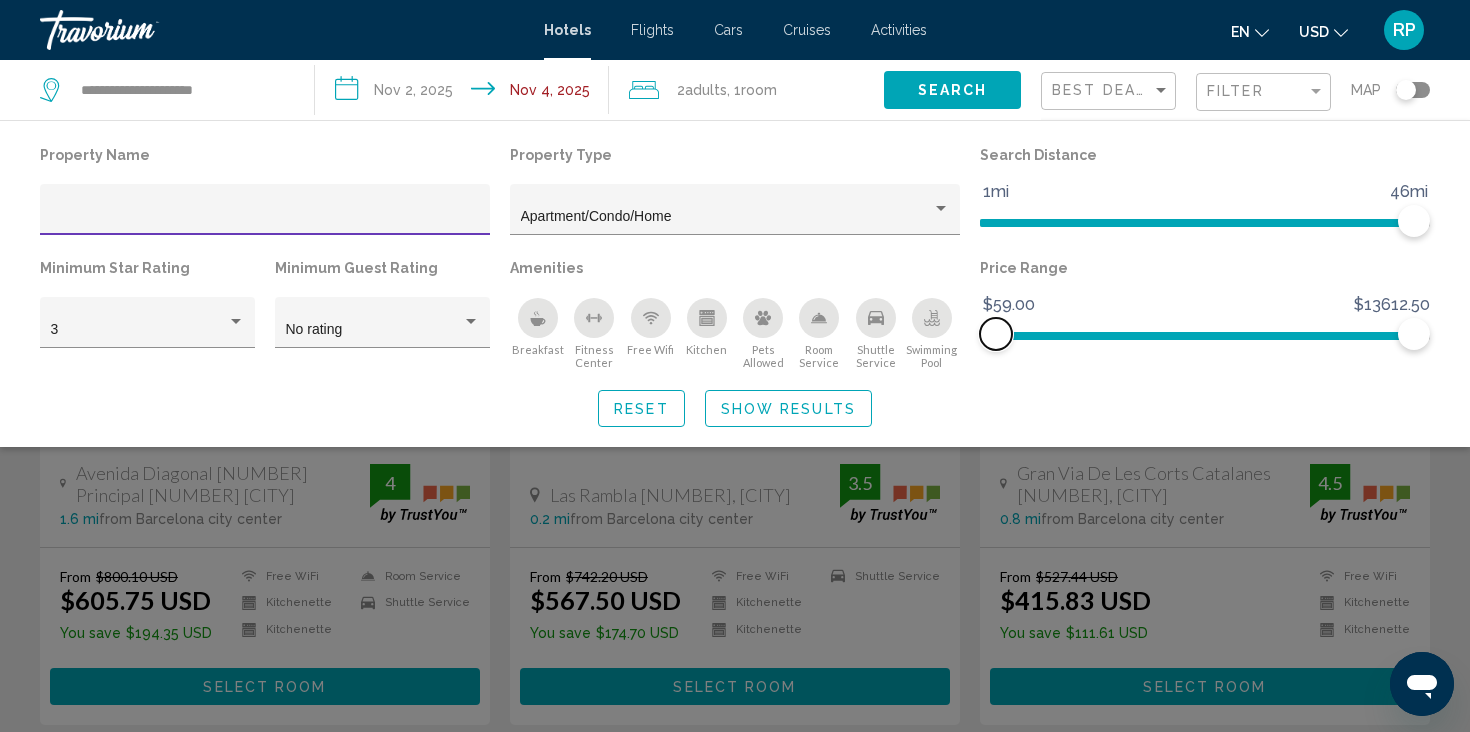 click 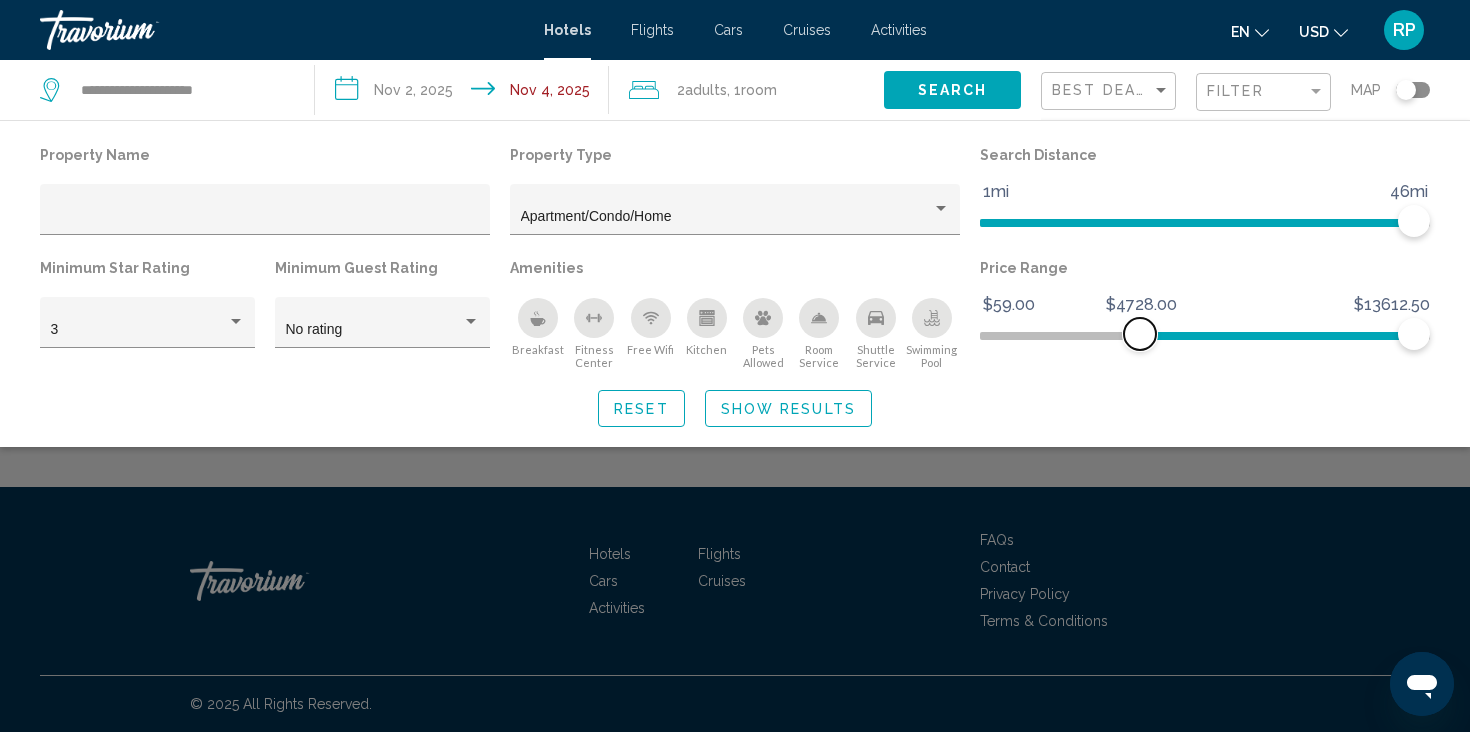 click 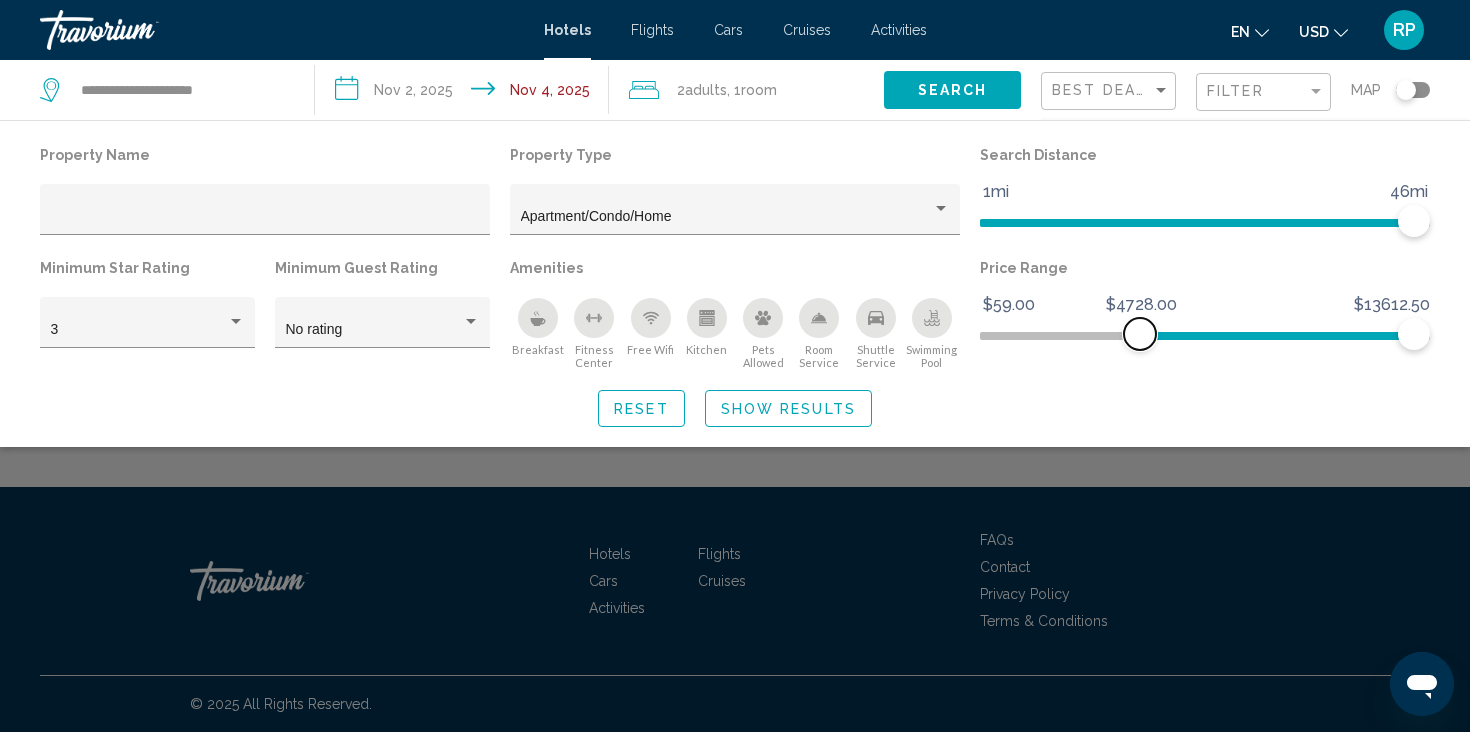 click 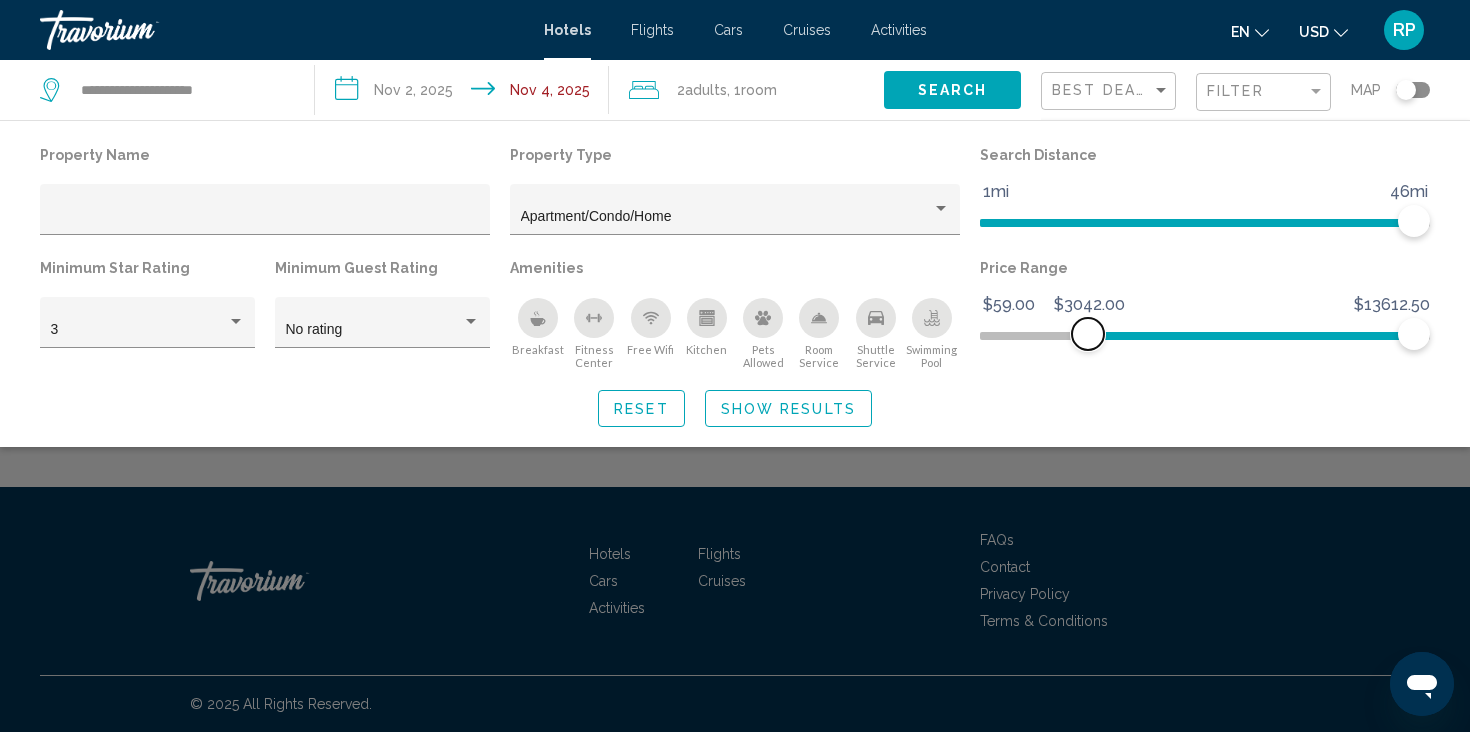 click 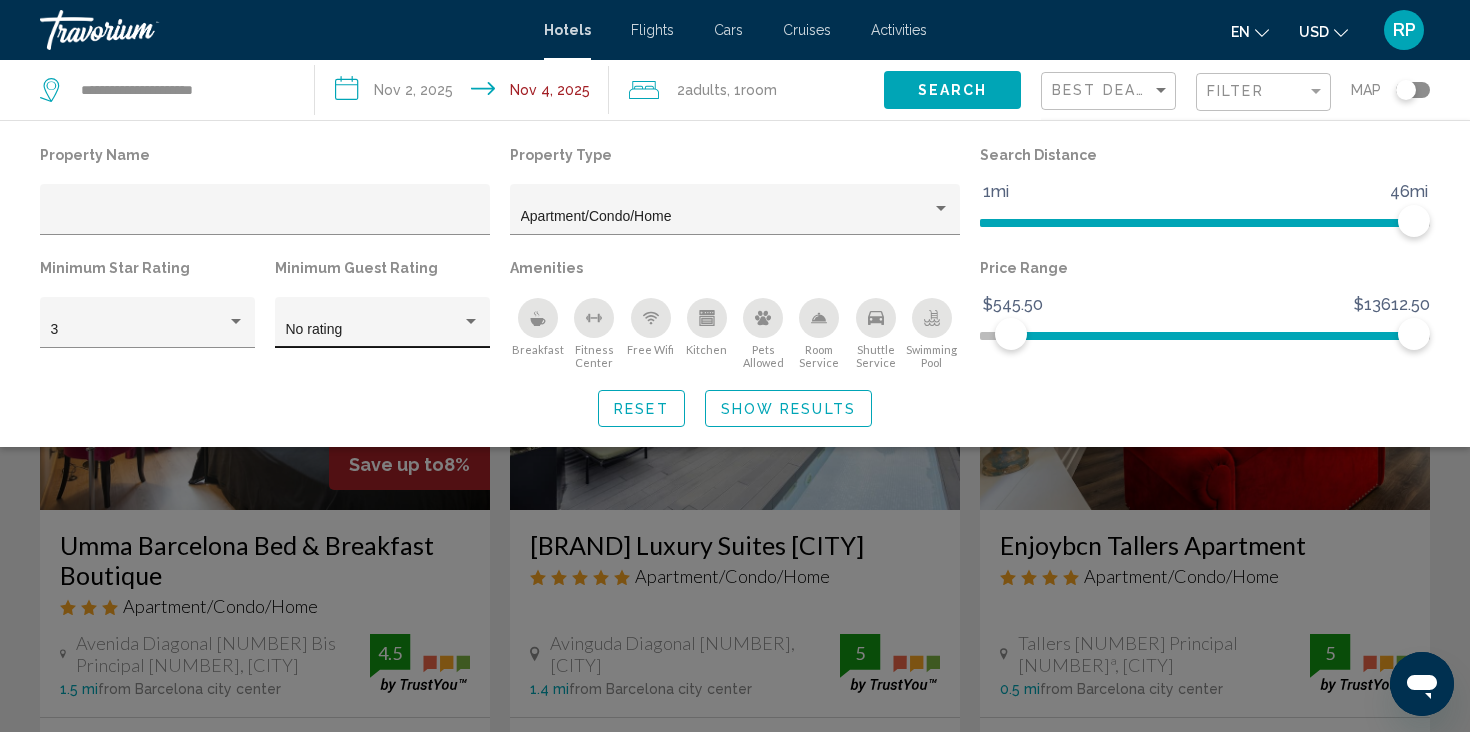 click at bounding box center (471, 321) 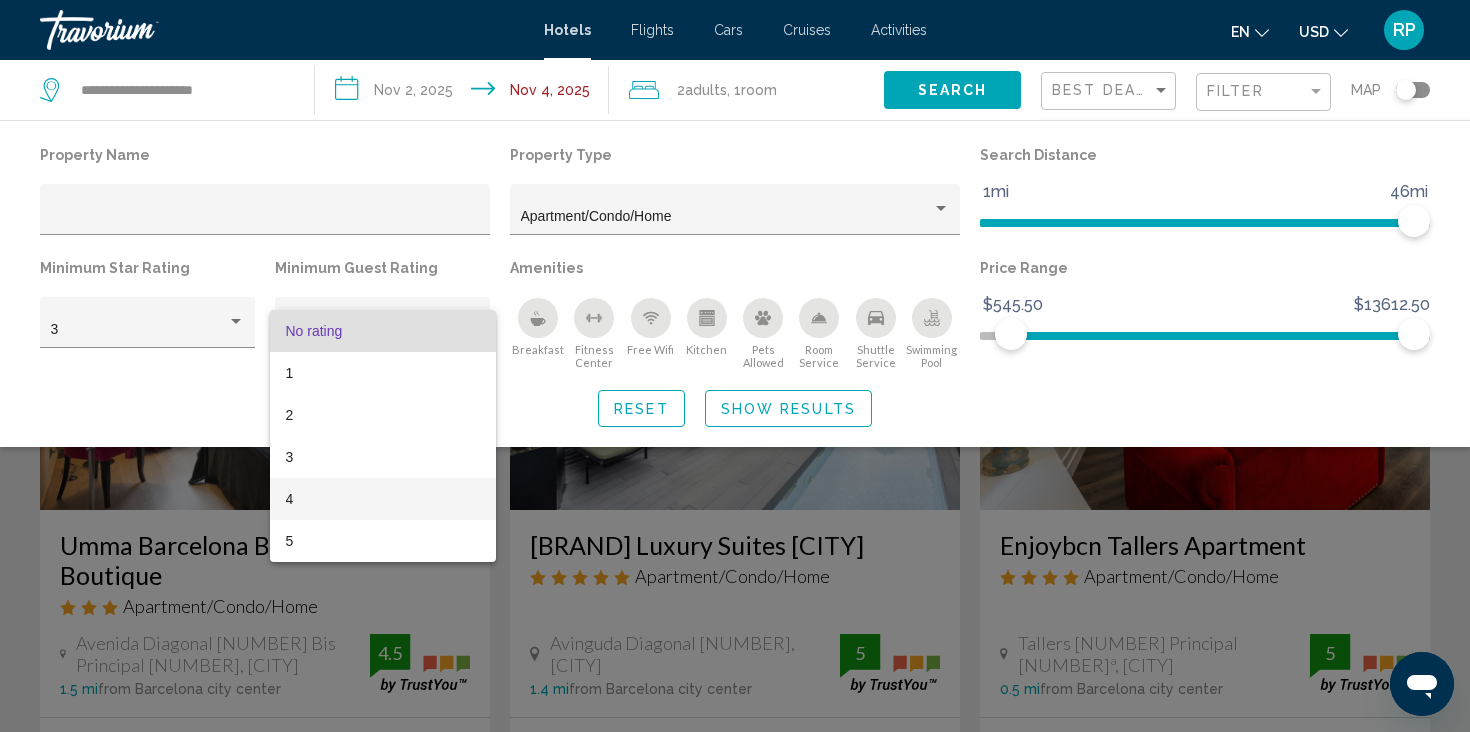 click on "4" at bounding box center [383, 499] 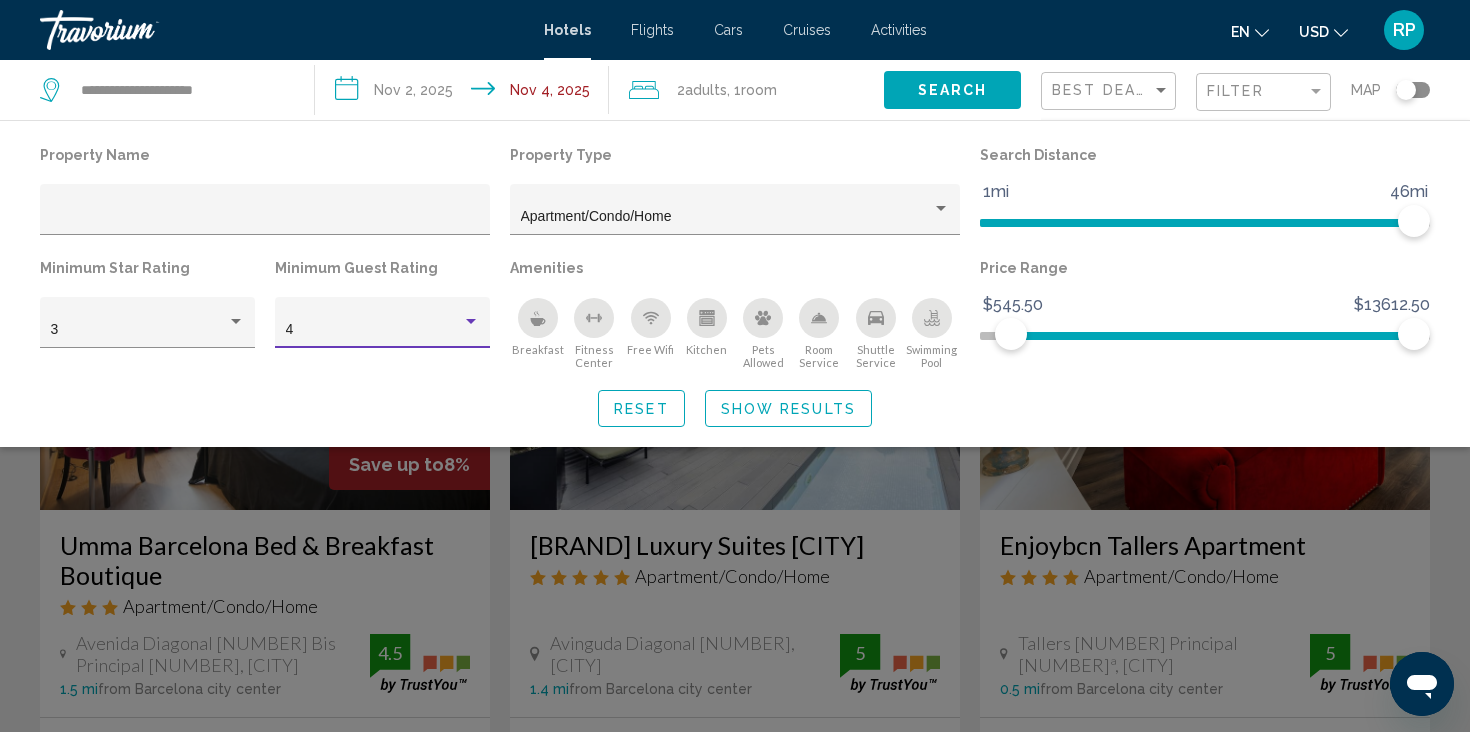 click on "Show Results" 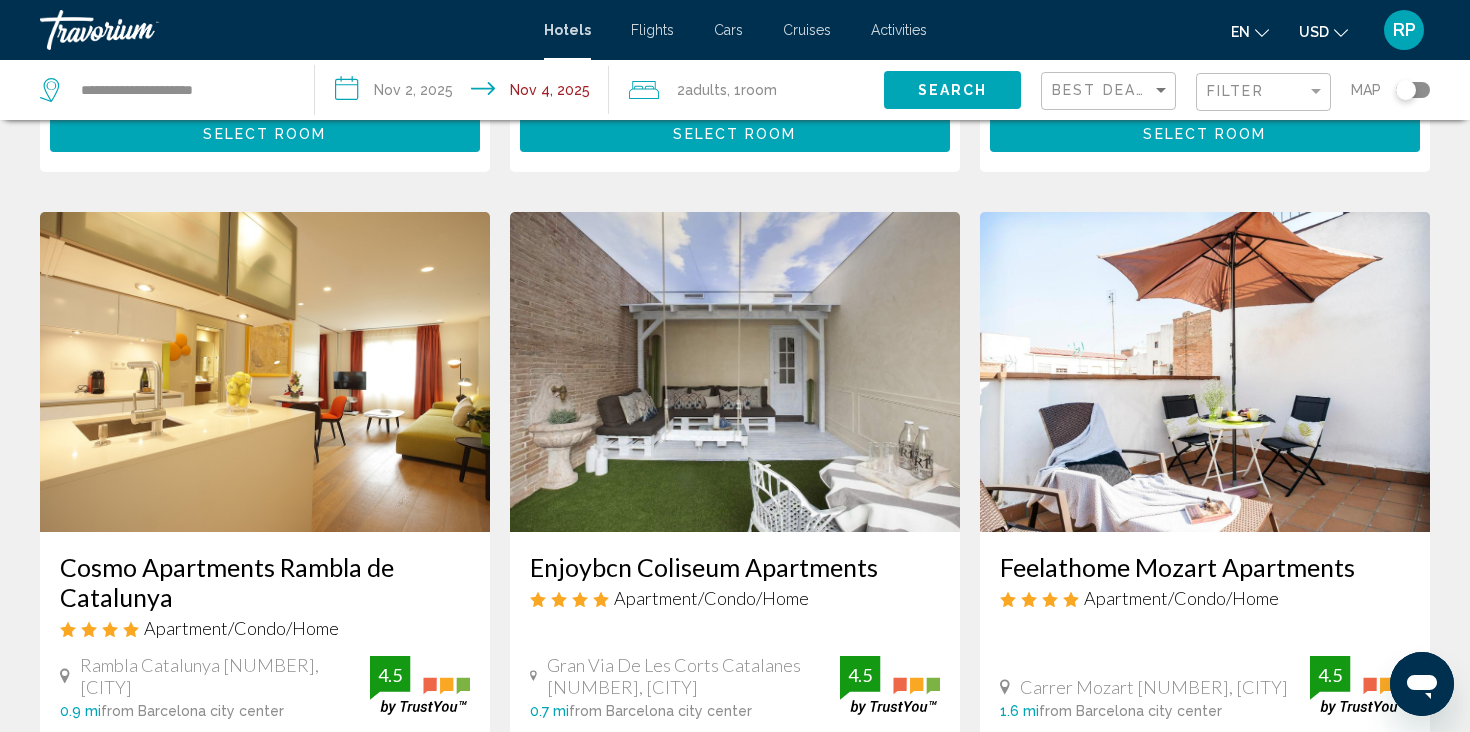 scroll, scrollTop: 726, scrollLeft: 0, axis: vertical 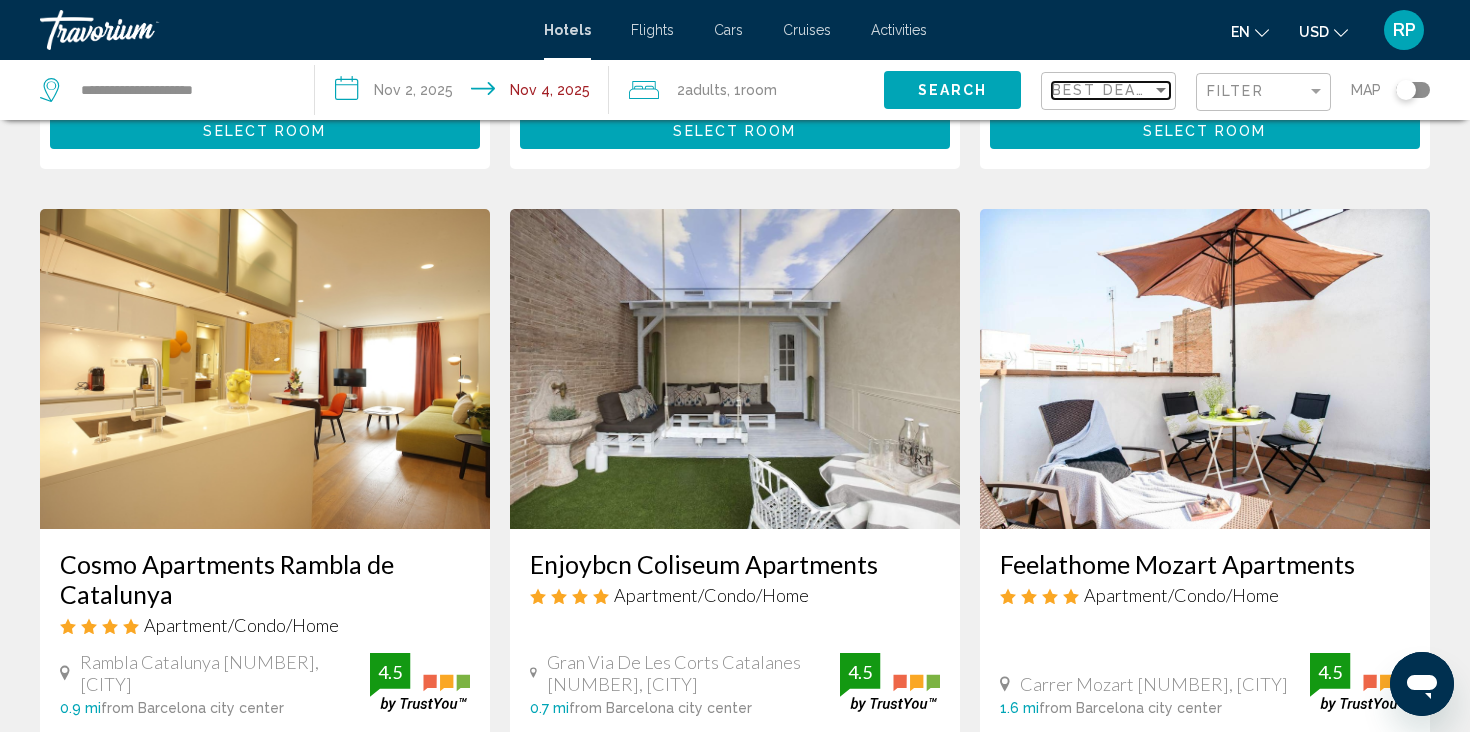 click on "Best Deals" at bounding box center [1104, 90] 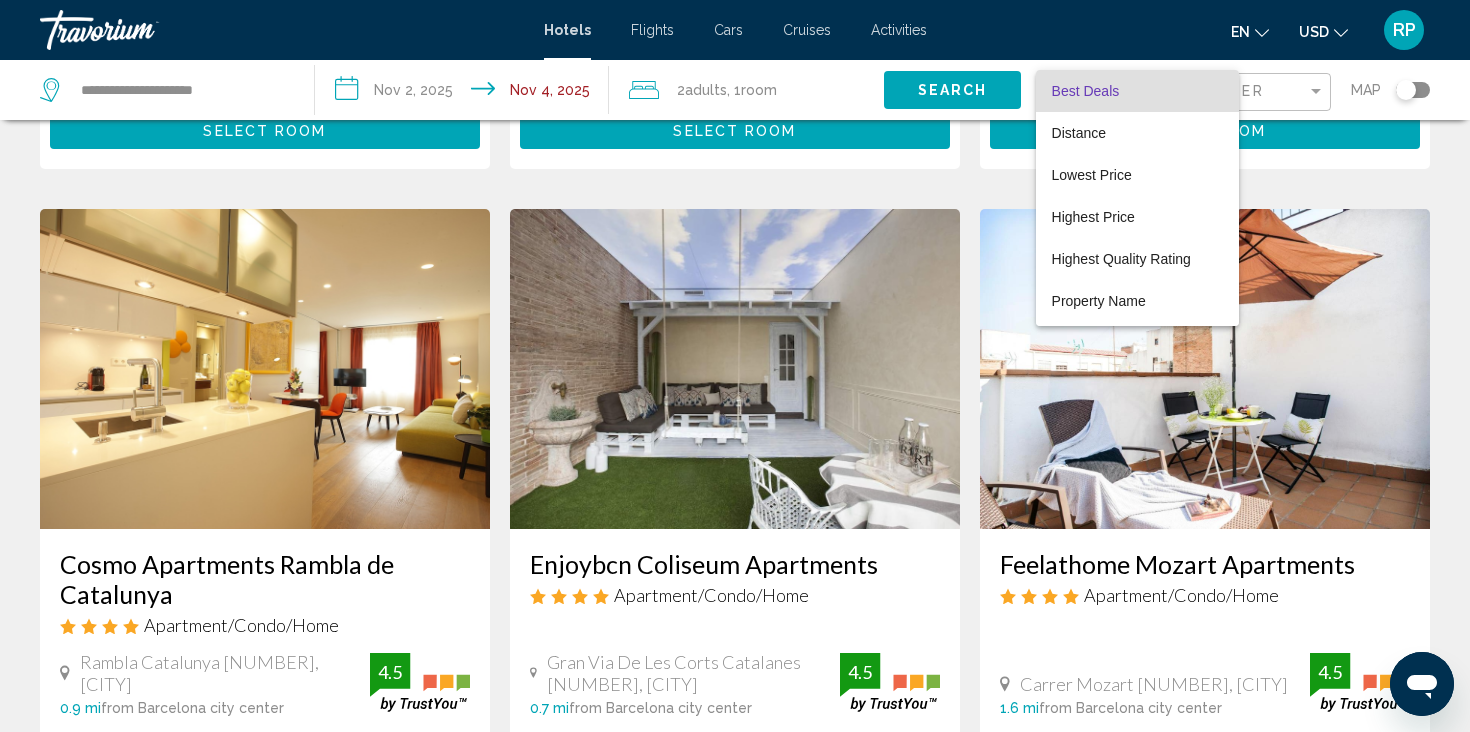 click on "Best Deals" at bounding box center [1086, 91] 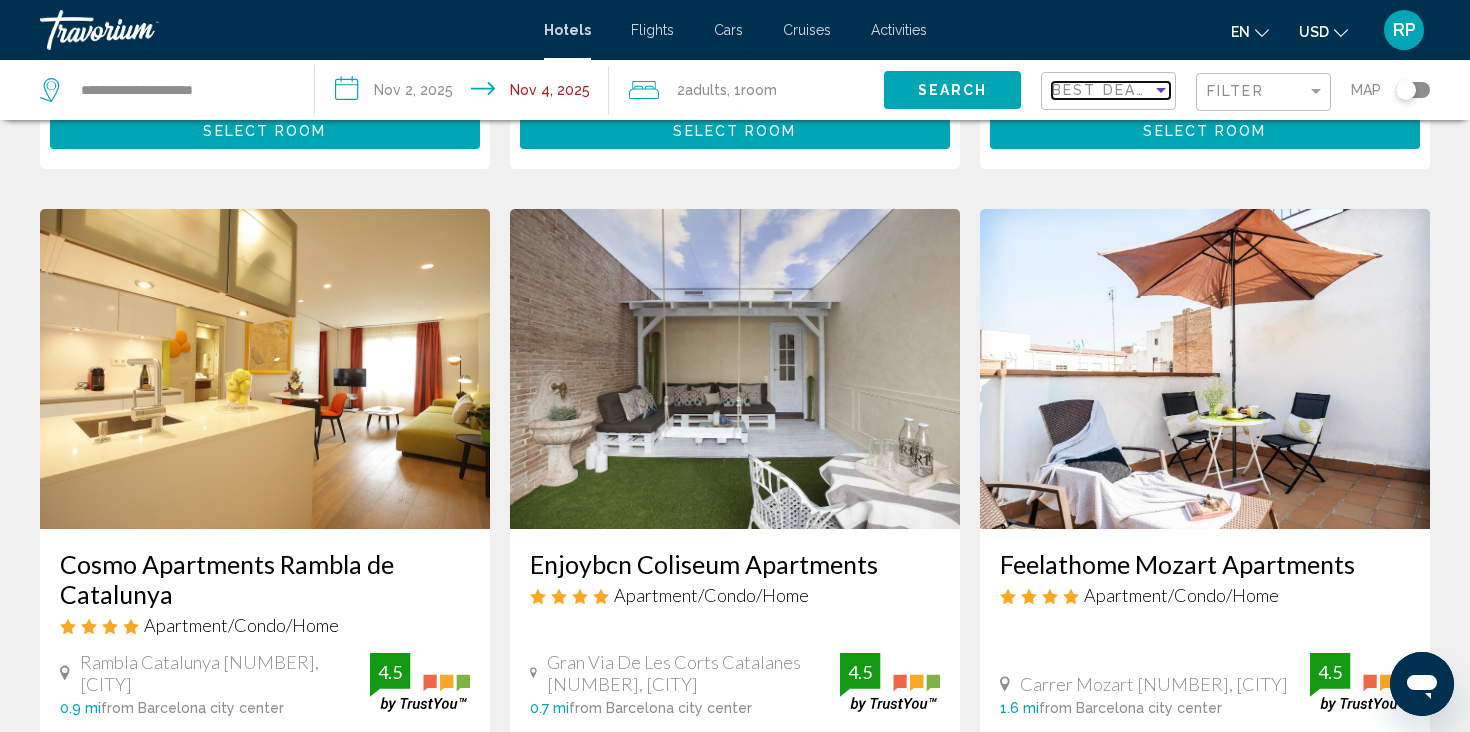 click on "Best Deals" at bounding box center [1104, 90] 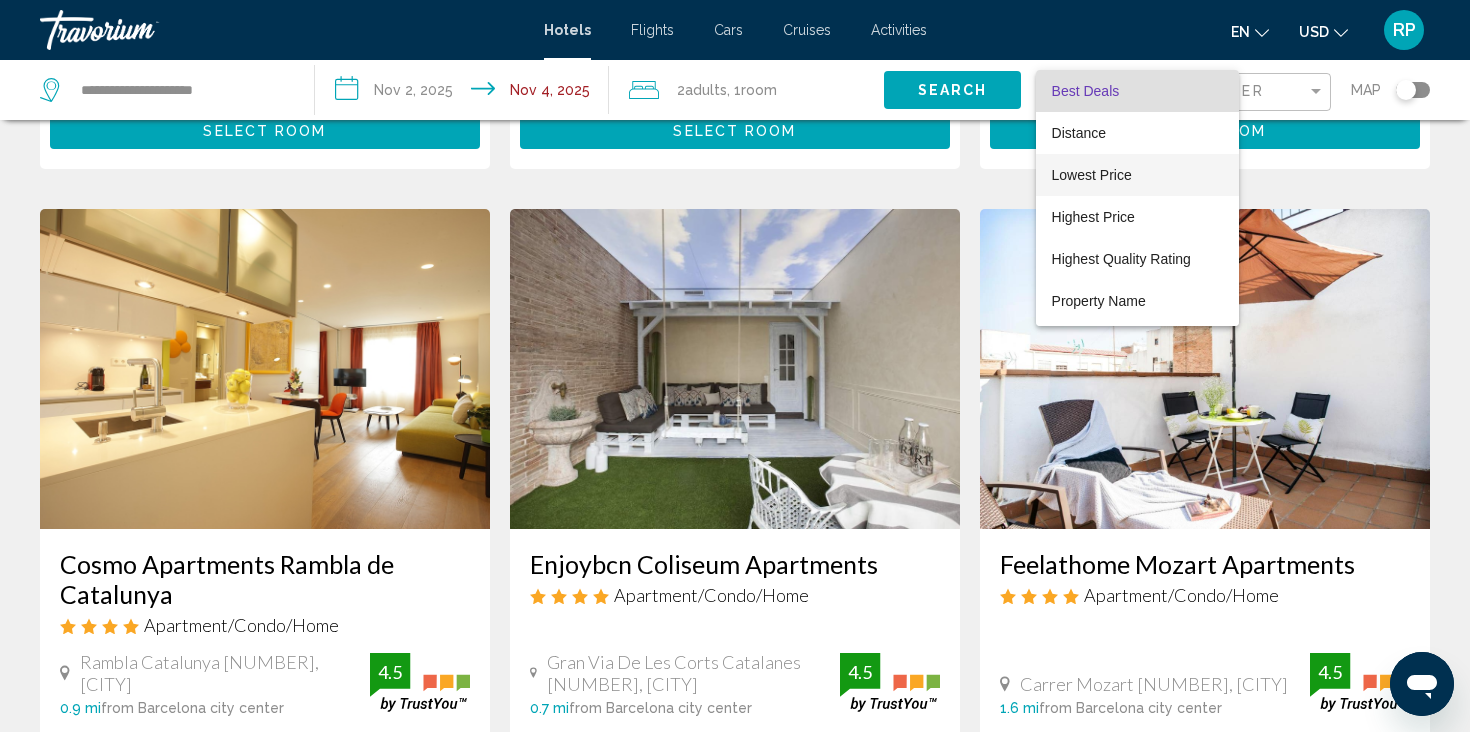 click on "Lowest Price" at bounding box center [1092, 175] 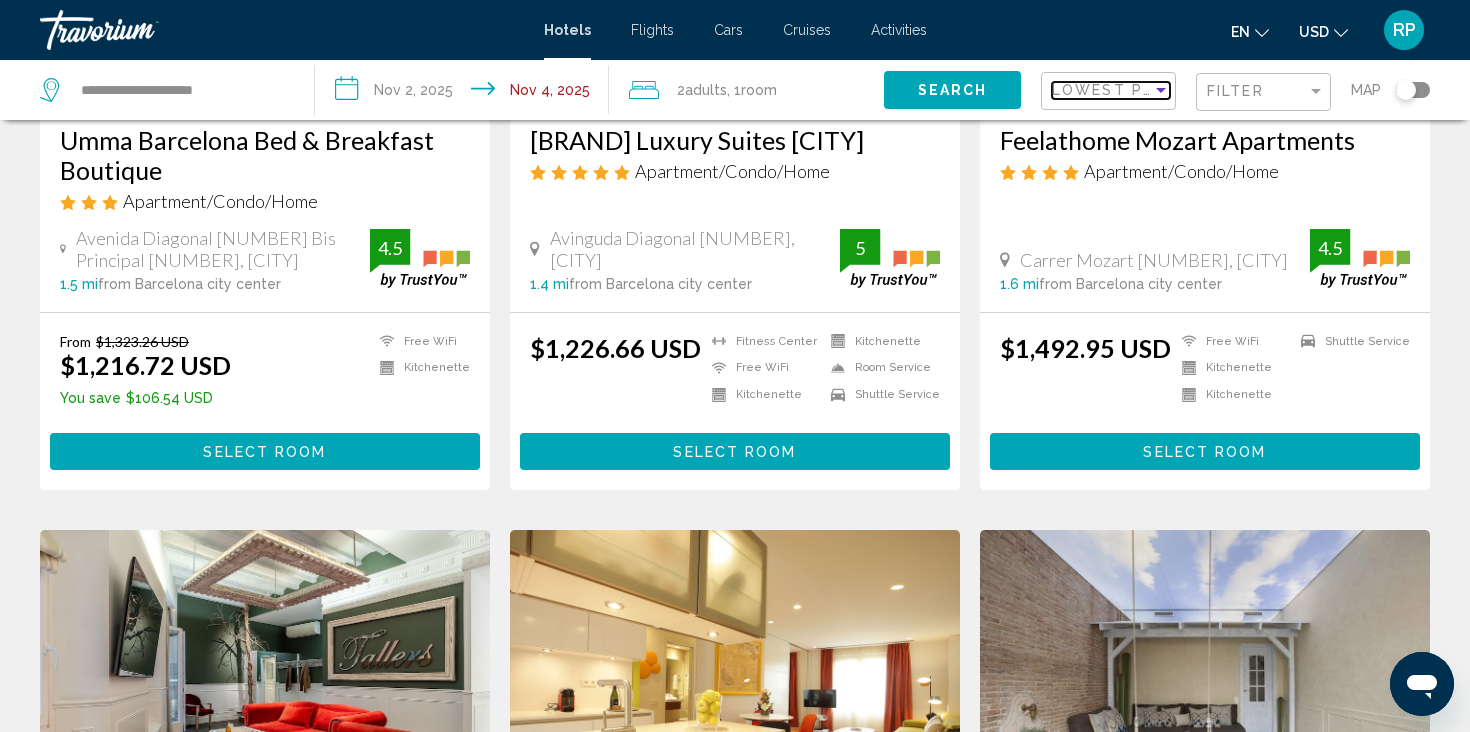 scroll, scrollTop: 0, scrollLeft: 0, axis: both 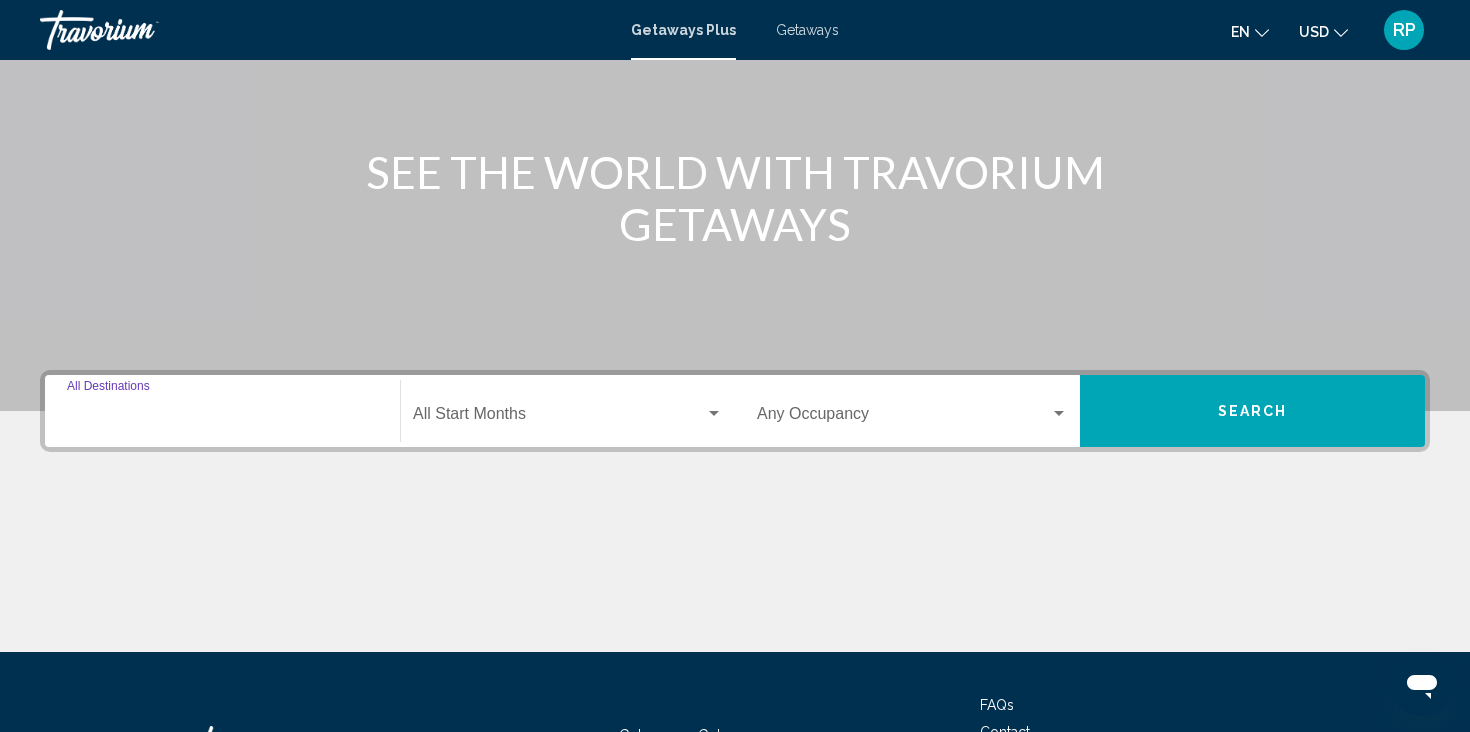 click on "Destination All Destinations" at bounding box center [222, 418] 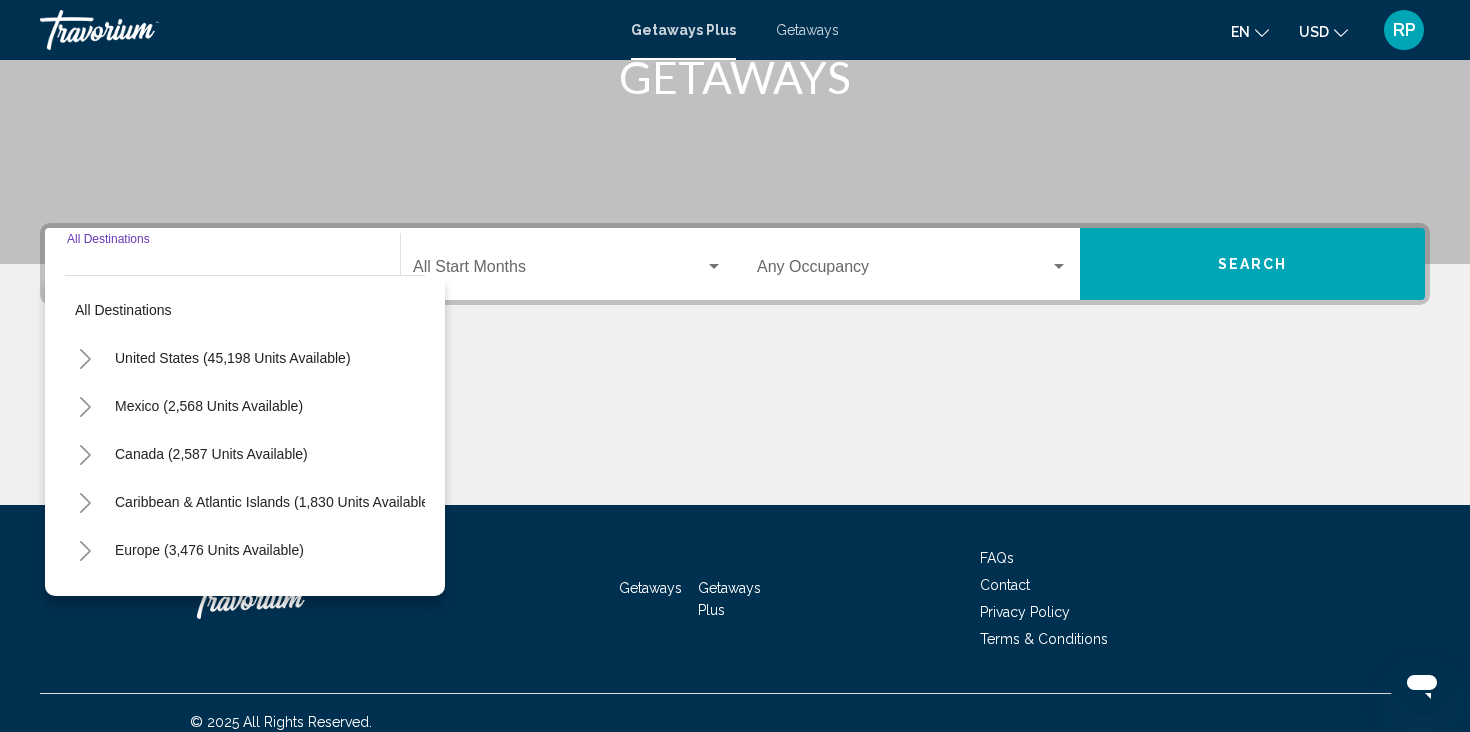 scroll, scrollTop: 354, scrollLeft: 0, axis: vertical 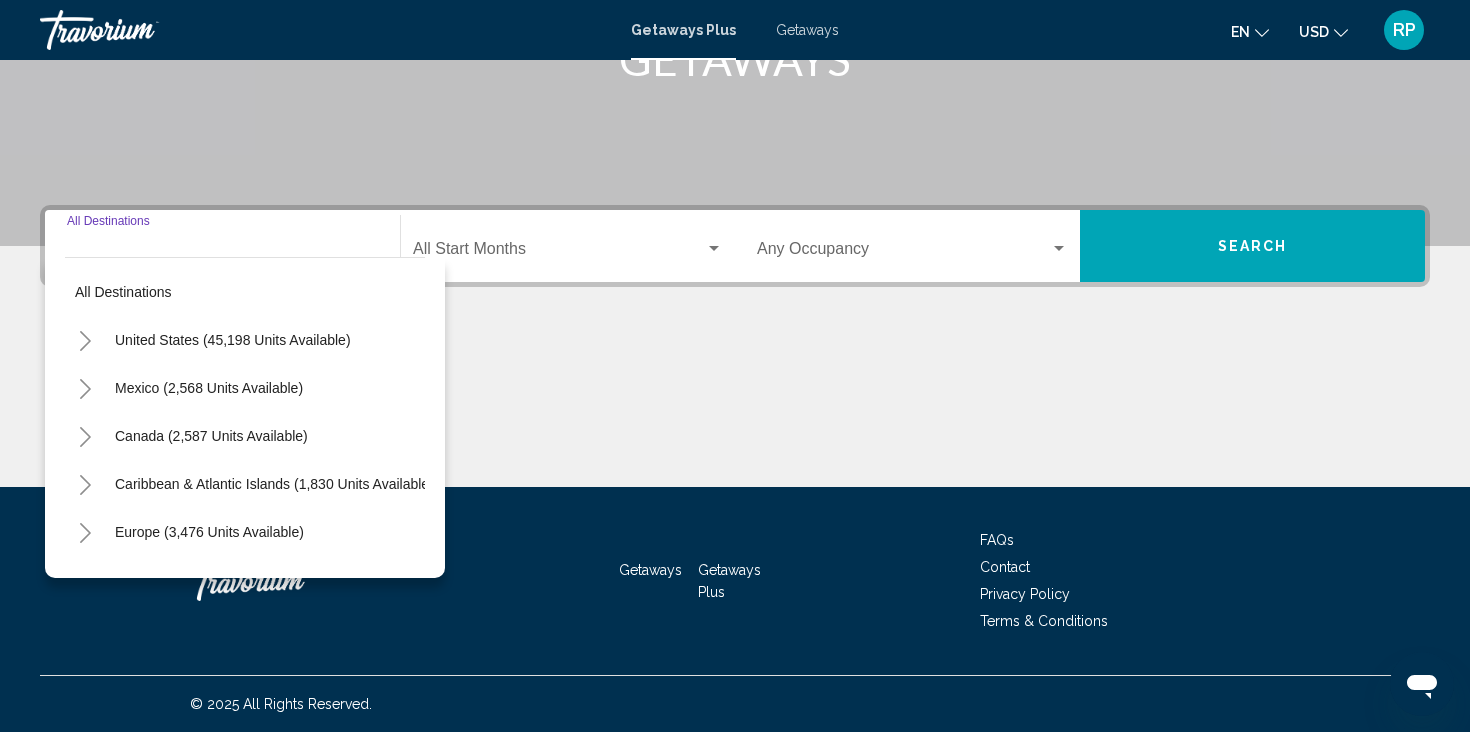 click on "Destination All Destinations" at bounding box center (222, 246) 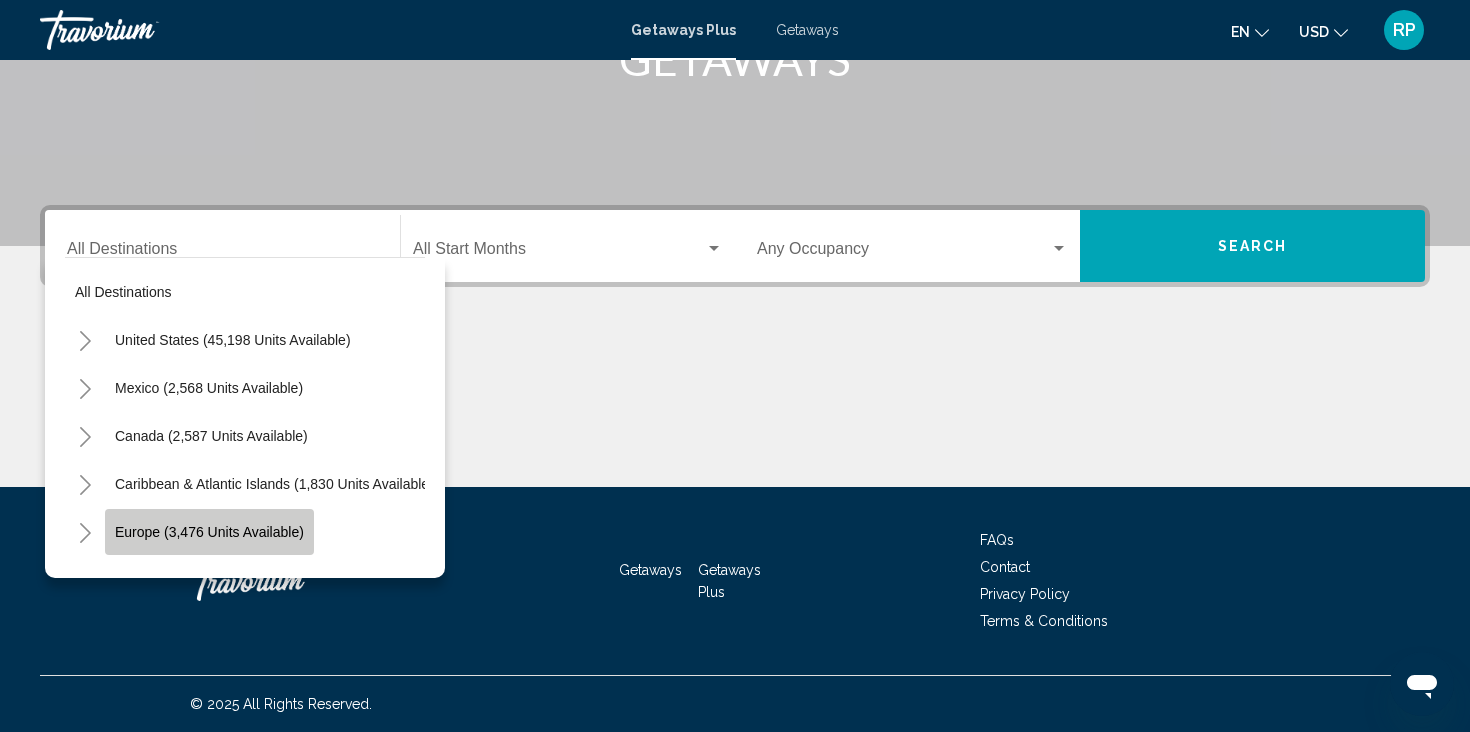 click on "Europe (3,476 units available)" 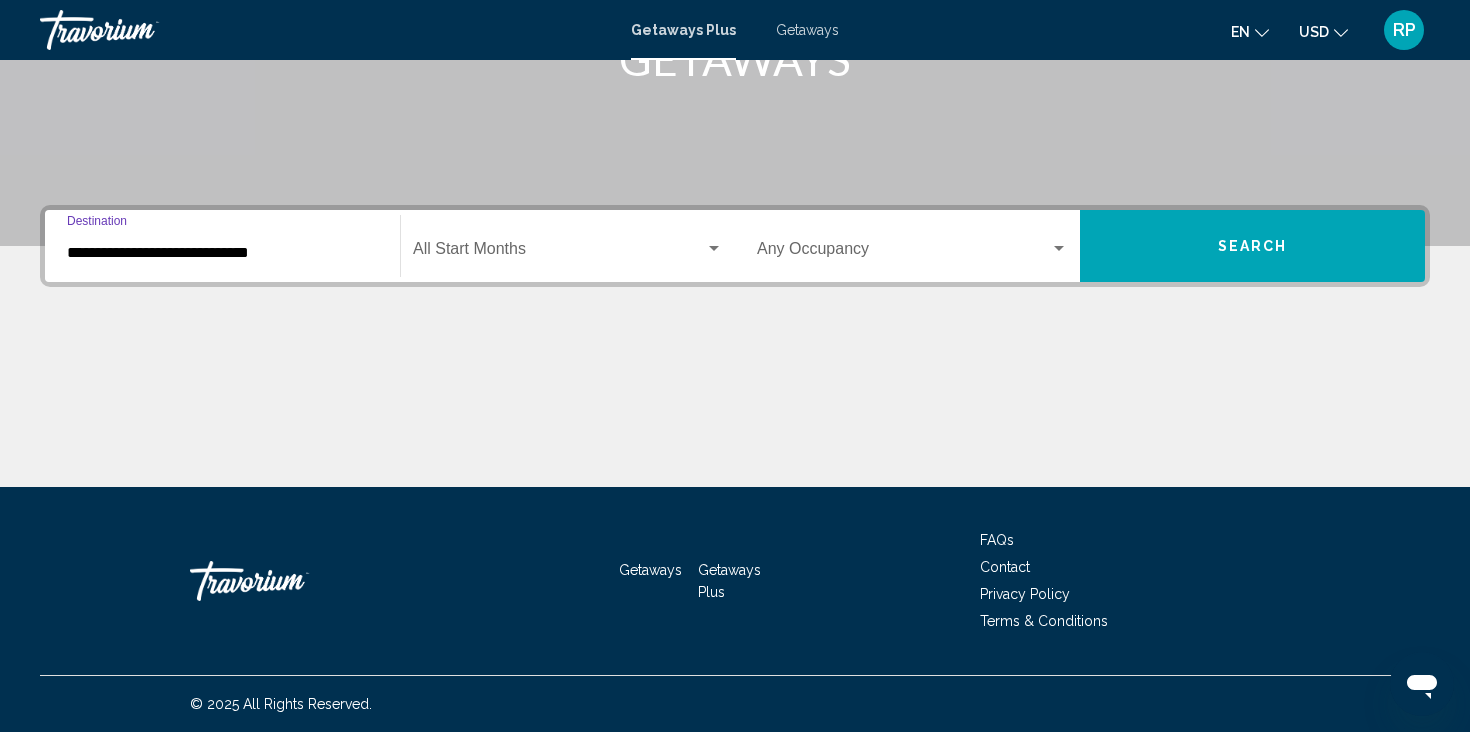 click on "Start Month All Start Months" 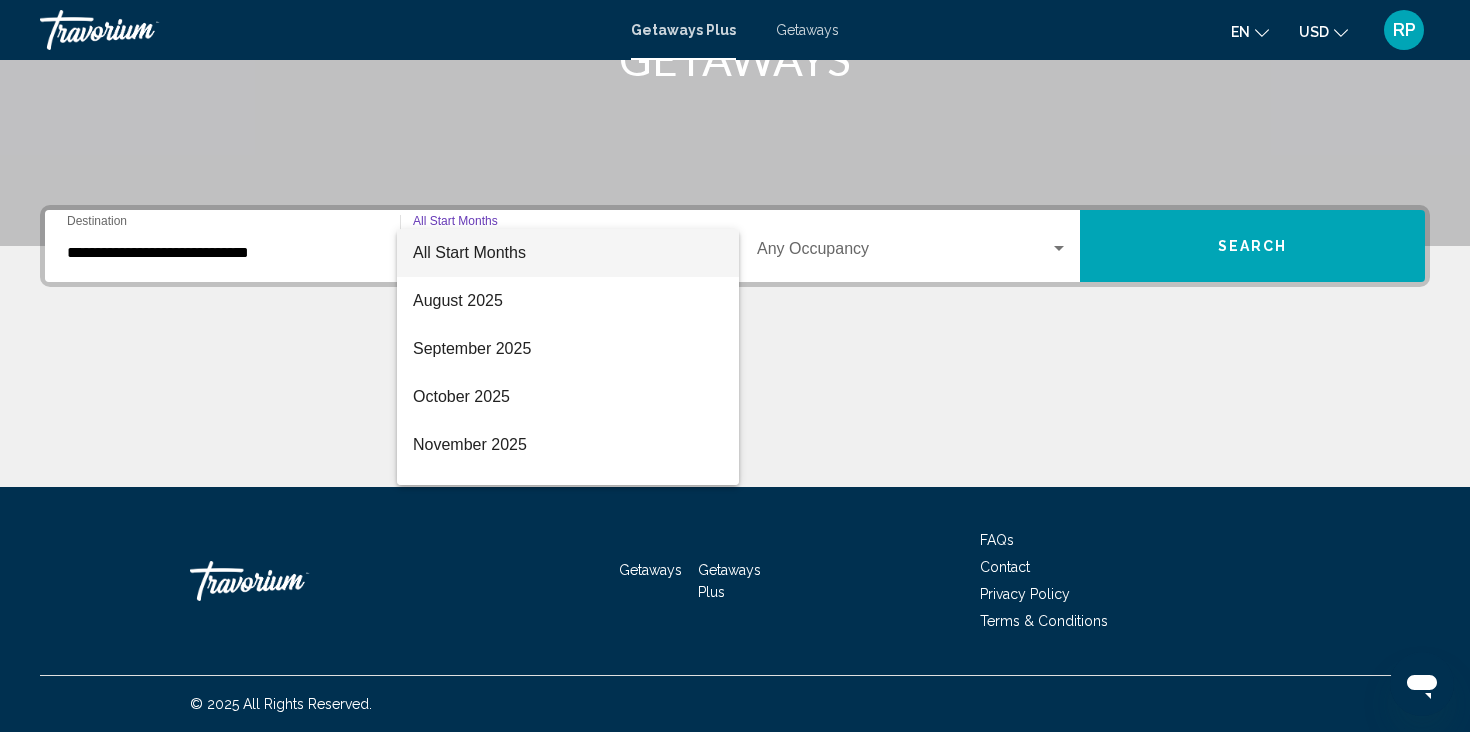 click at bounding box center (735, 366) 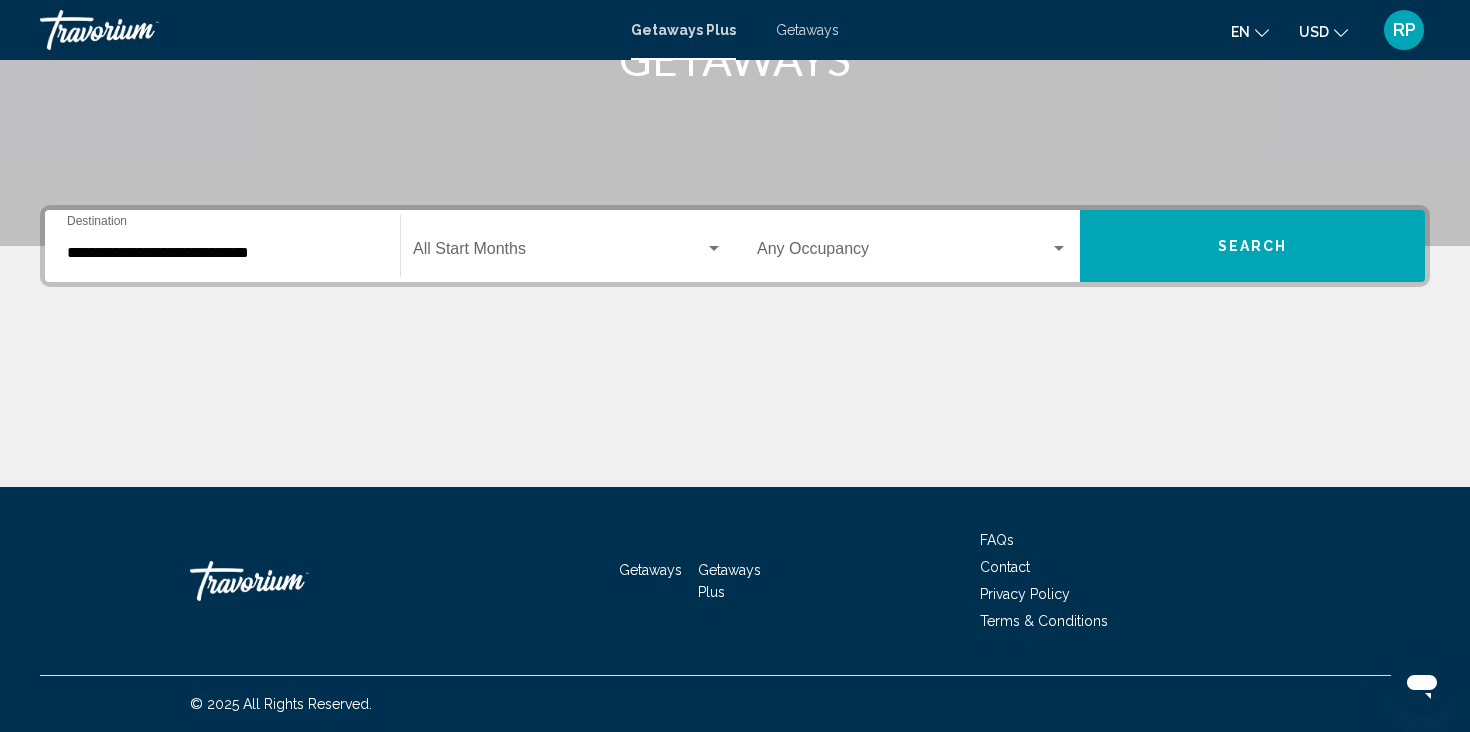 click at bounding box center (559, 253) 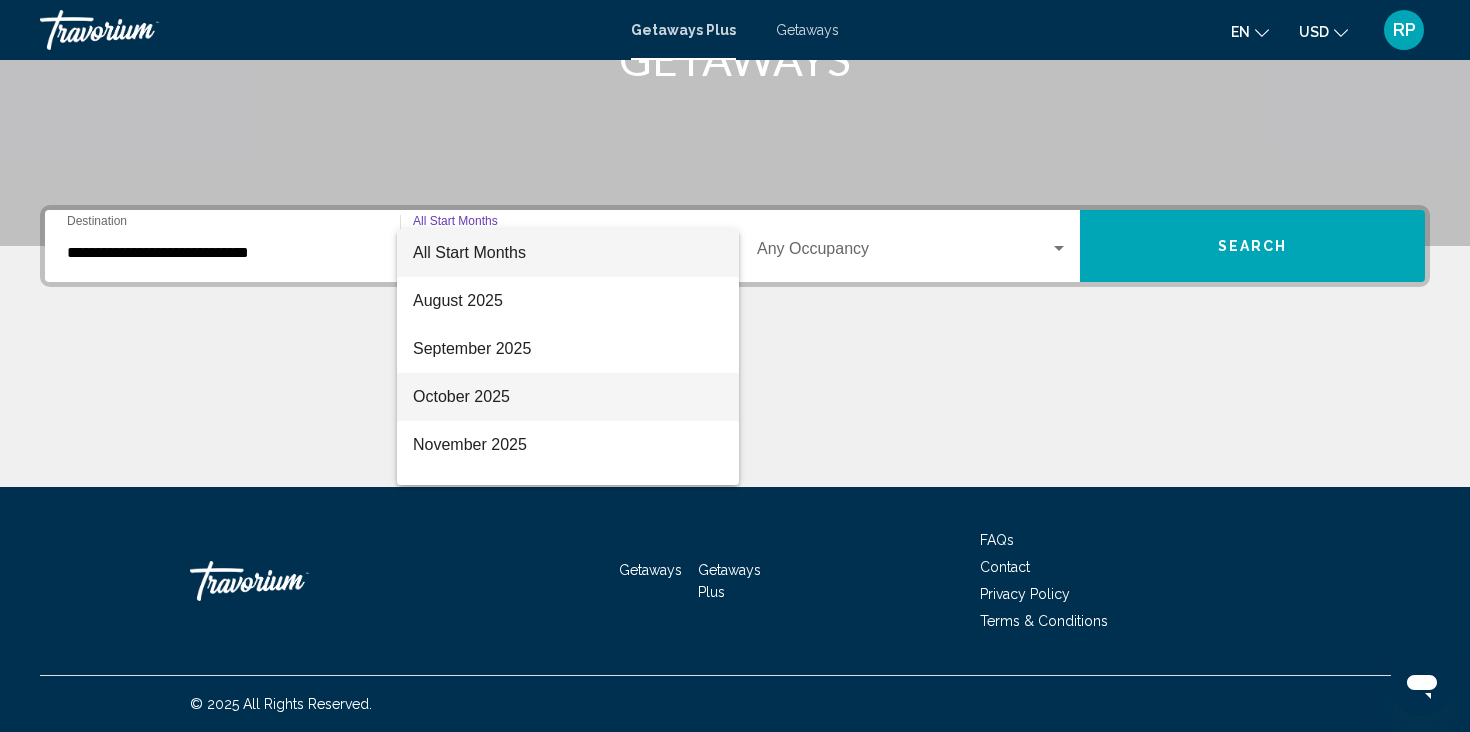 click on "October 2025" at bounding box center [568, 397] 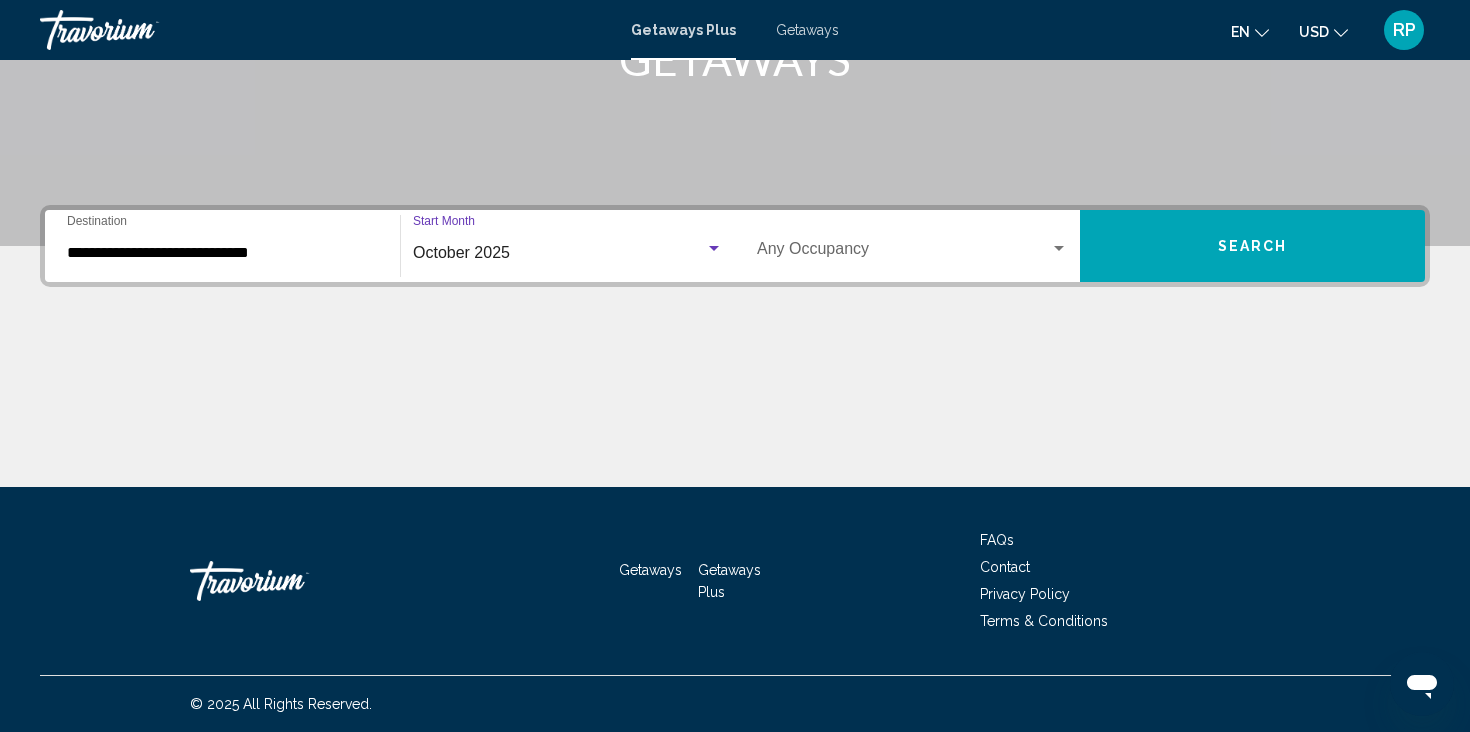 click on "Search" at bounding box center (1252, 246) 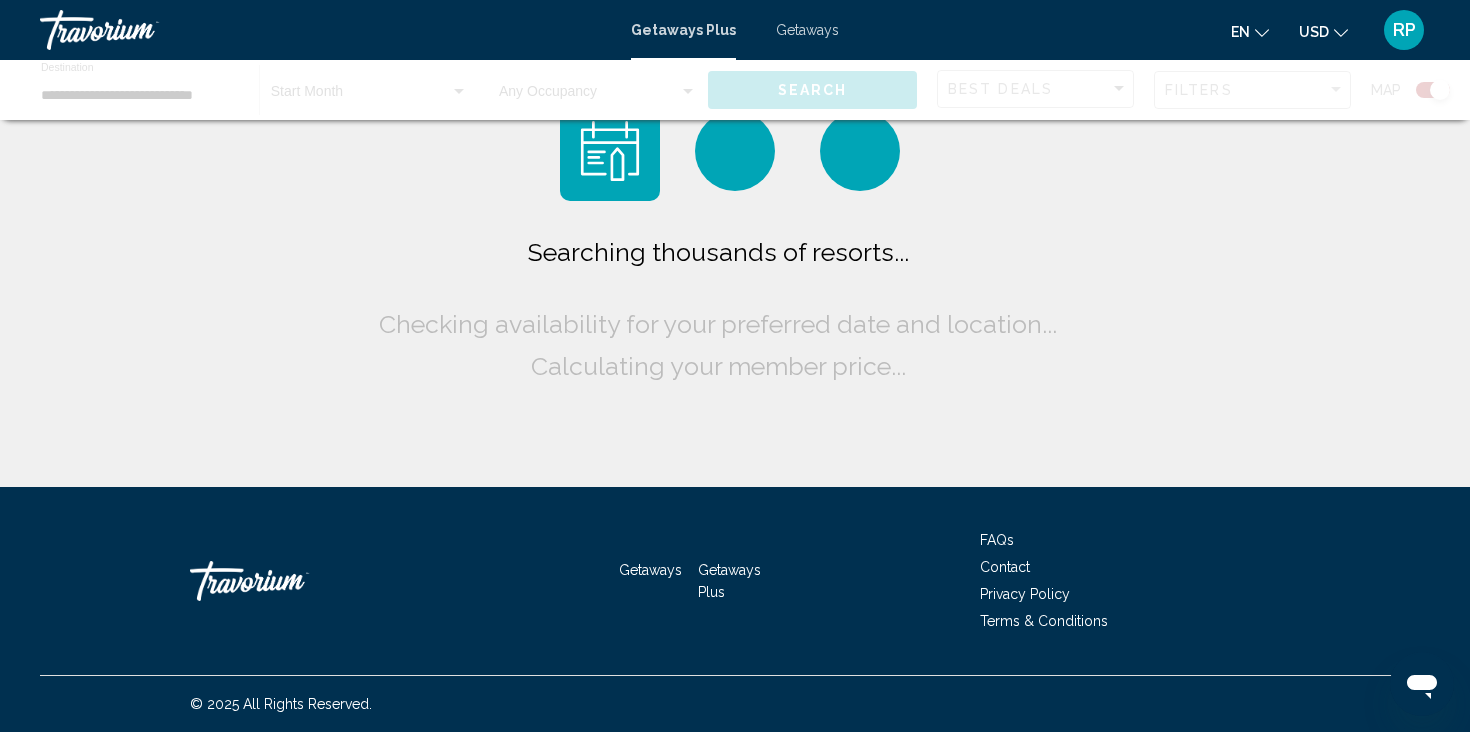scroll, scrollTop: 0, scrollLeft: 0, axis: both 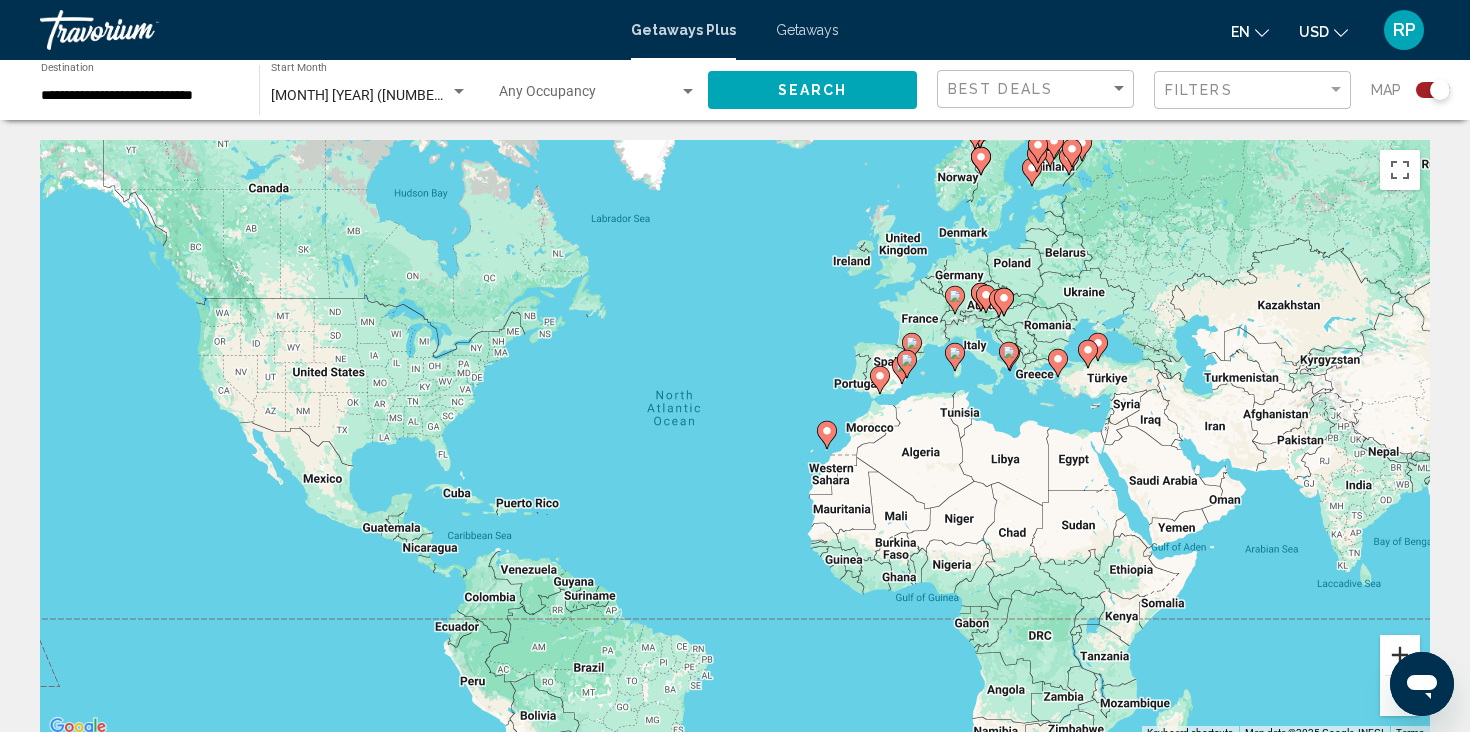 click at bounding box center [1400, 655] 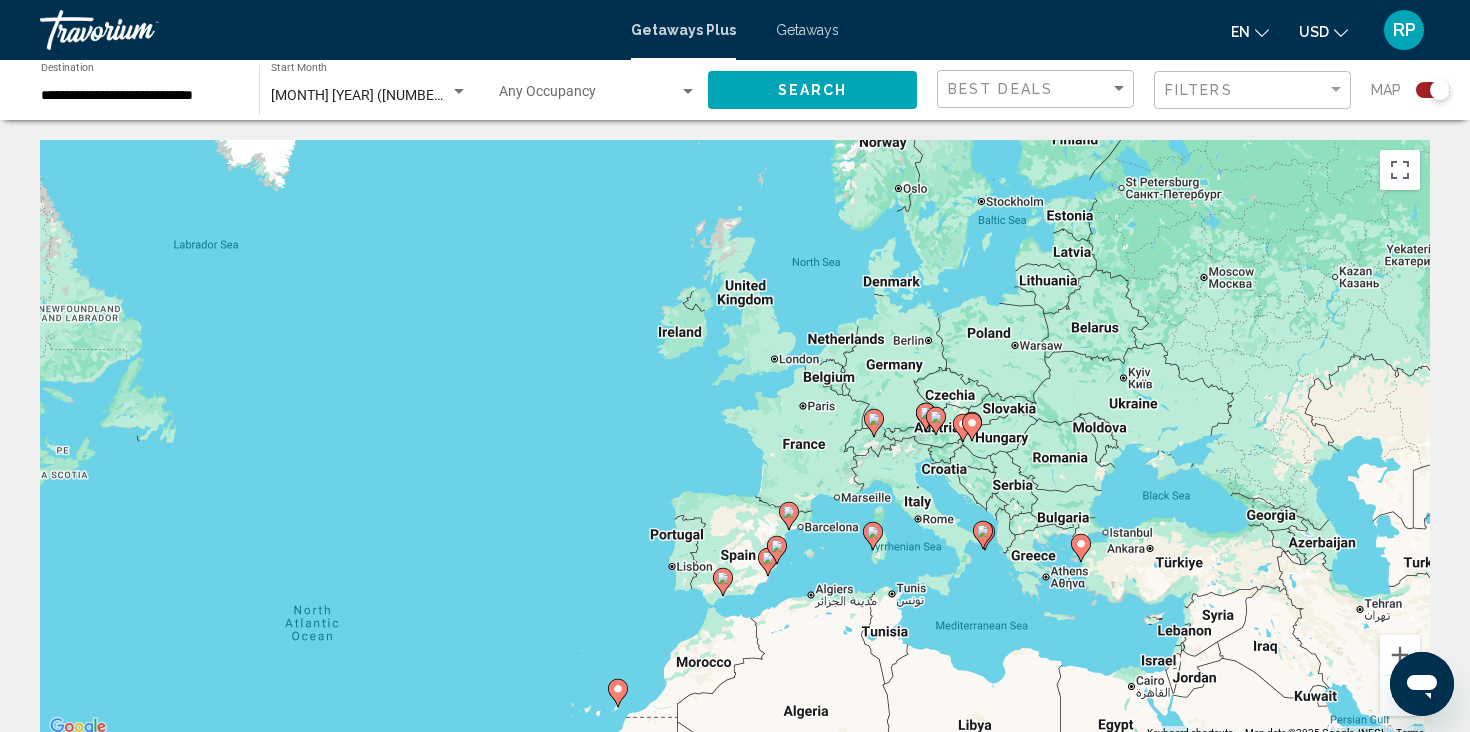 drag, startPoint x: 1305, startPoint y: 276, endPoint x: 1001, endPoint y: 522, distance: 391.06522 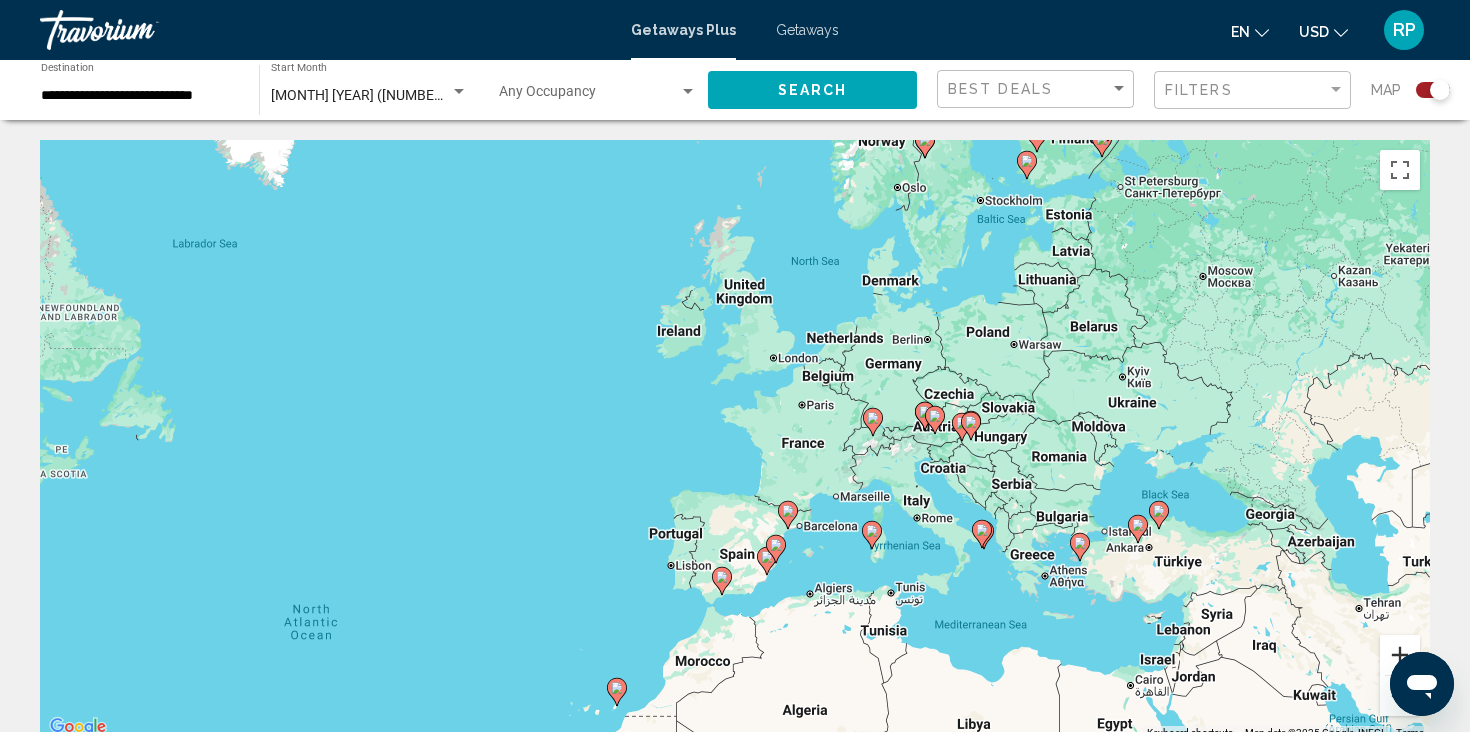 click at bounding box center [1400, 655] 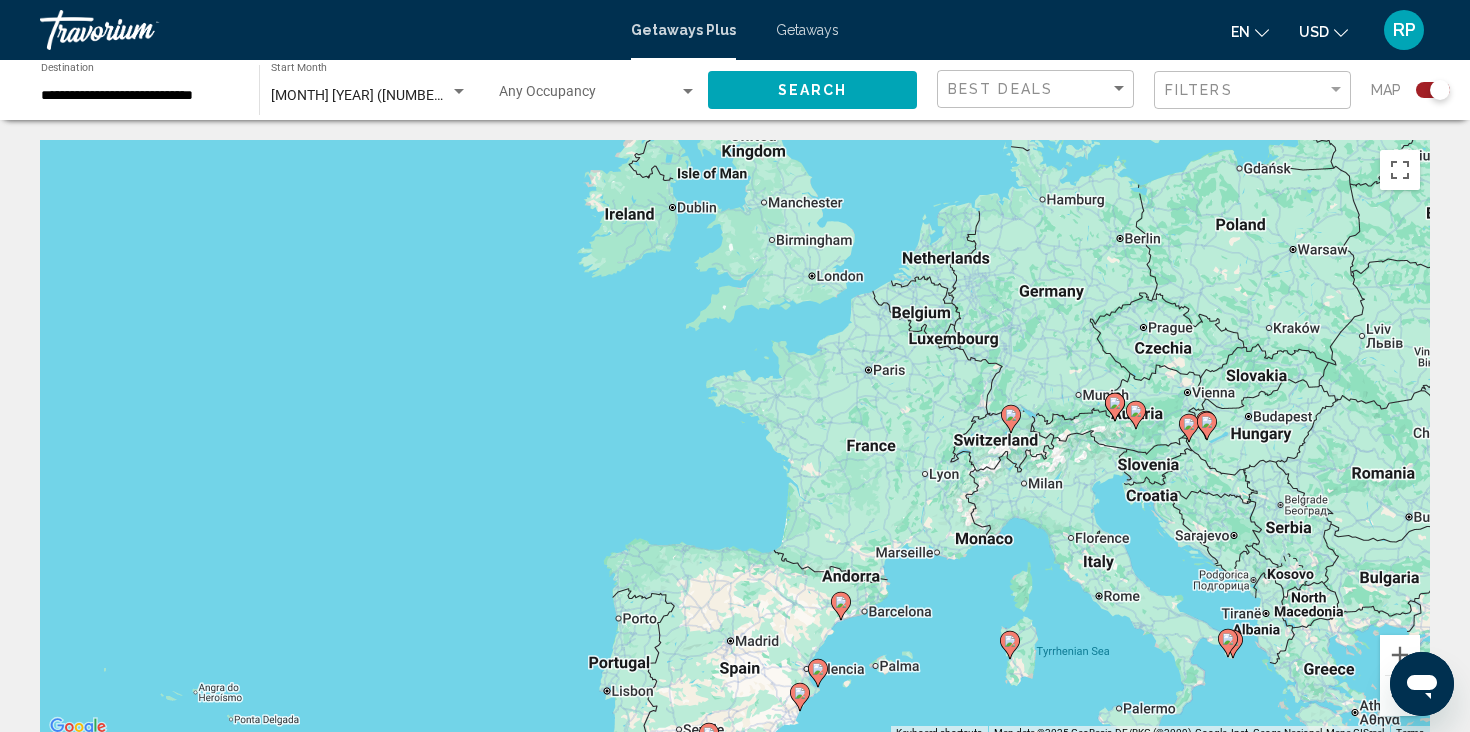 click 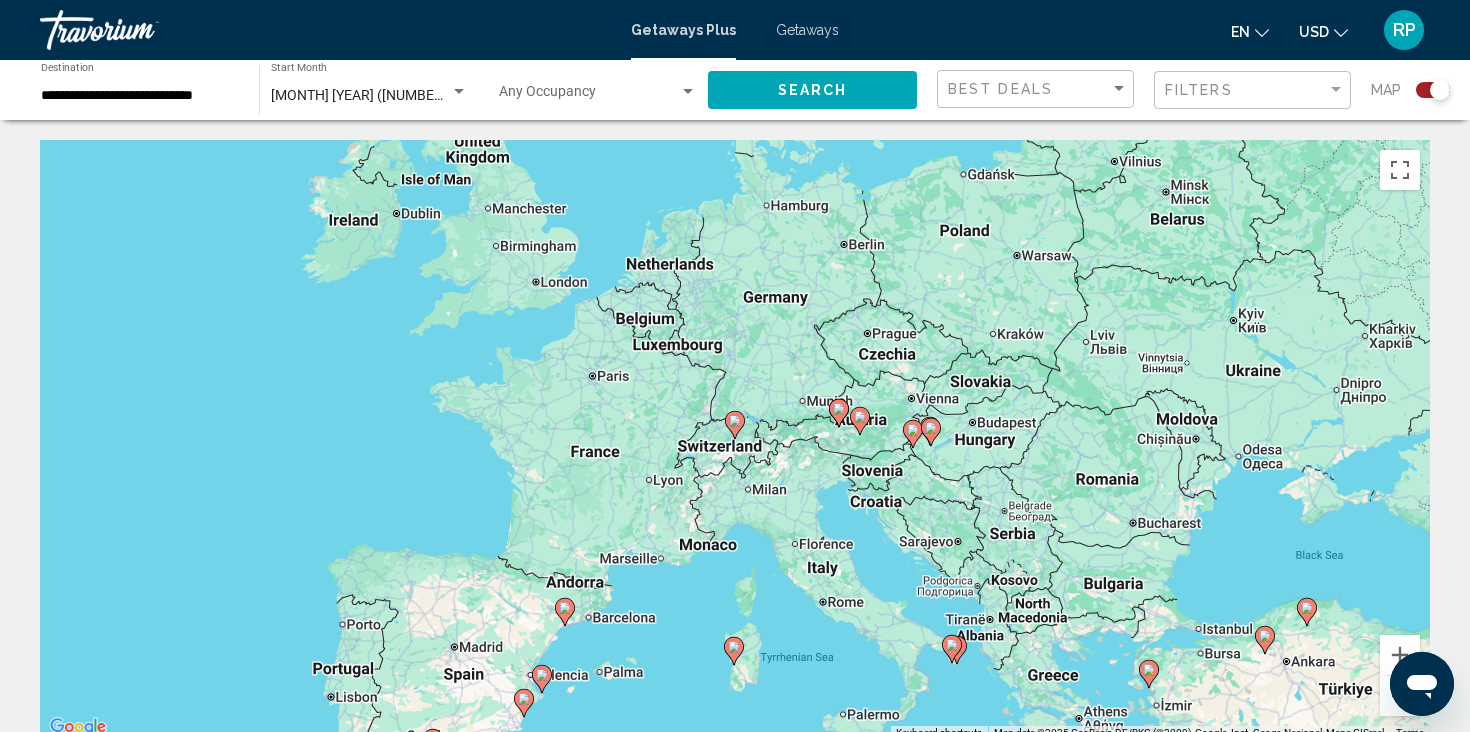 click 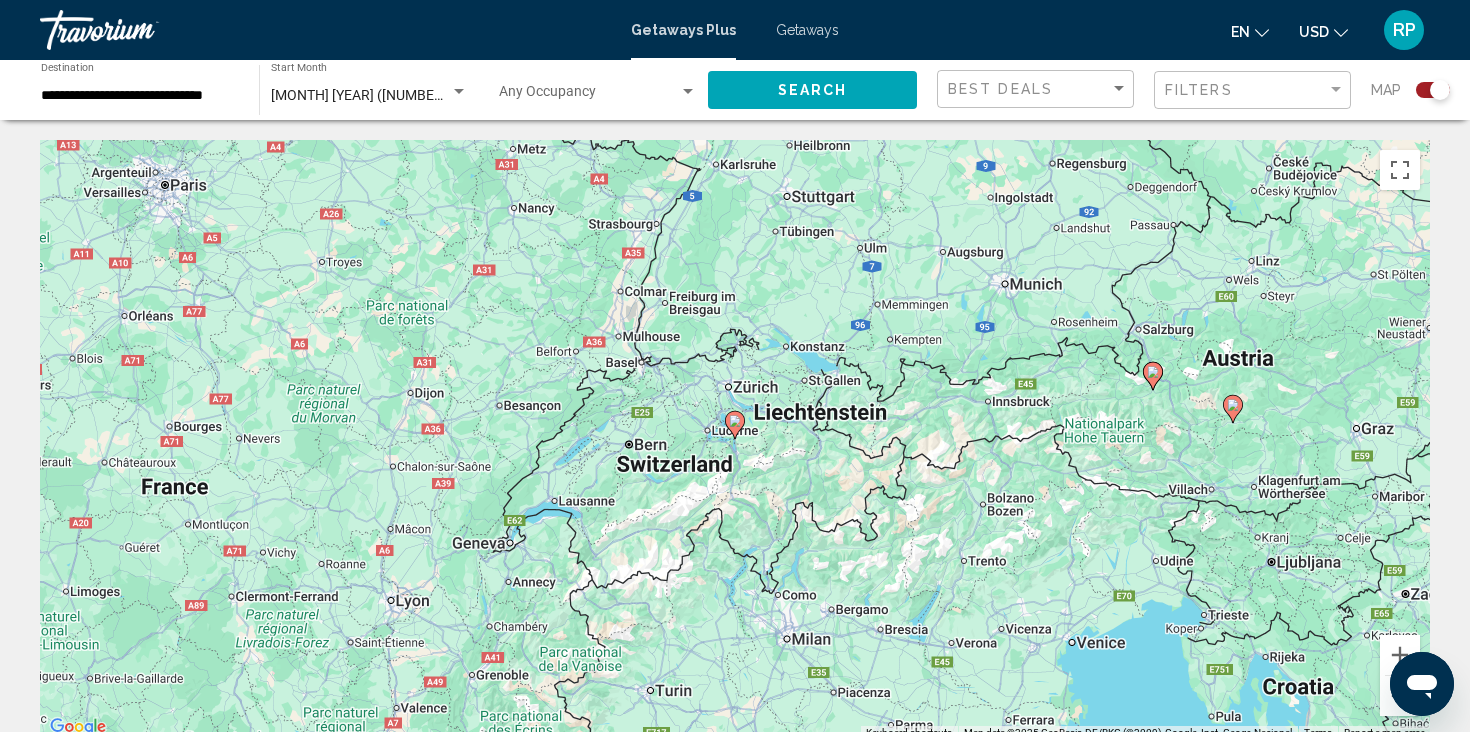 click 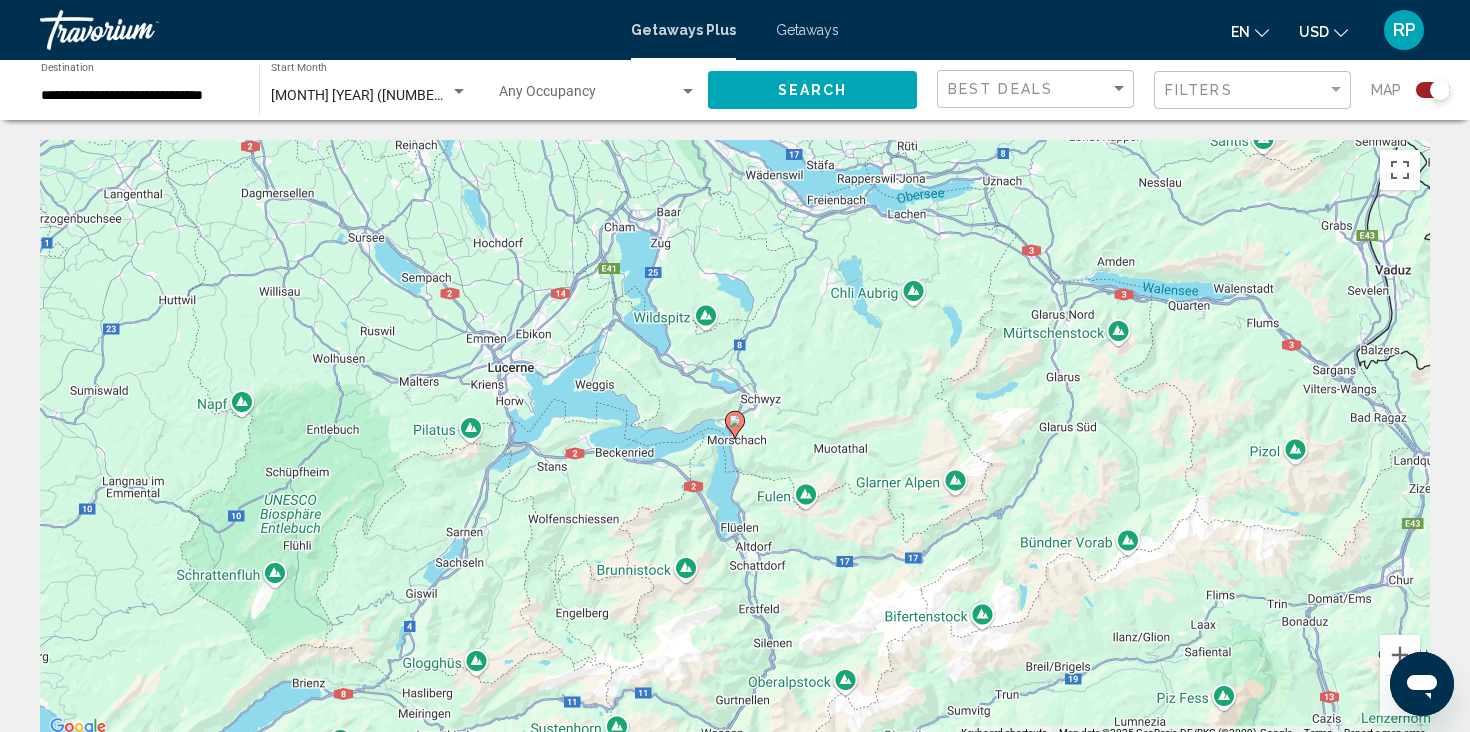 click 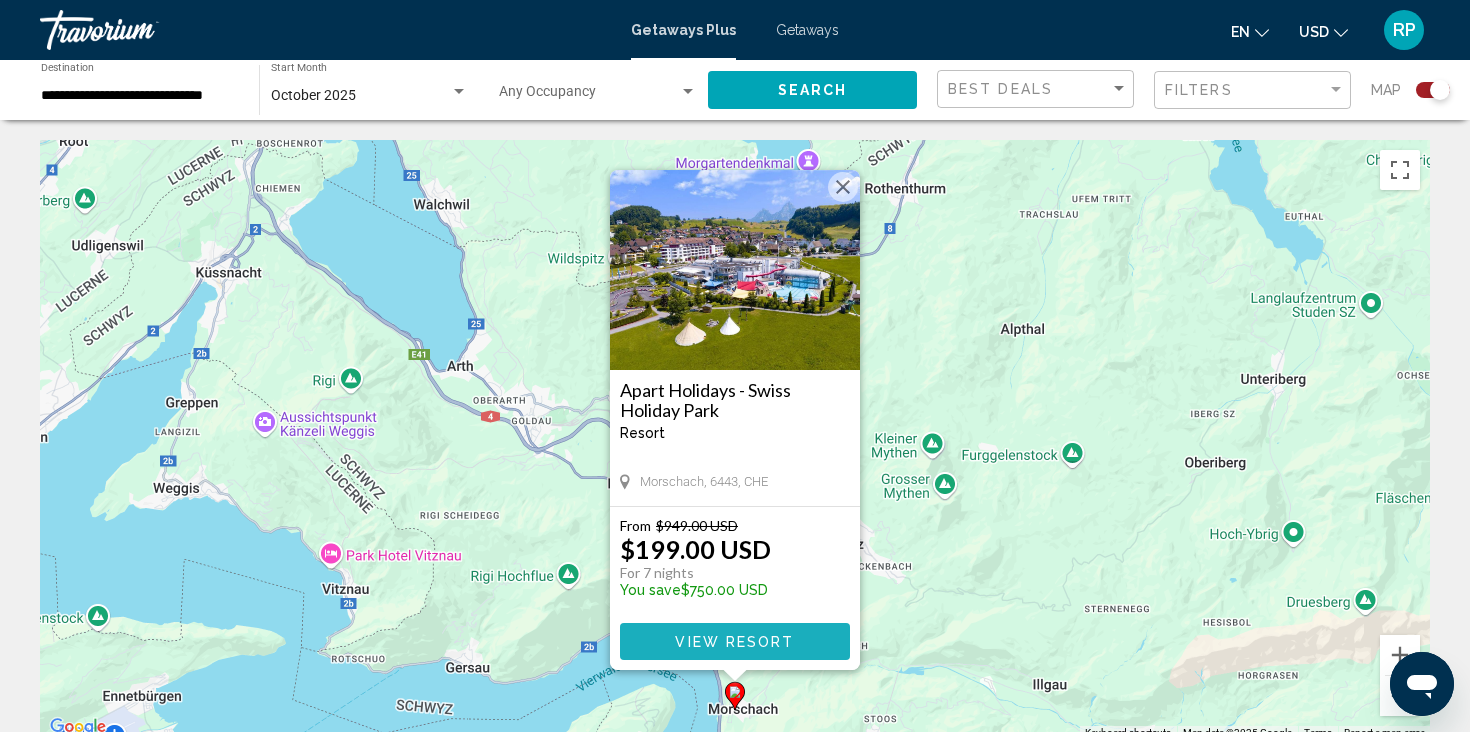 click on "View Resort" at bounding box center (734, 642) 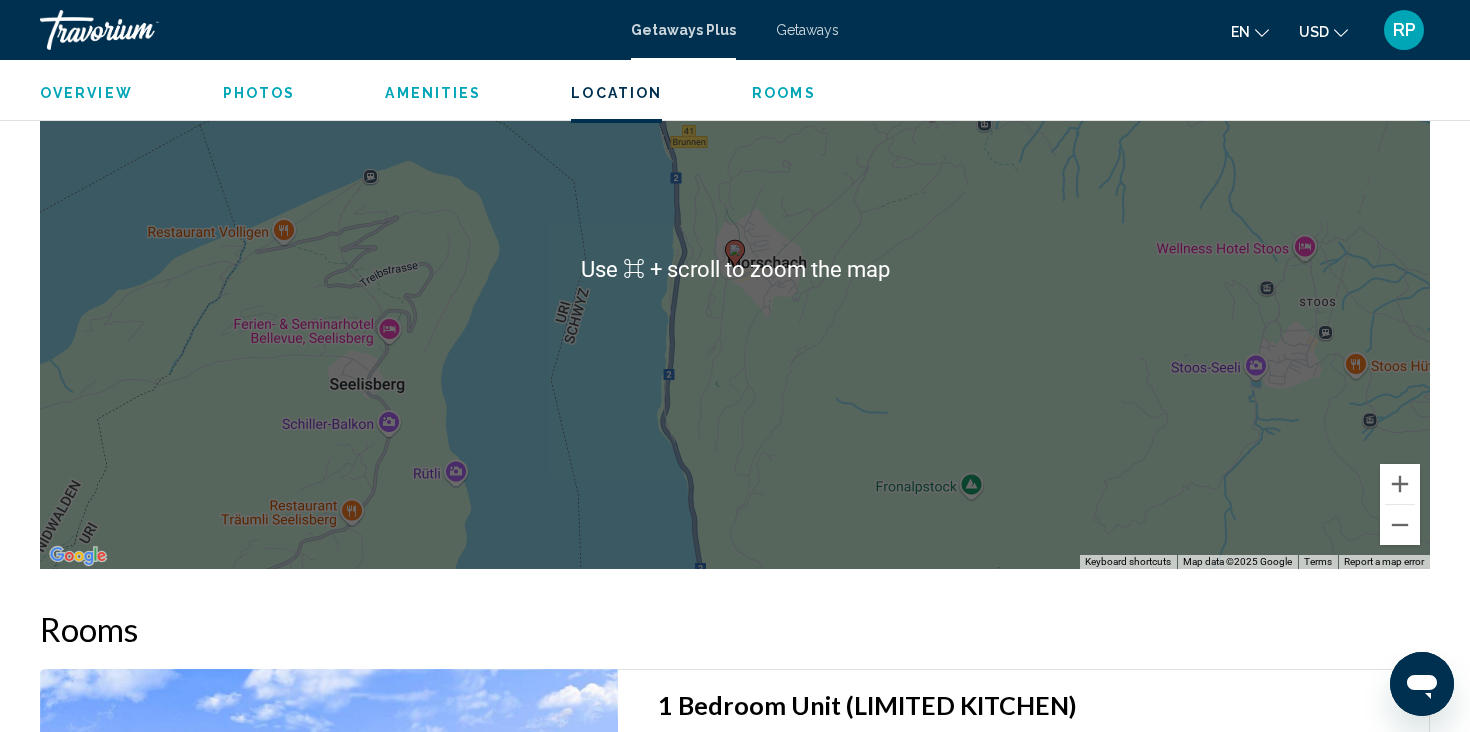 scroll, scrollTop: 2627, scrollLeft: 0, axis: vertical 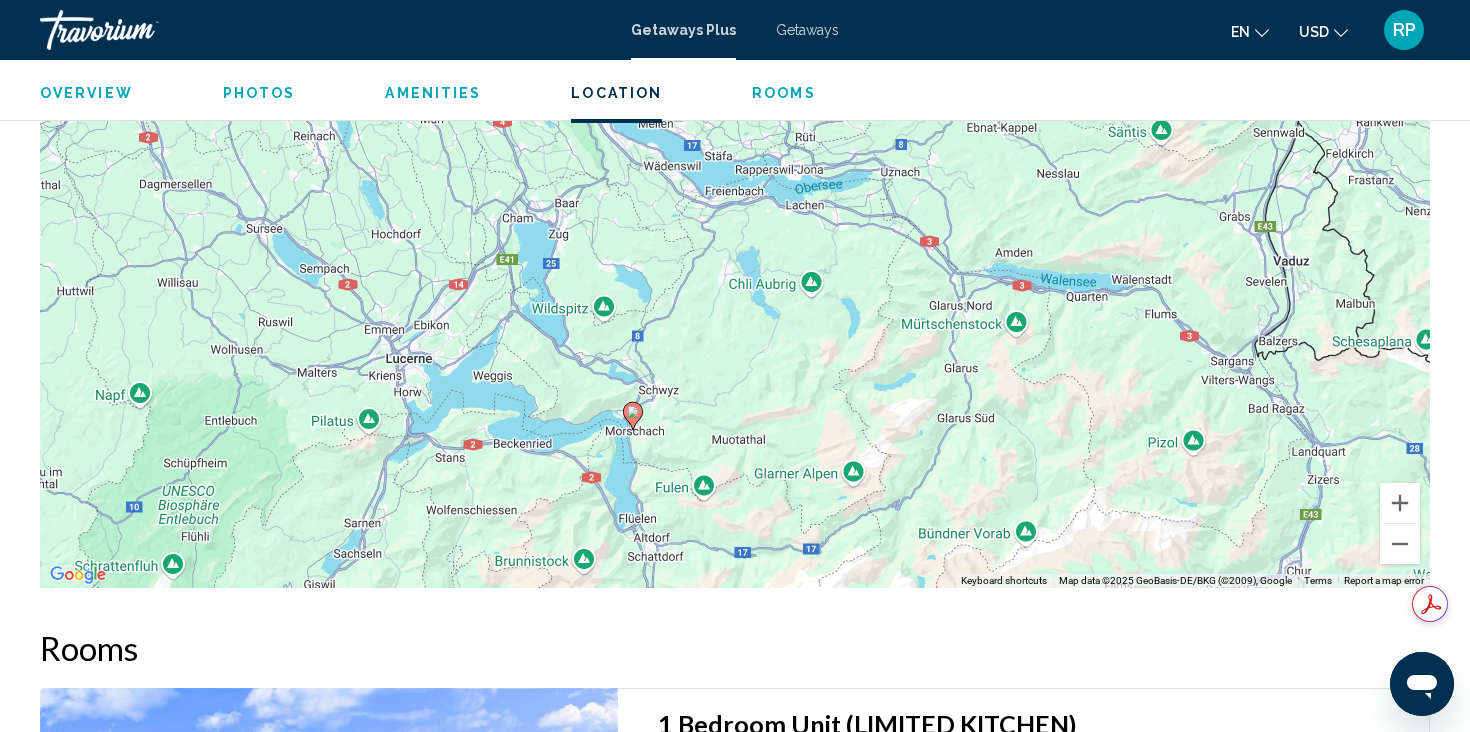 drag, startPoint x: 686, startPoint y: 302, endPoint x: 626, endPoint y: 519, distance: 225.14218 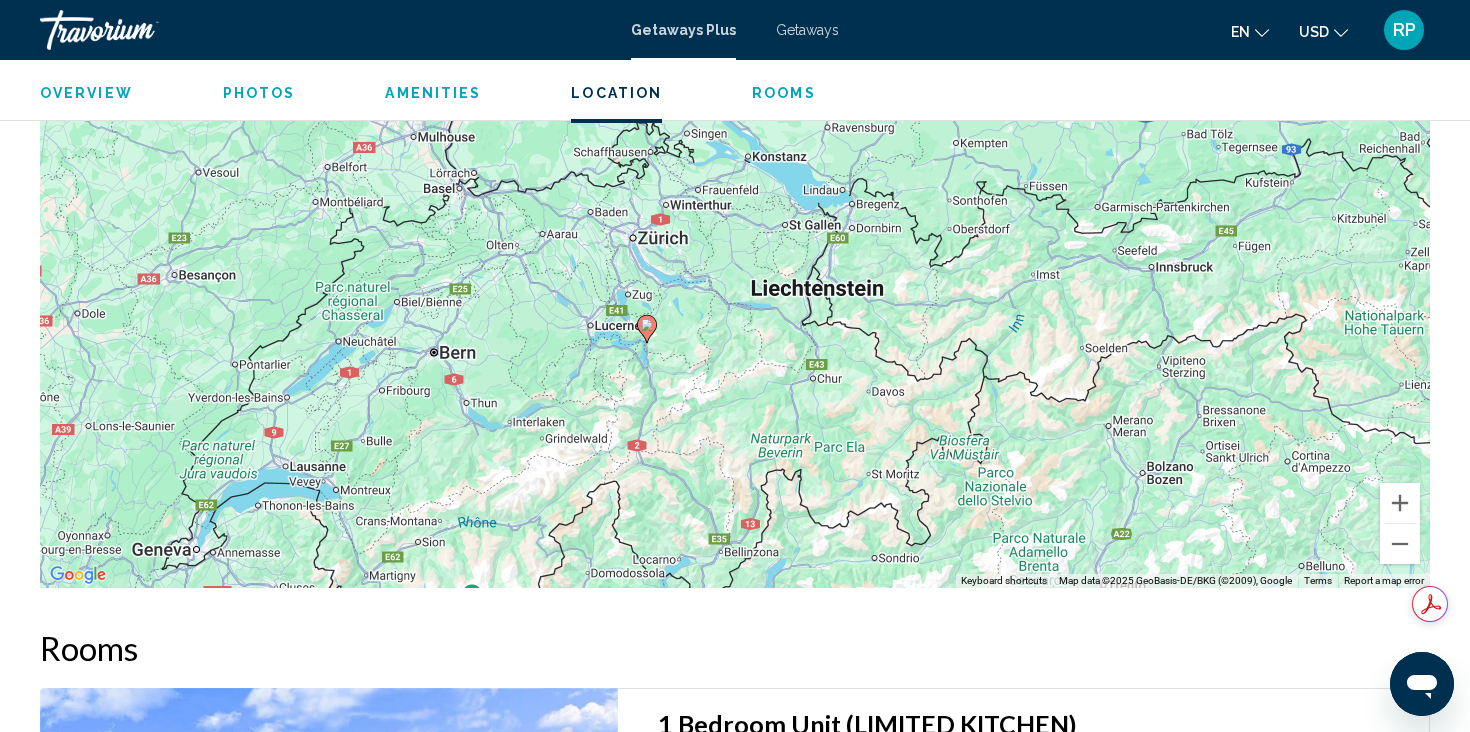drag, startPoint x: 635, startPoint y: 508, endPoint x: 648, endPoint y: 359, distance: 149.56604 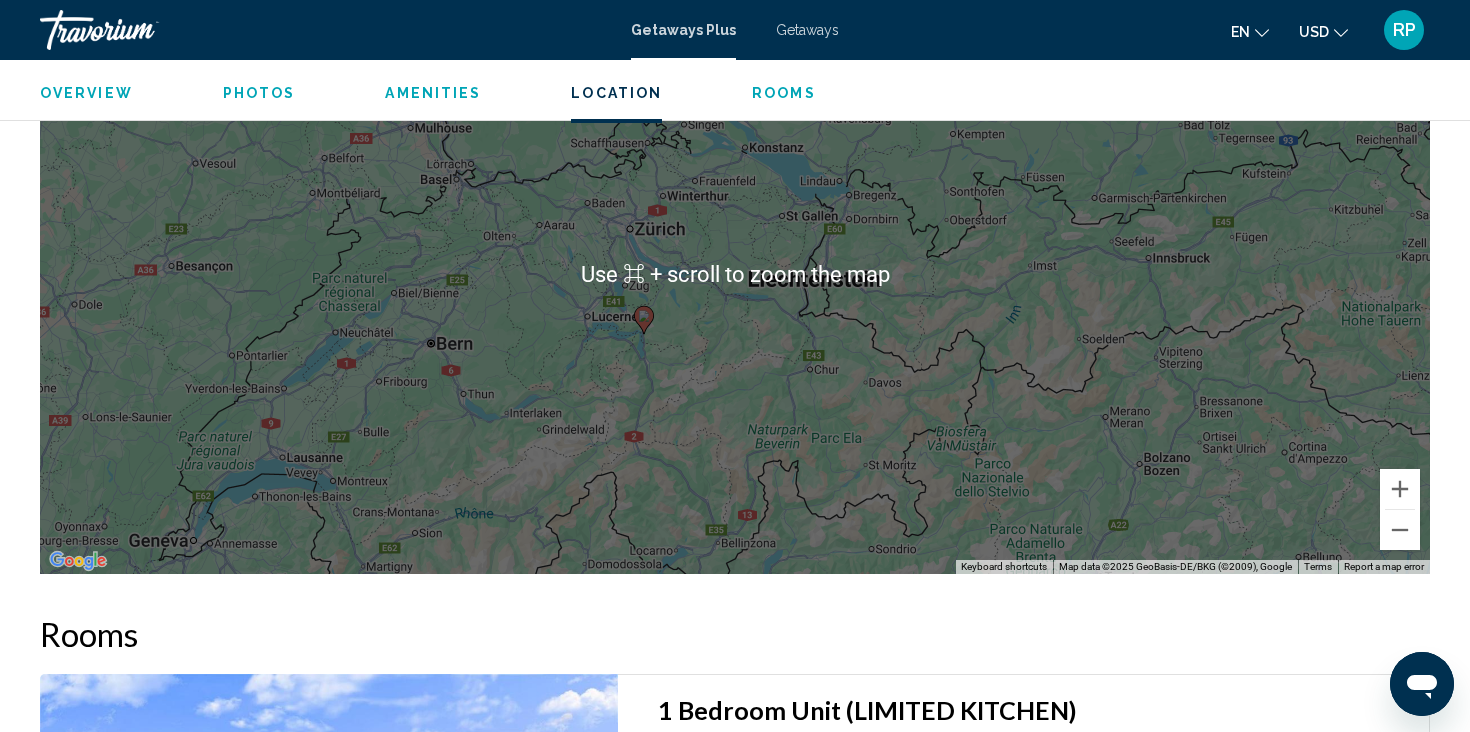 scroll, scrollTop: 2640, scrollLeft: 0, axis: vertical 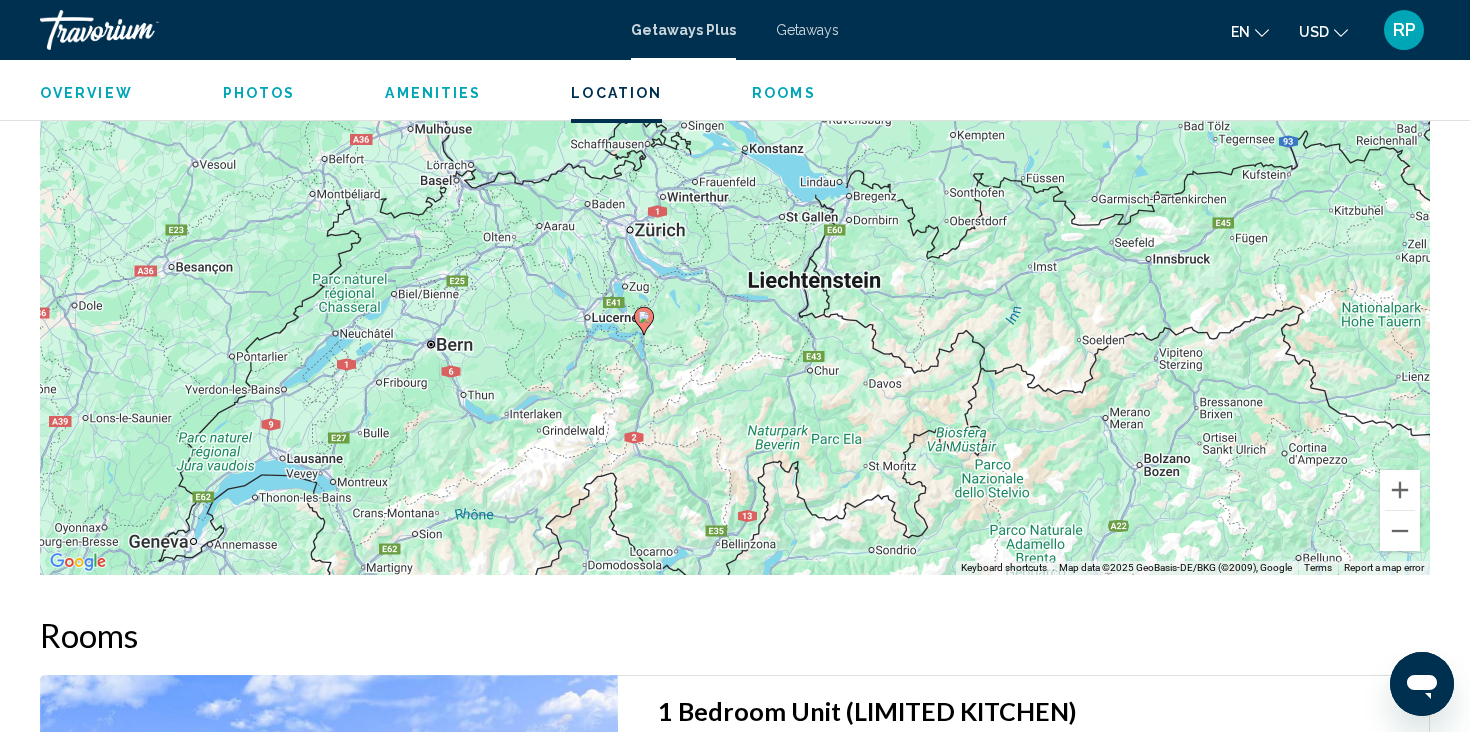 click 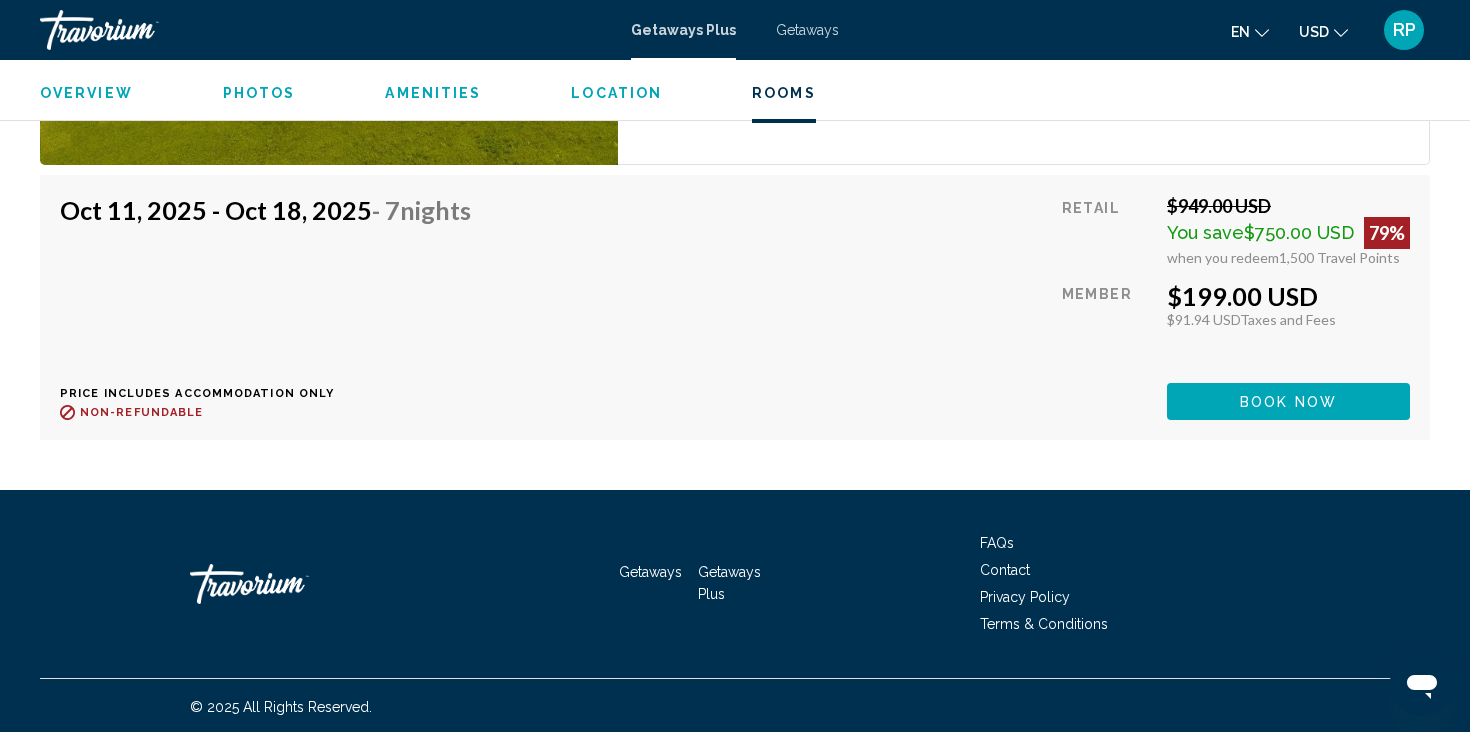 scroll, scrollTop: 3585, scrollLeft: 0, axis: vertical 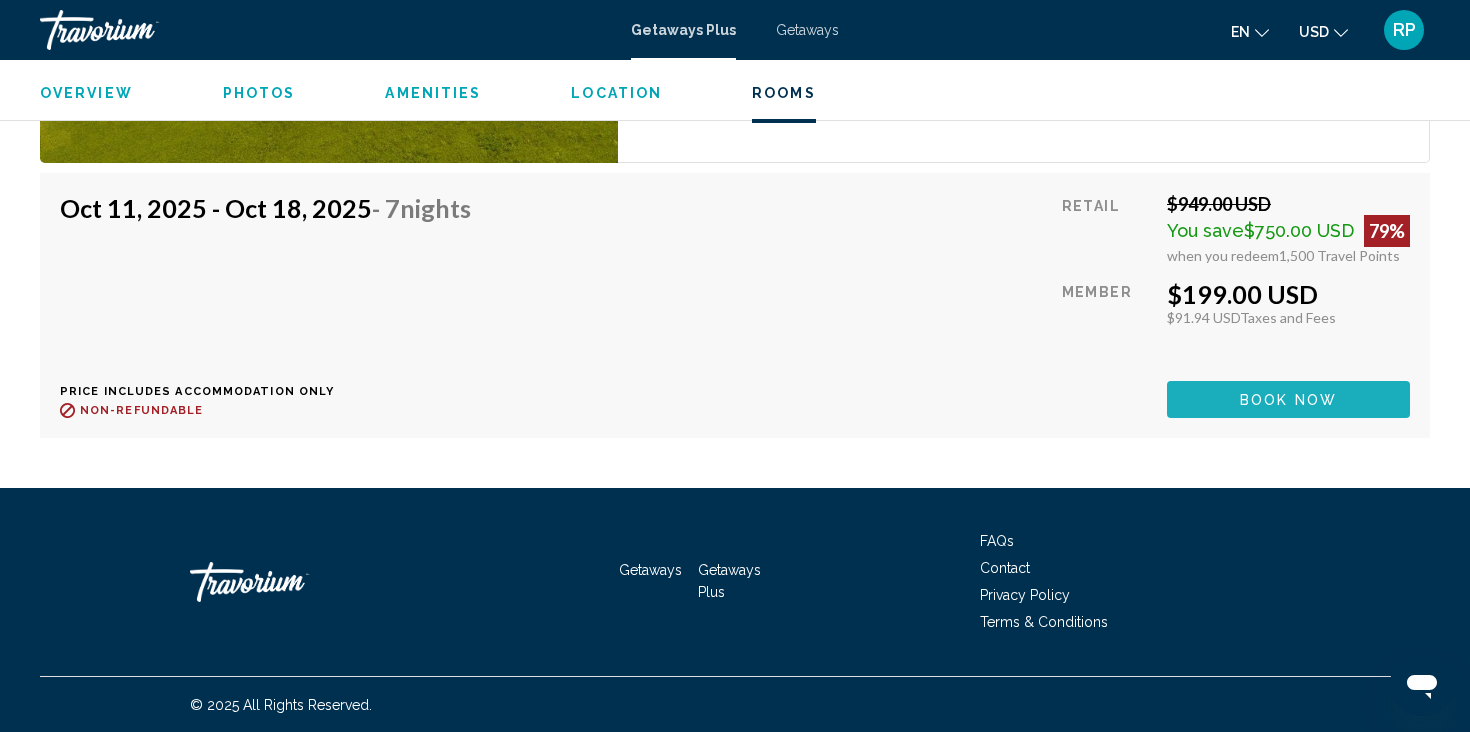 click on "Book now" at bounding box center (1288, 399) 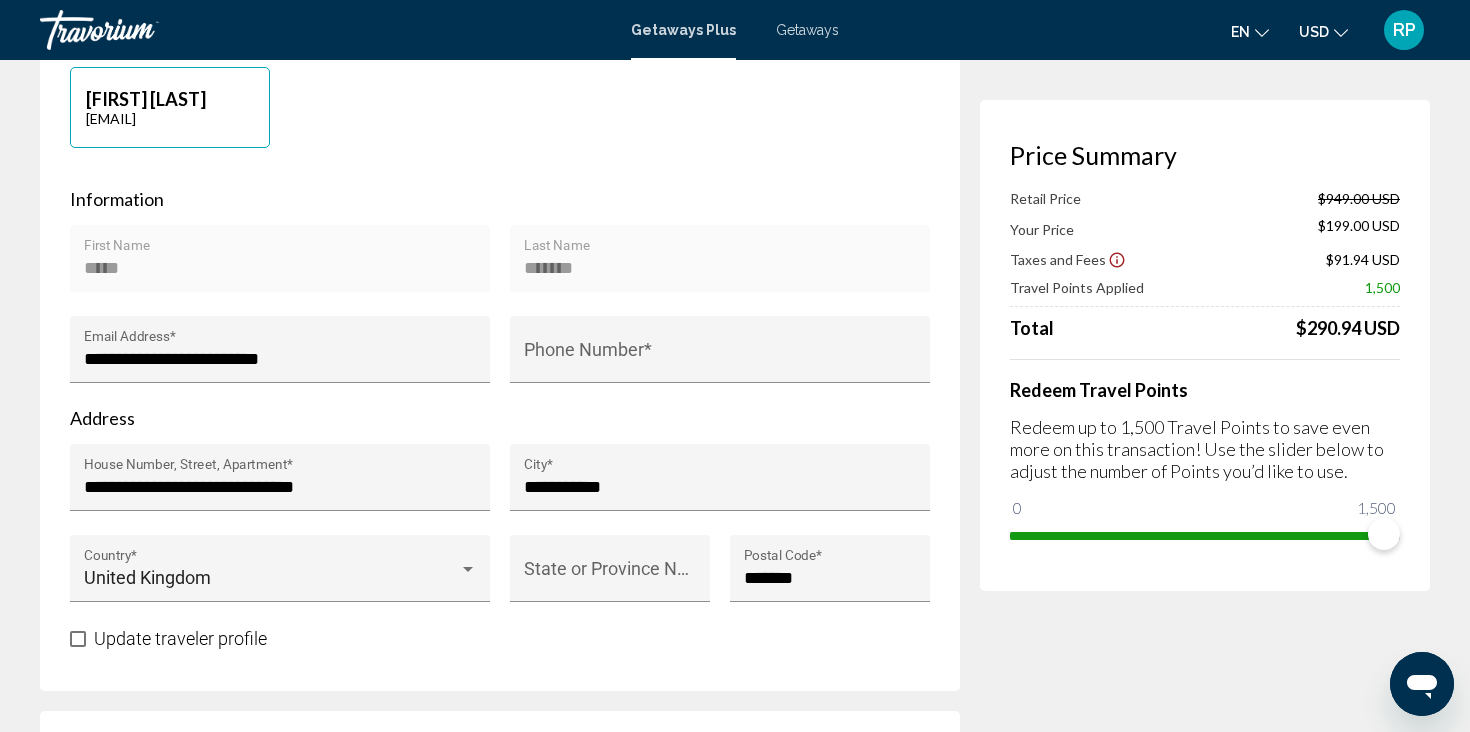 scroll, scrollTop: 0, scrollLeft: 0, axis: both 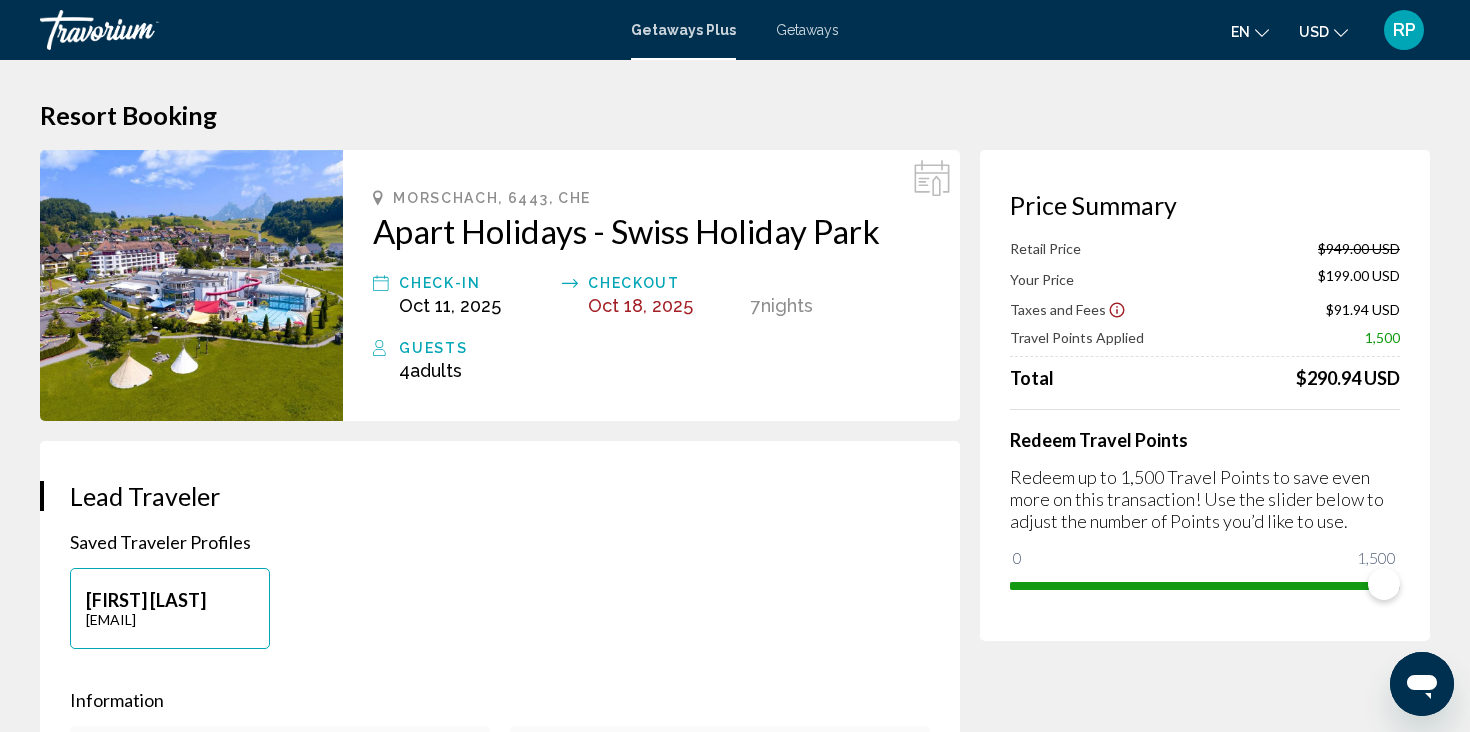 click at bounding box center (191, 285) 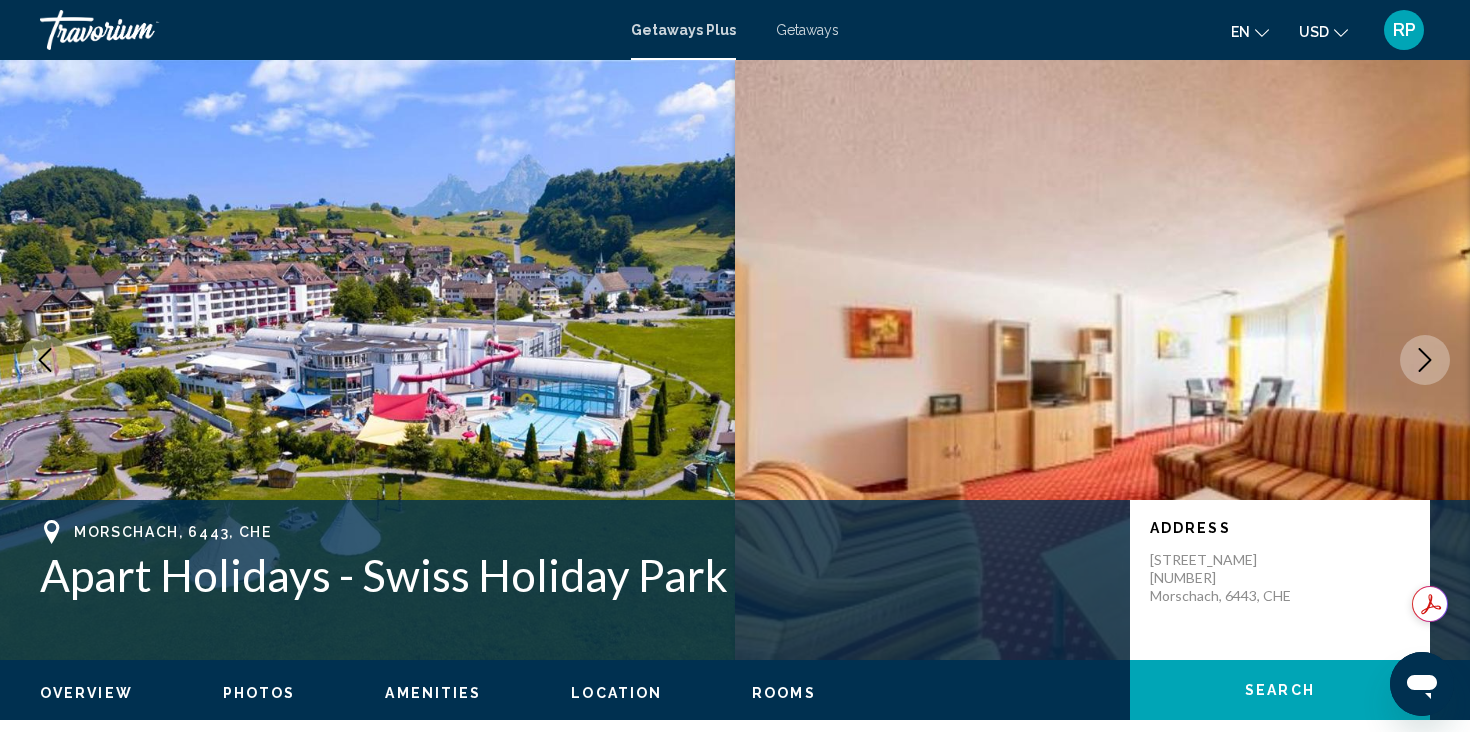 click at bounding box center [367, 360] 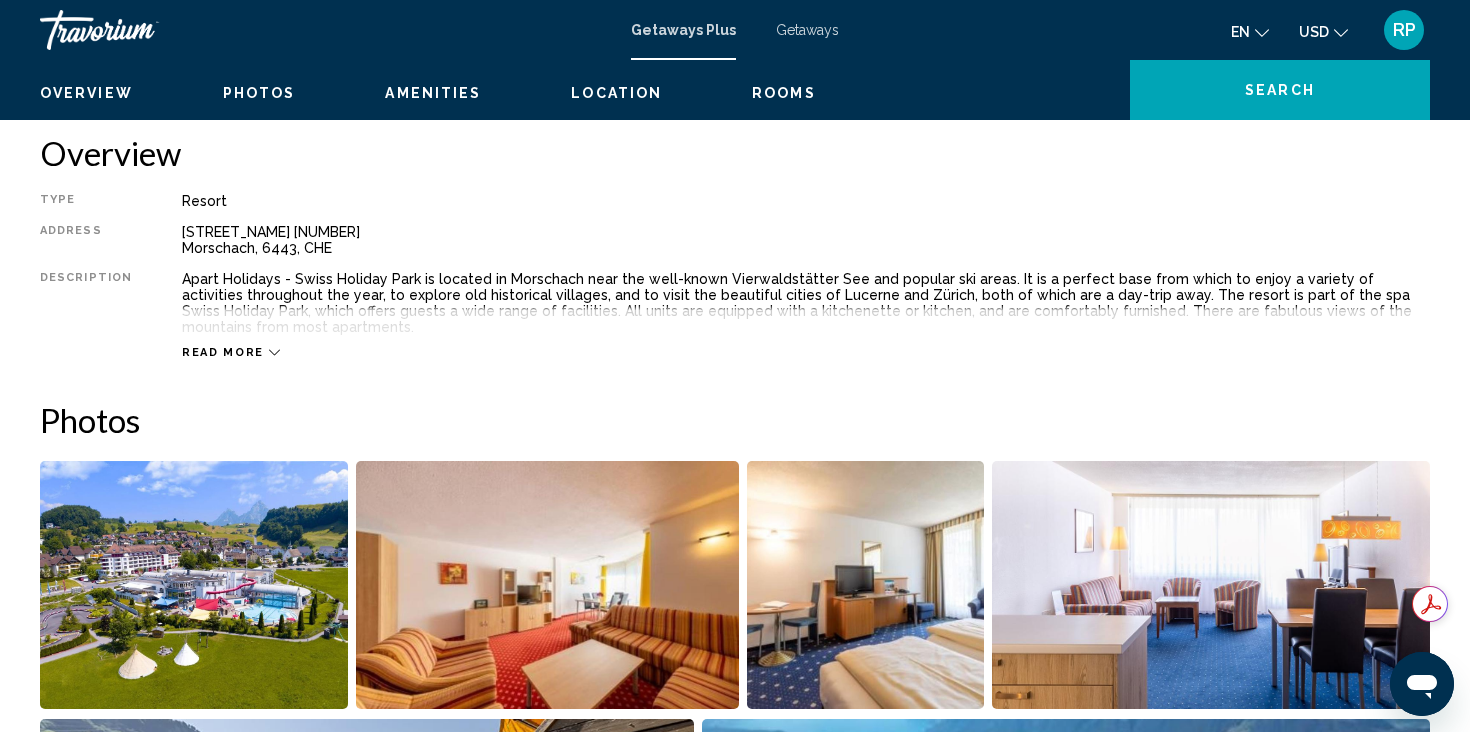 scroll, scrollTop: 0, scrollLeft: 0, axis: both 